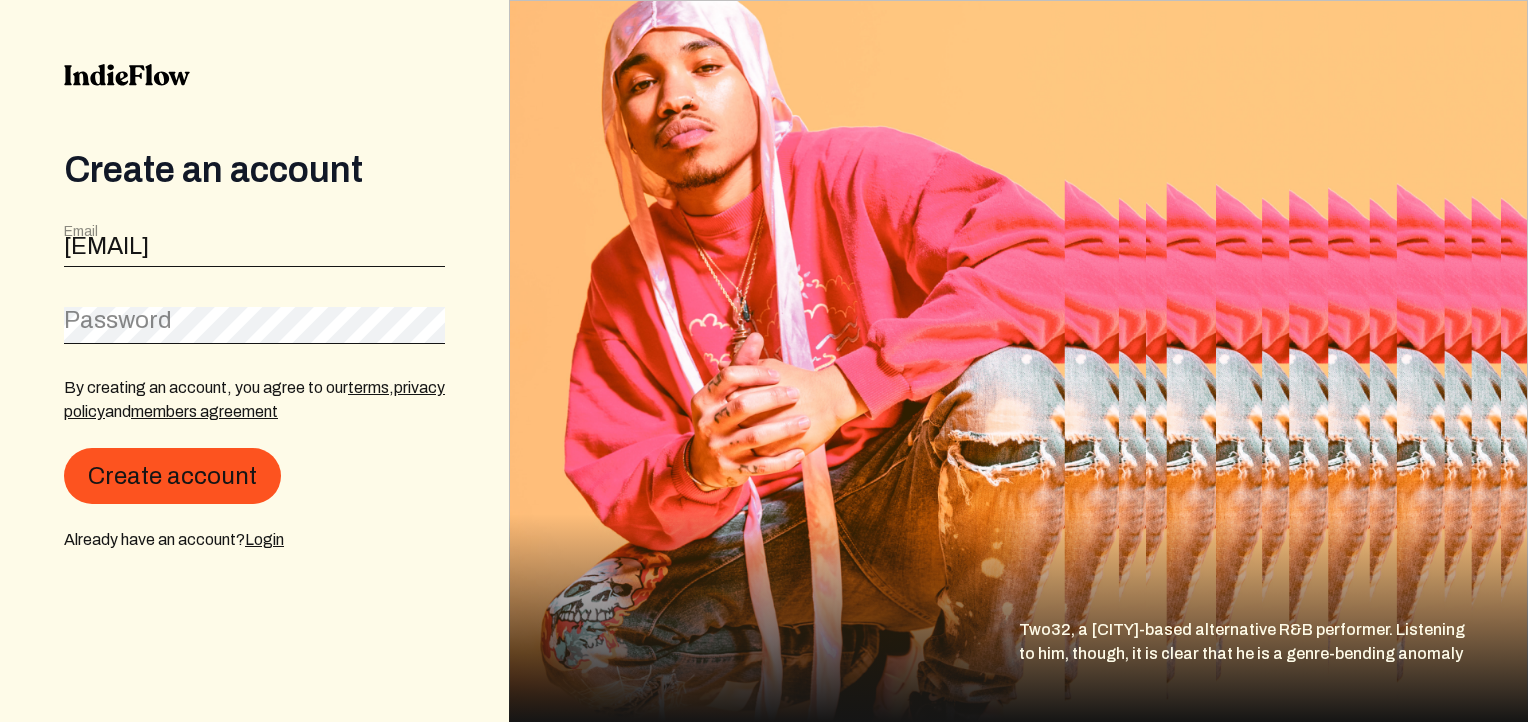 scroll, scrollTop: 0, scrollLeft: 0, axis: both 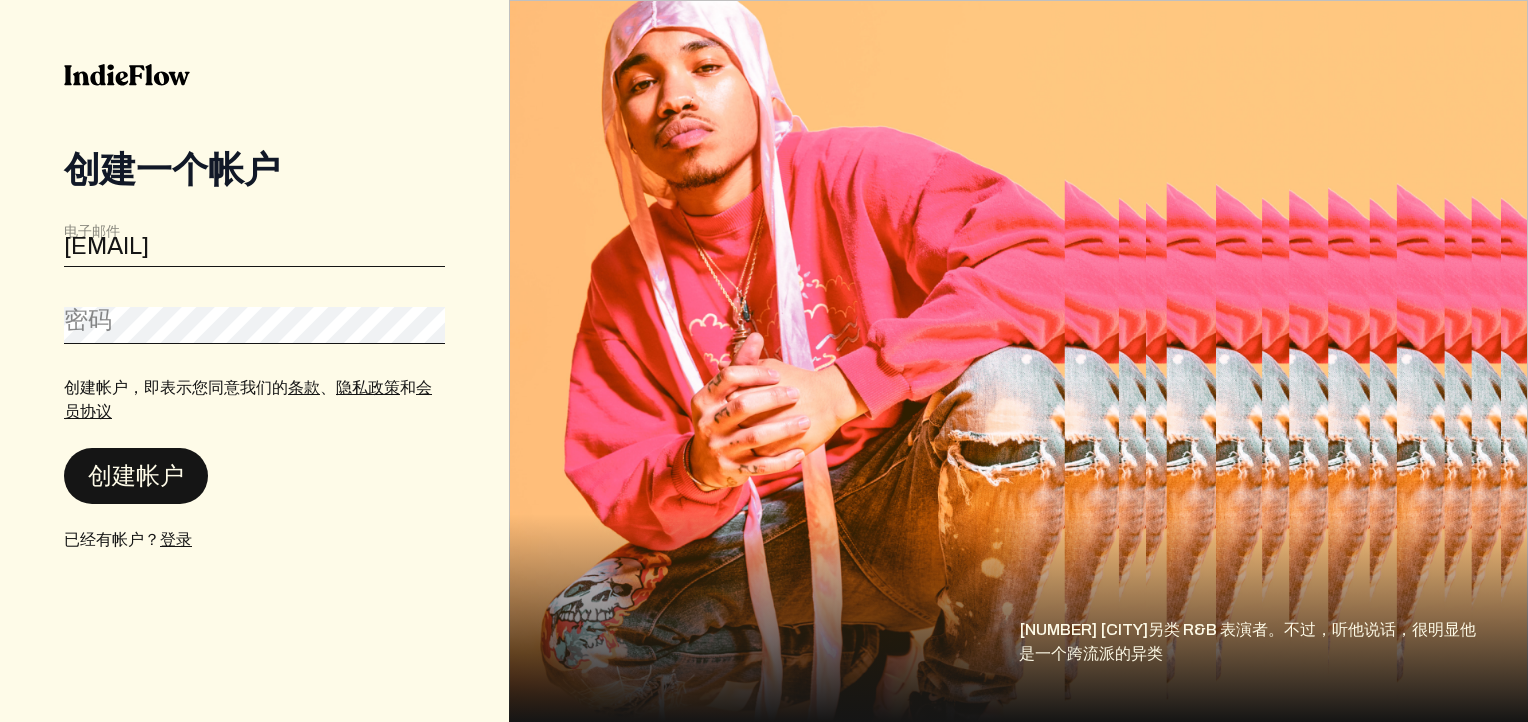 click on "创建帐户" at bounding box center (136, 476) 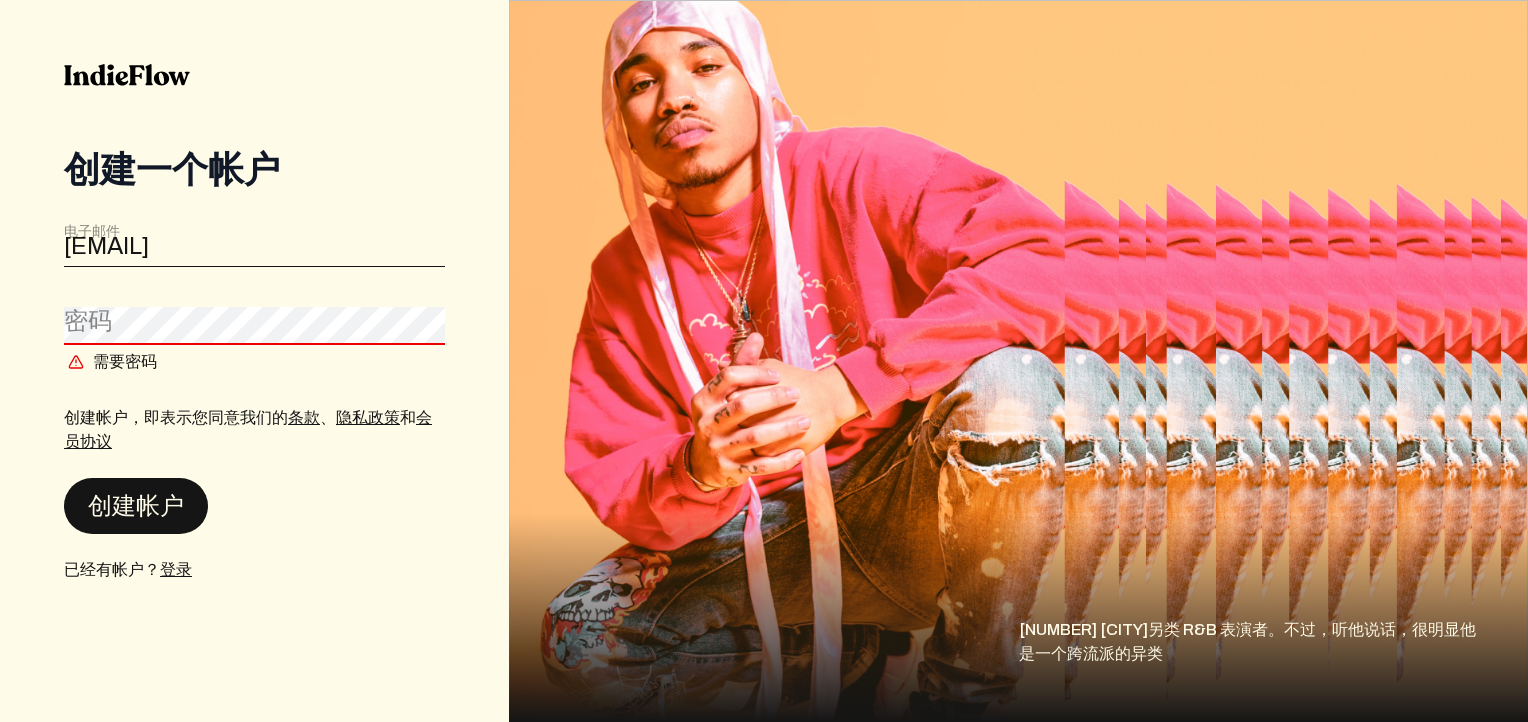 click on "创建帐户" at bounding box center [136, 506] 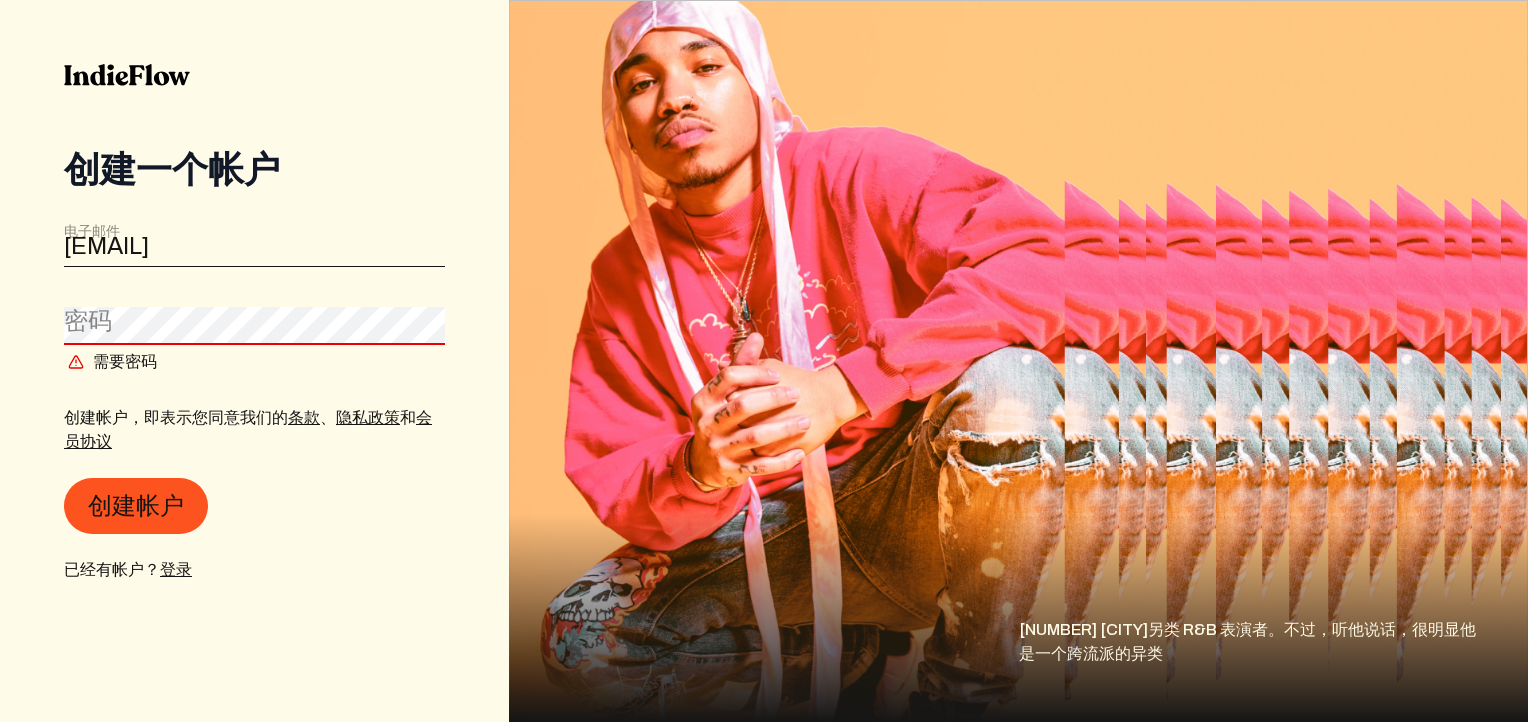click on "密码" 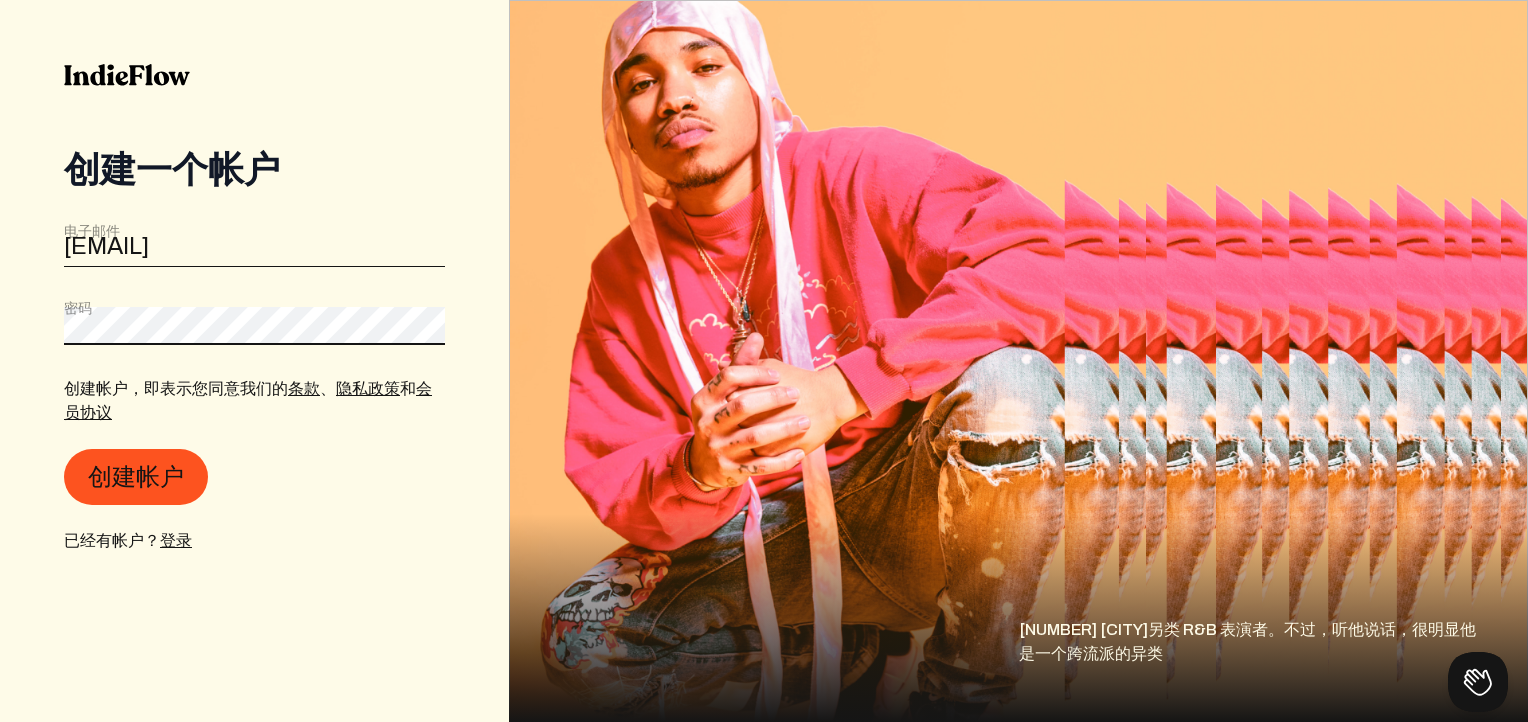 scroll, scrollTop: 0, scrollLeft: 0, axis: both 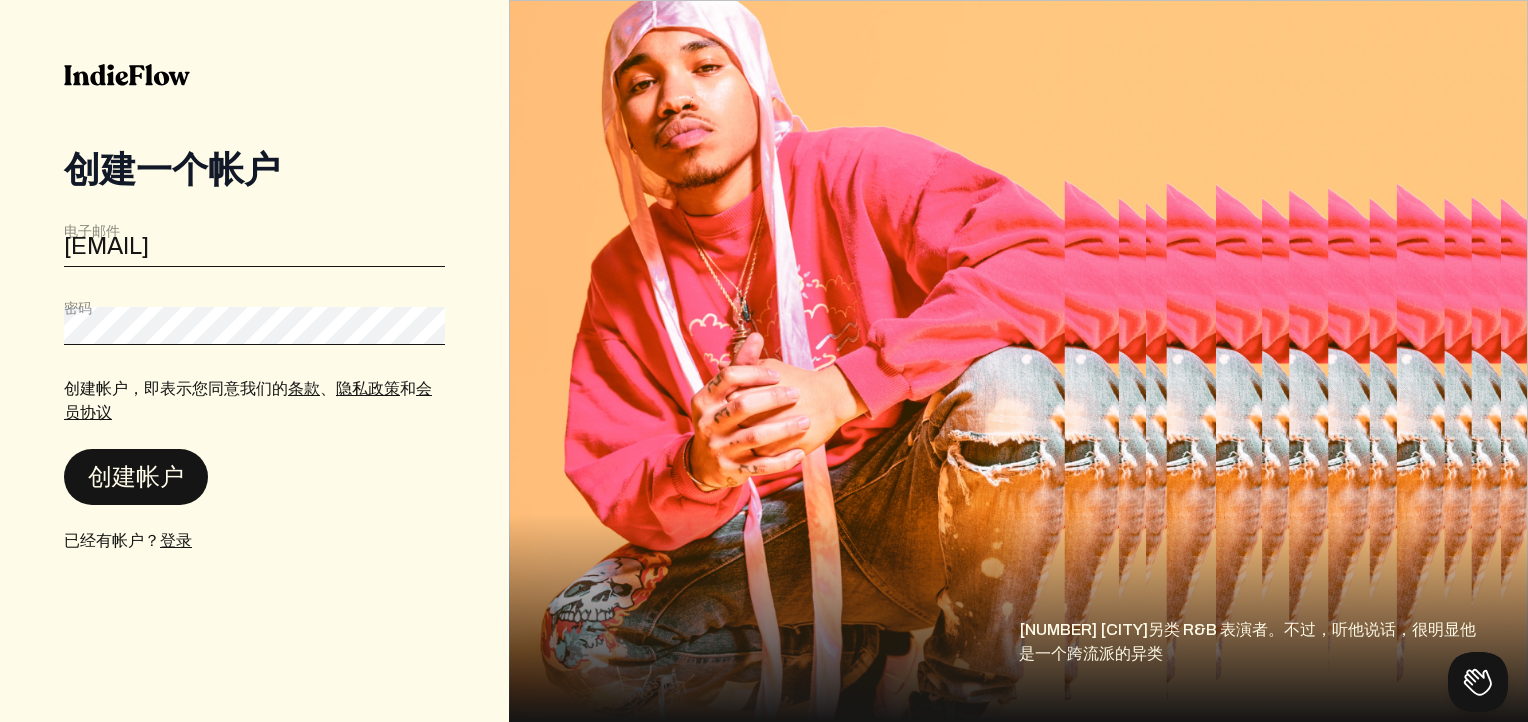 click on "创建帐户" at bounding box center [136, 477] 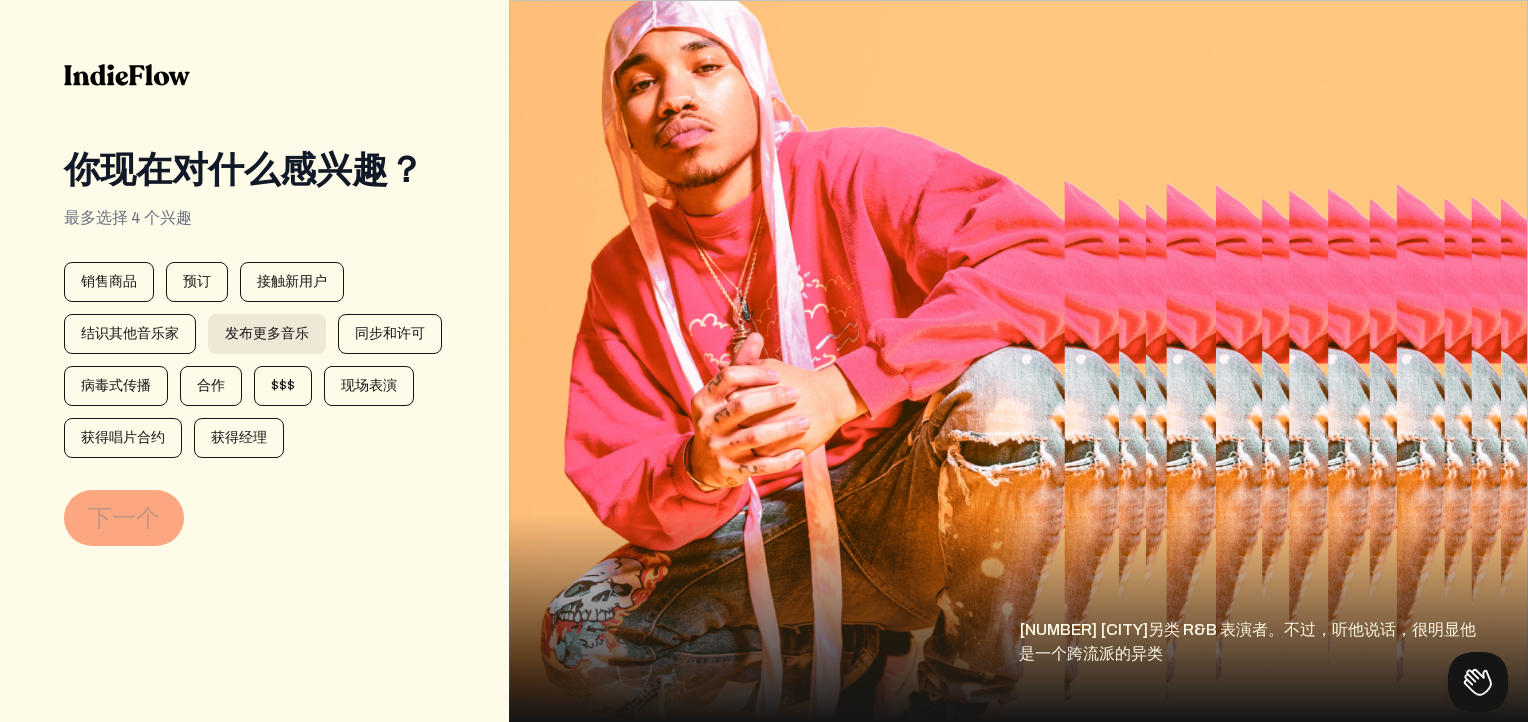 click on "发布更多音乐" at bounding box center (267, 334) 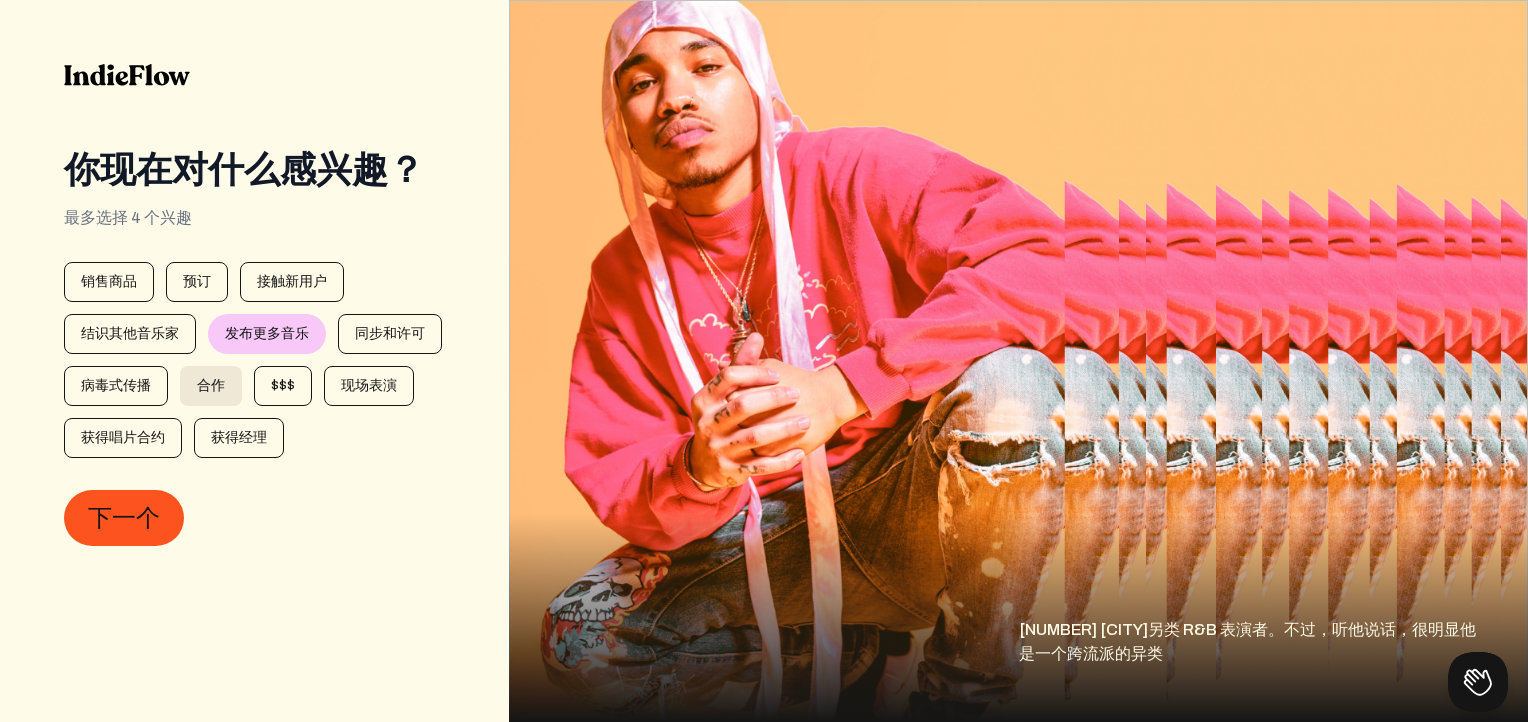 click on "合作" at bounding box center (211, 386) 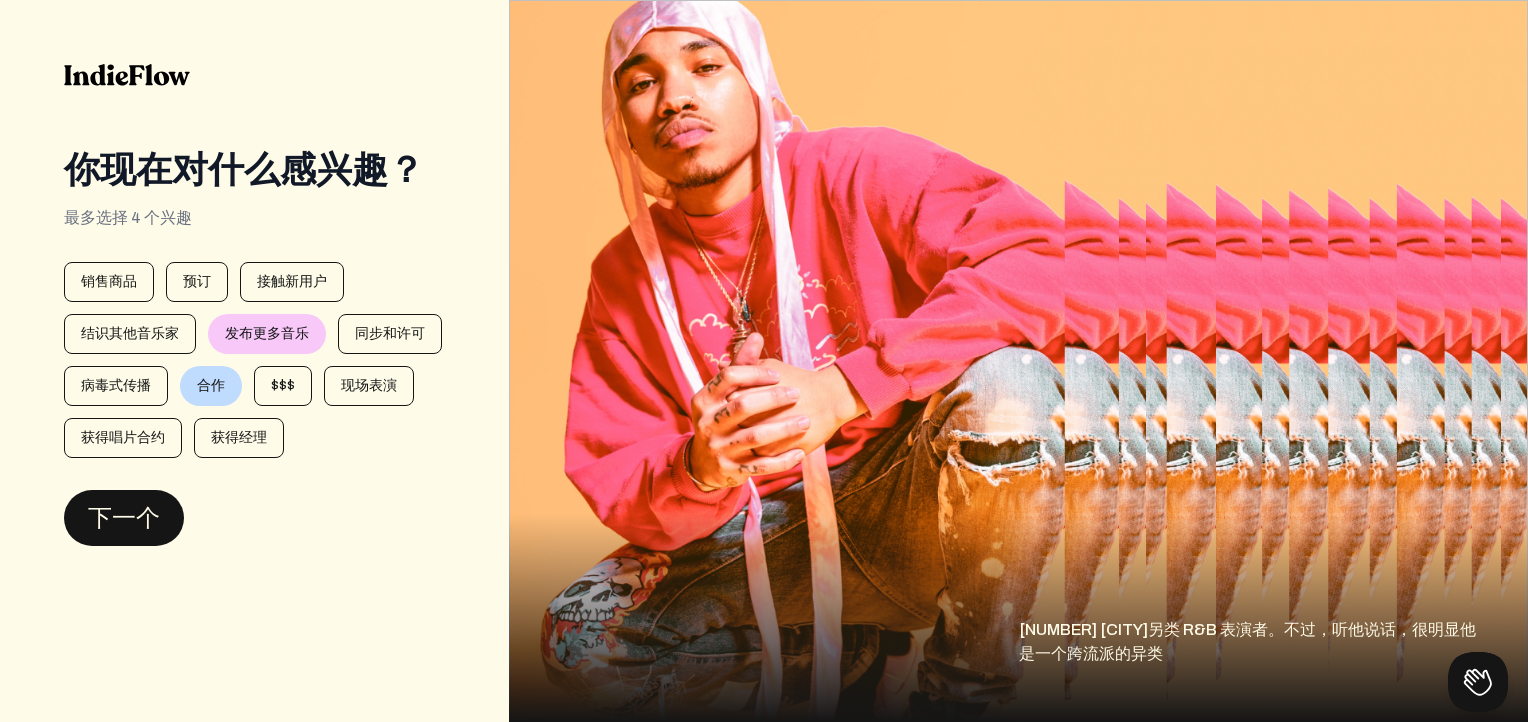 click on "下一个" at bounding box center (124, 518) 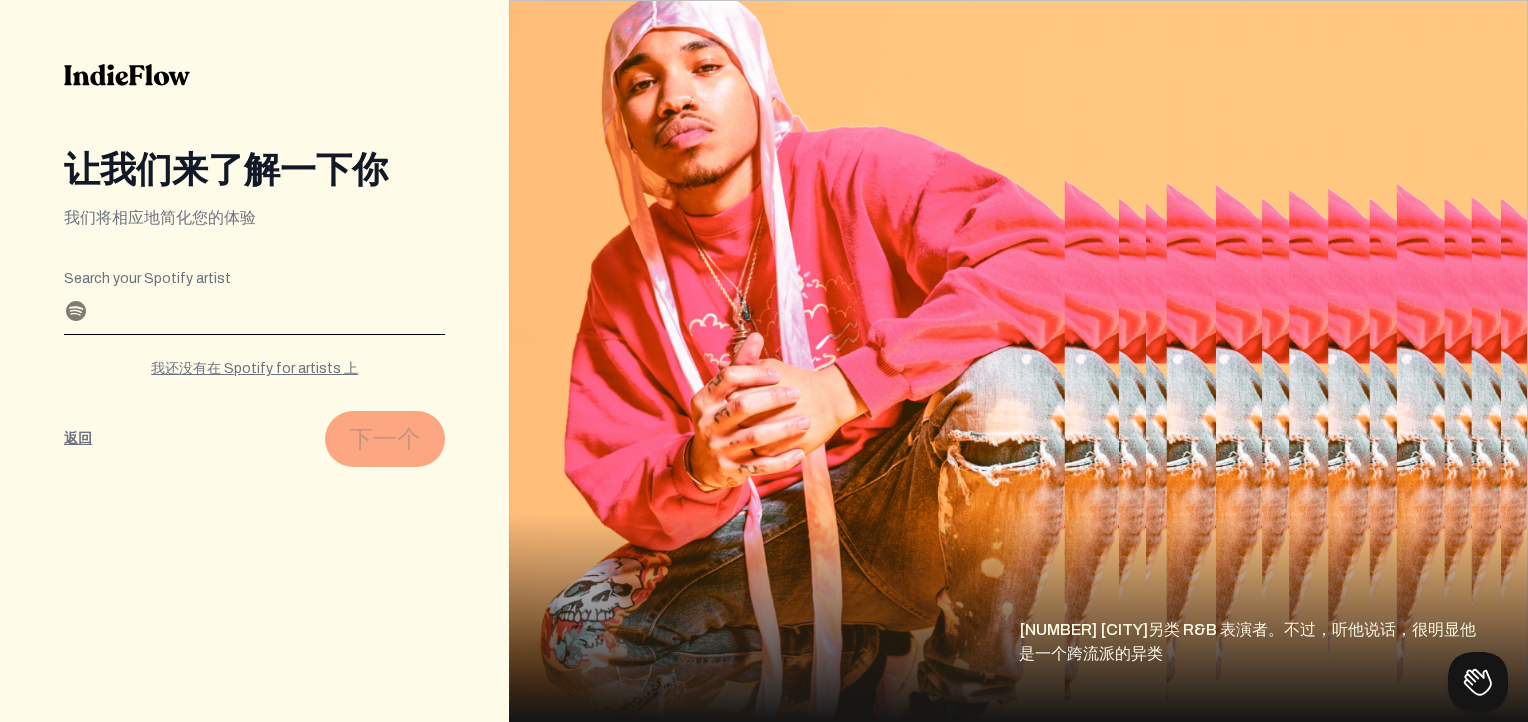 click on "Search your Spotify artist" at bounding box center [254, 318] 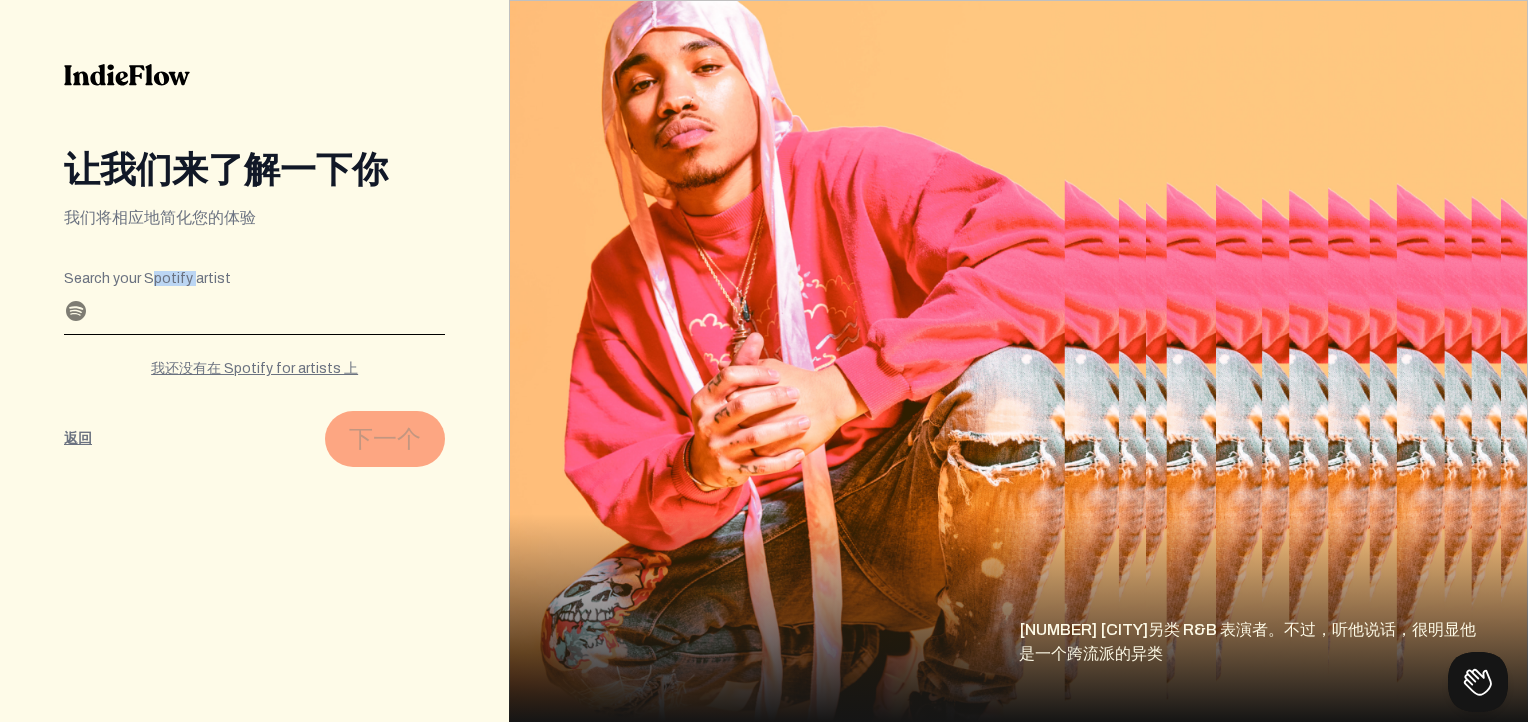drag, startPoint x: 185, startPoint y: 276, endPoint x: 145, endPoint y: 280, distance: 40.1995 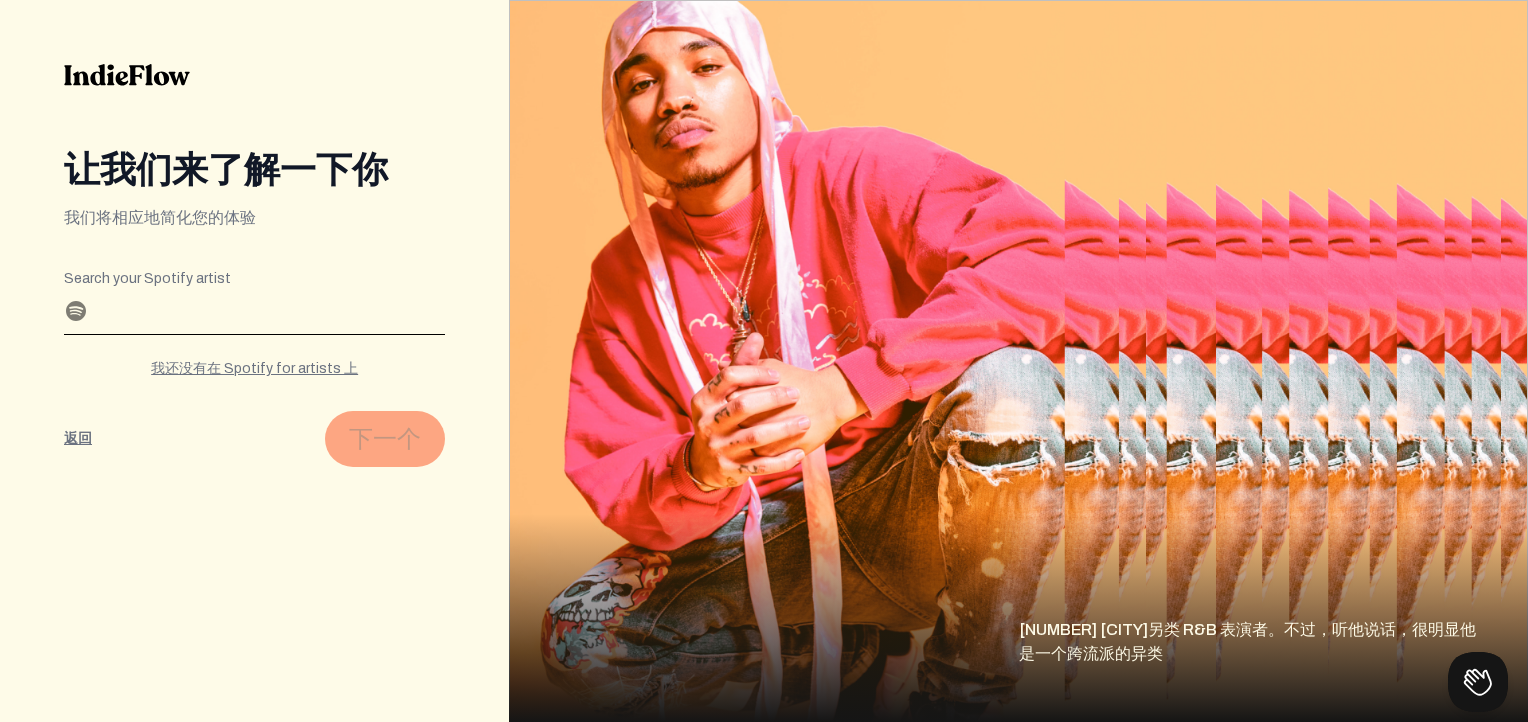 drag, startPoint x: 145, startPoint y: 280, endPoint x: 279, endPoint y: 66, distance: 252.49158 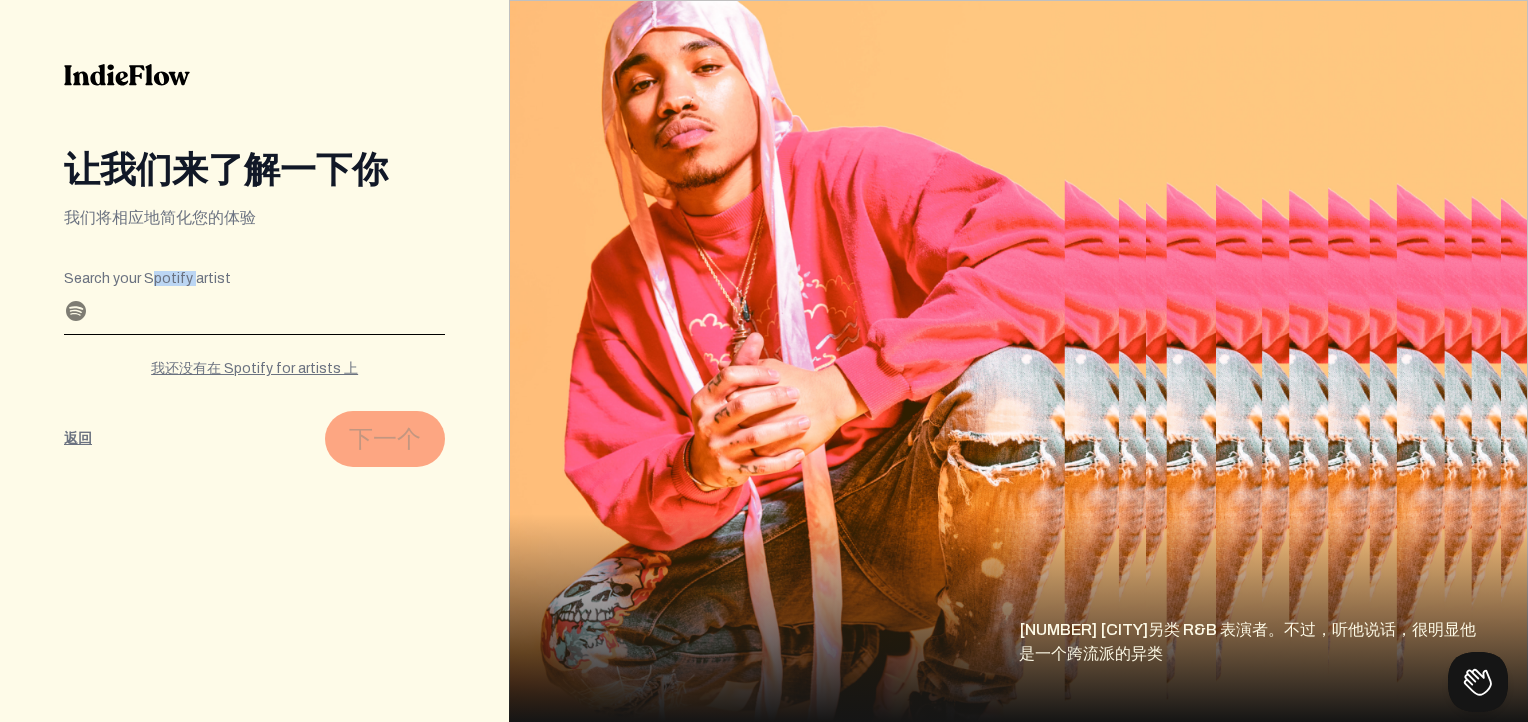 drag, startPoint x: 184, startPoint y: 280, endPoint x: 144, endPoint y: 280, distance: 40 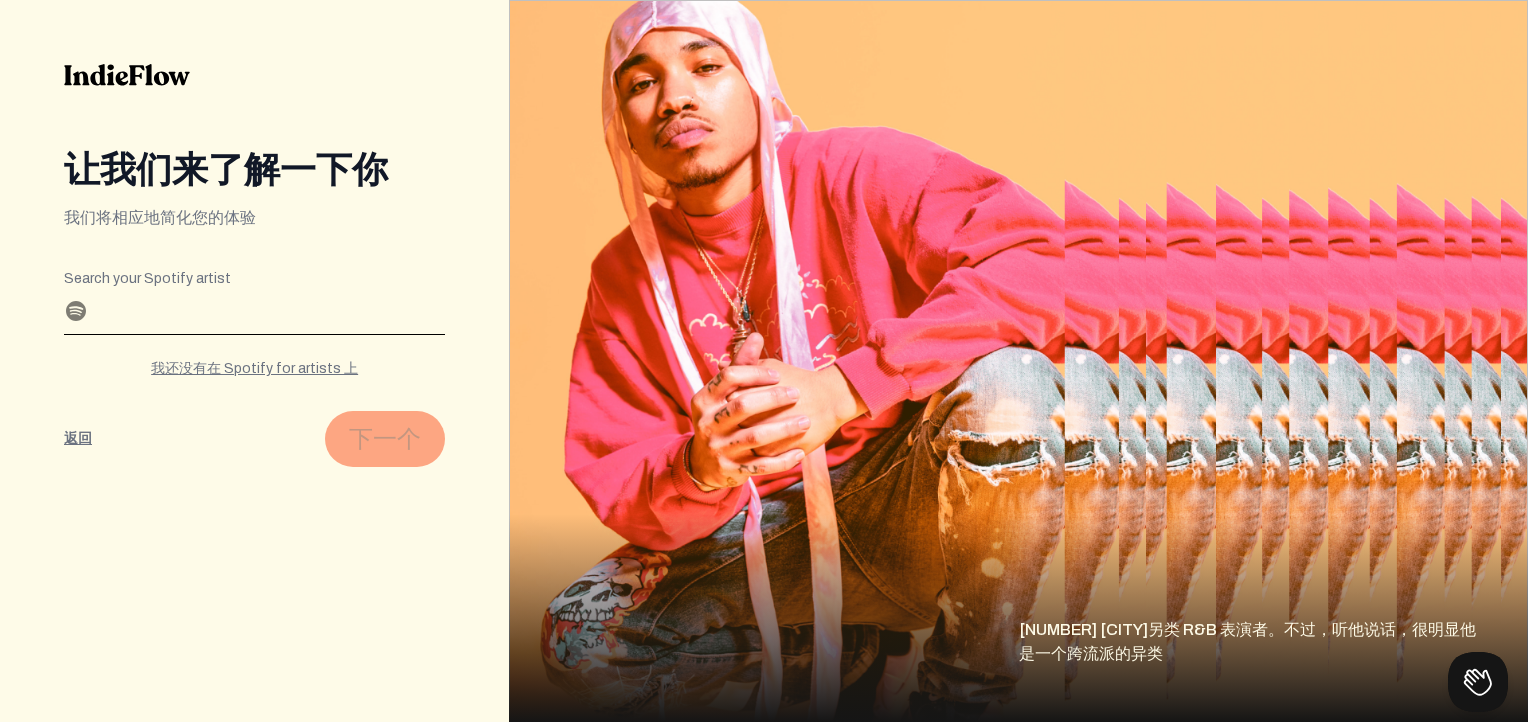 drag, startPoint x: 173, startPoint y: 278, endPoint x: 147, endPoint y: 448, distance: 171.97675 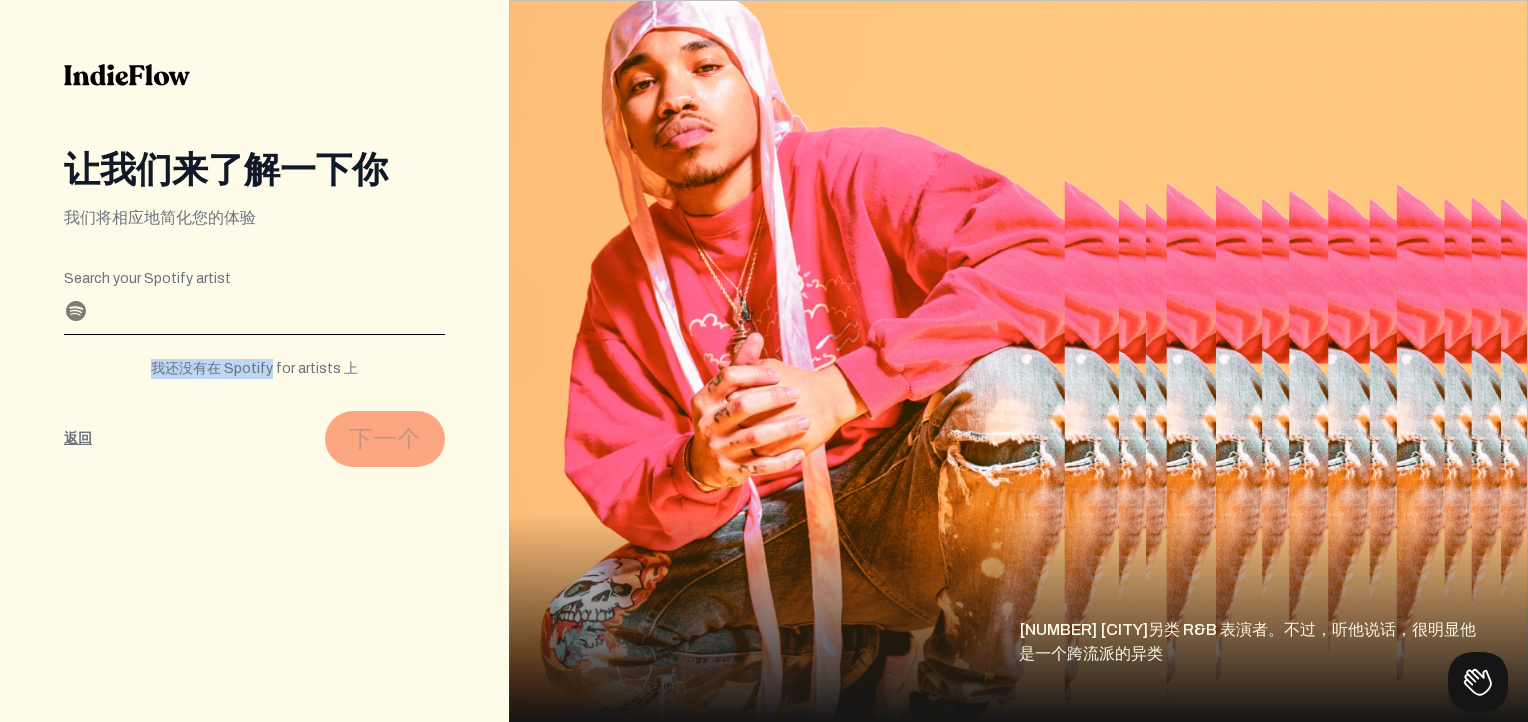 drag, startPoint x: 142, startPoint y: 365, endPoint x: 271, endPoint y: 376, distance: 129.46814 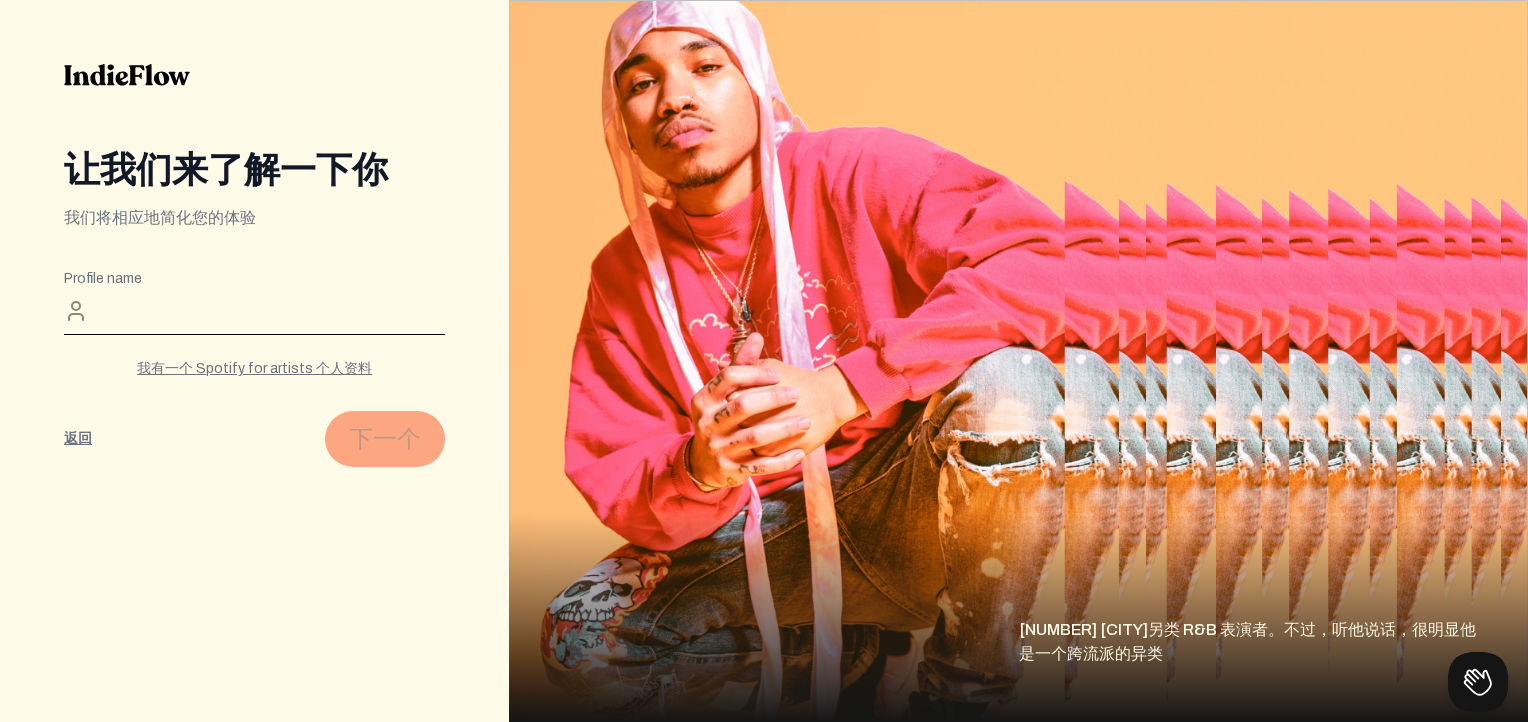 click on "Profile name" at bounding box center [254, 279] 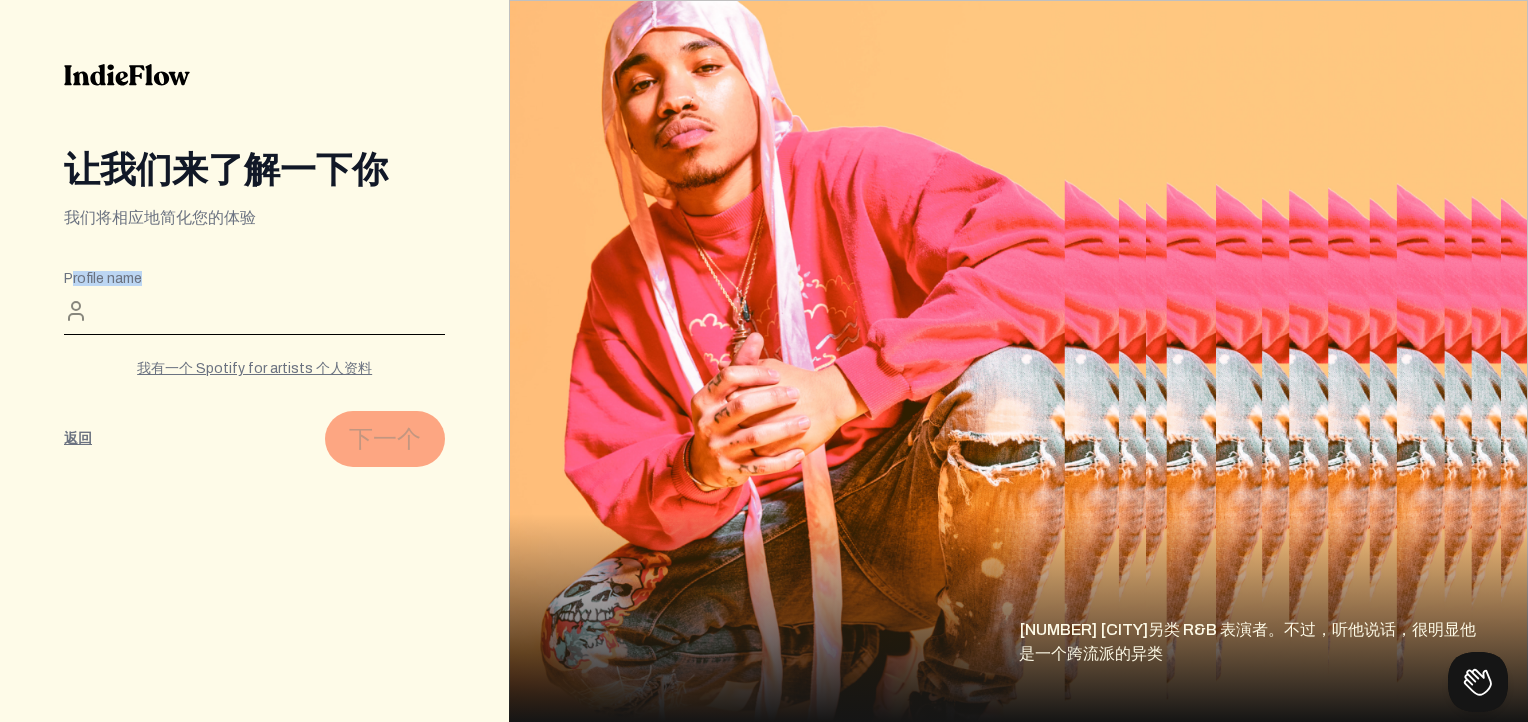 drag, startPoint x: 164, startPoint y: 277, endPoint x: 151, endPoint y: 281, distance: 13.601471 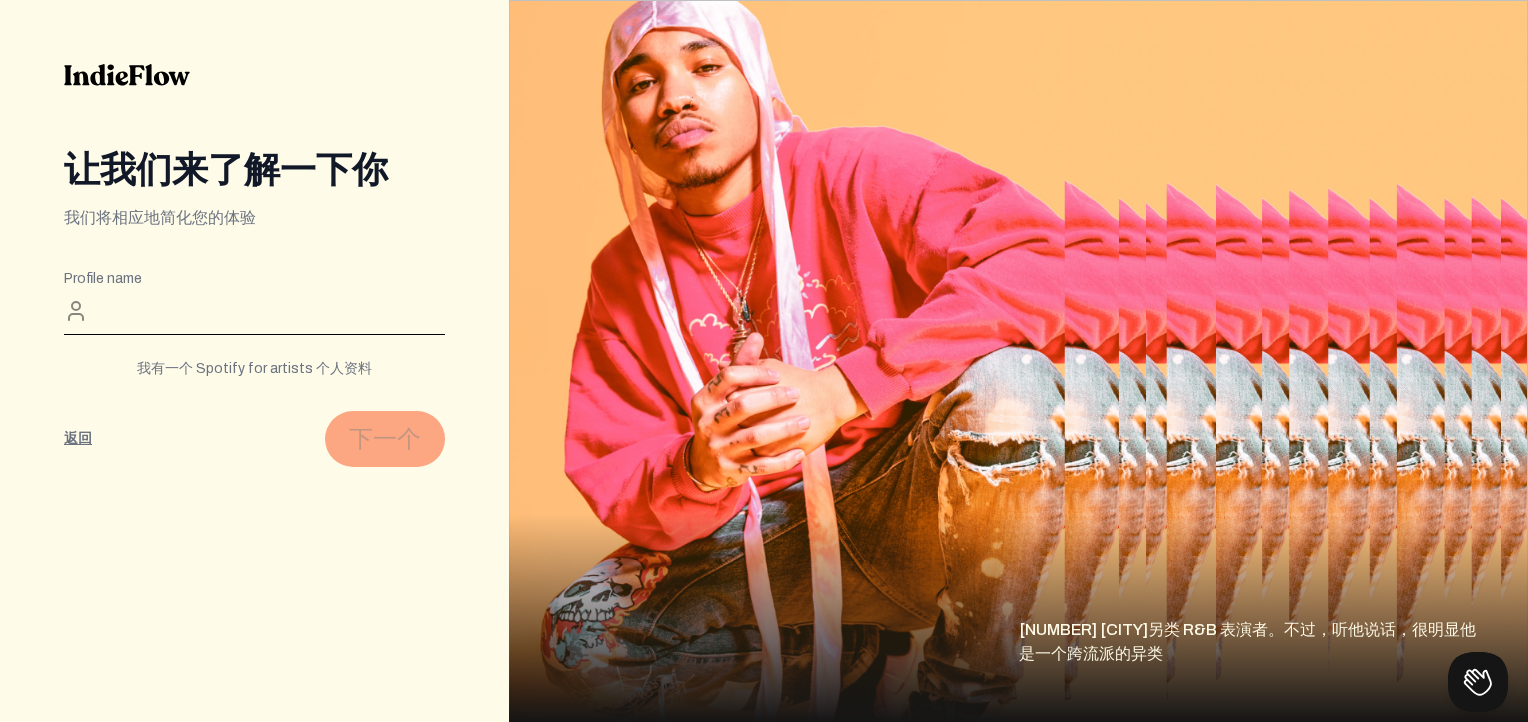 drag, startPoint x: 151, startPoint y: 281, endPoint x: 274, endPoint y: 372, distance: 153.00327 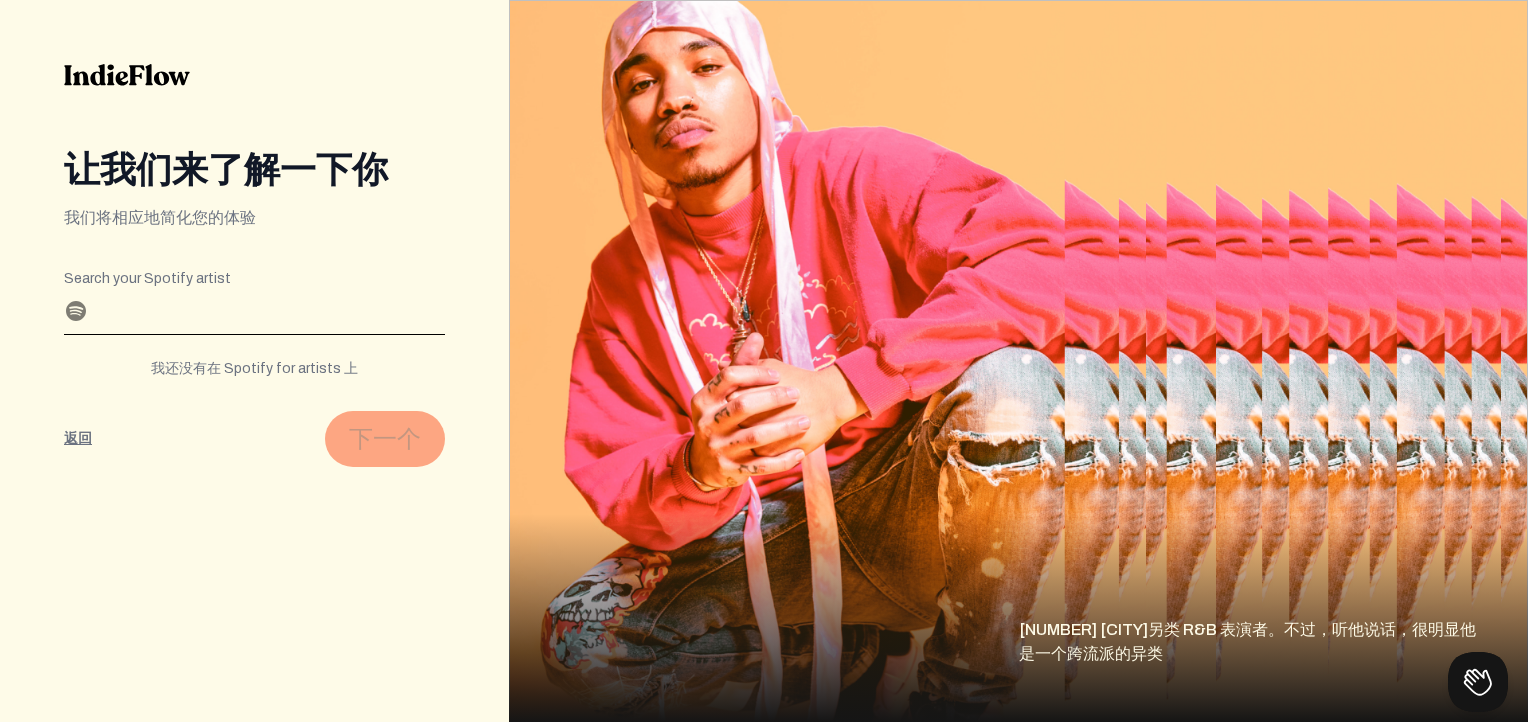 click on "我还没有在 Spotify for artists 上" at bounding box center (254, 369) 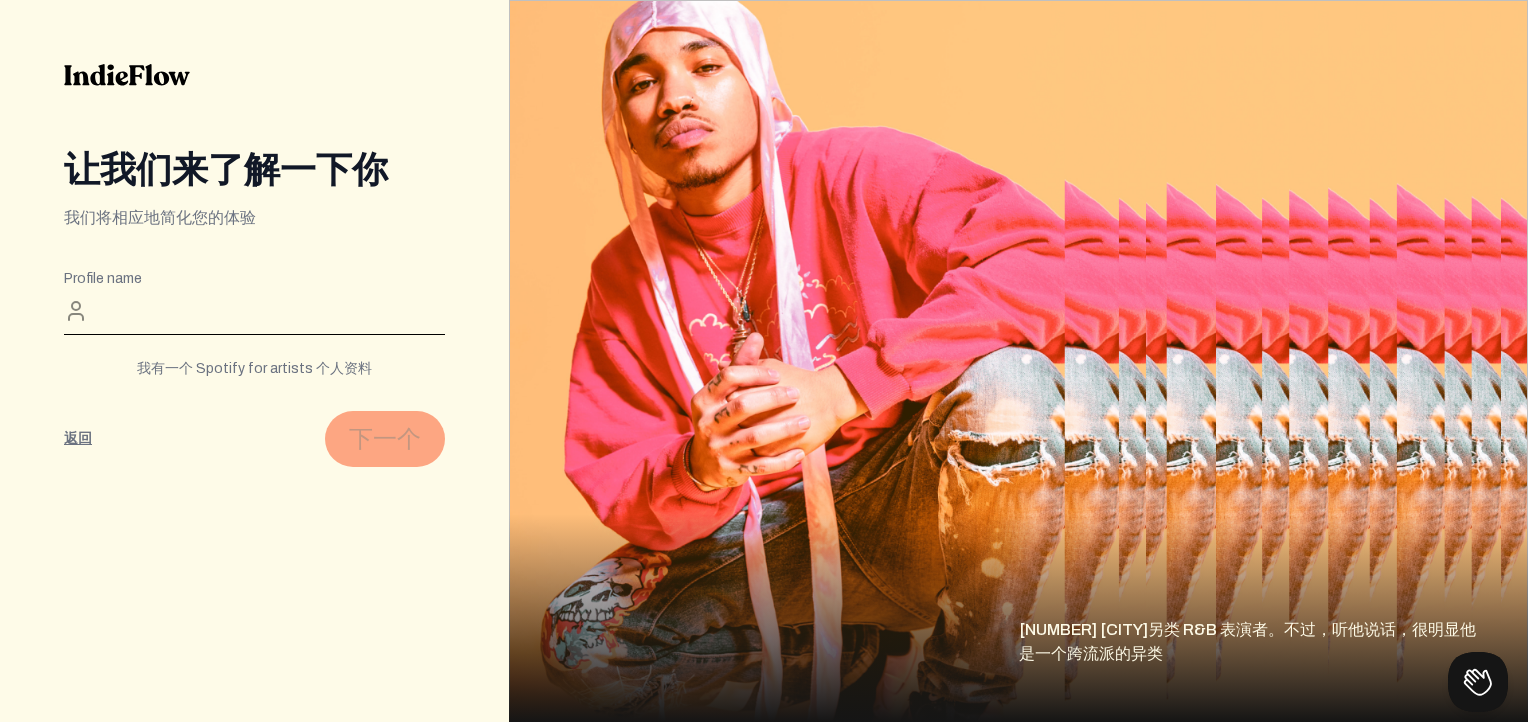 click on "我有一个 Spotify for artists 个人资料" at bounding box center [254, 369] 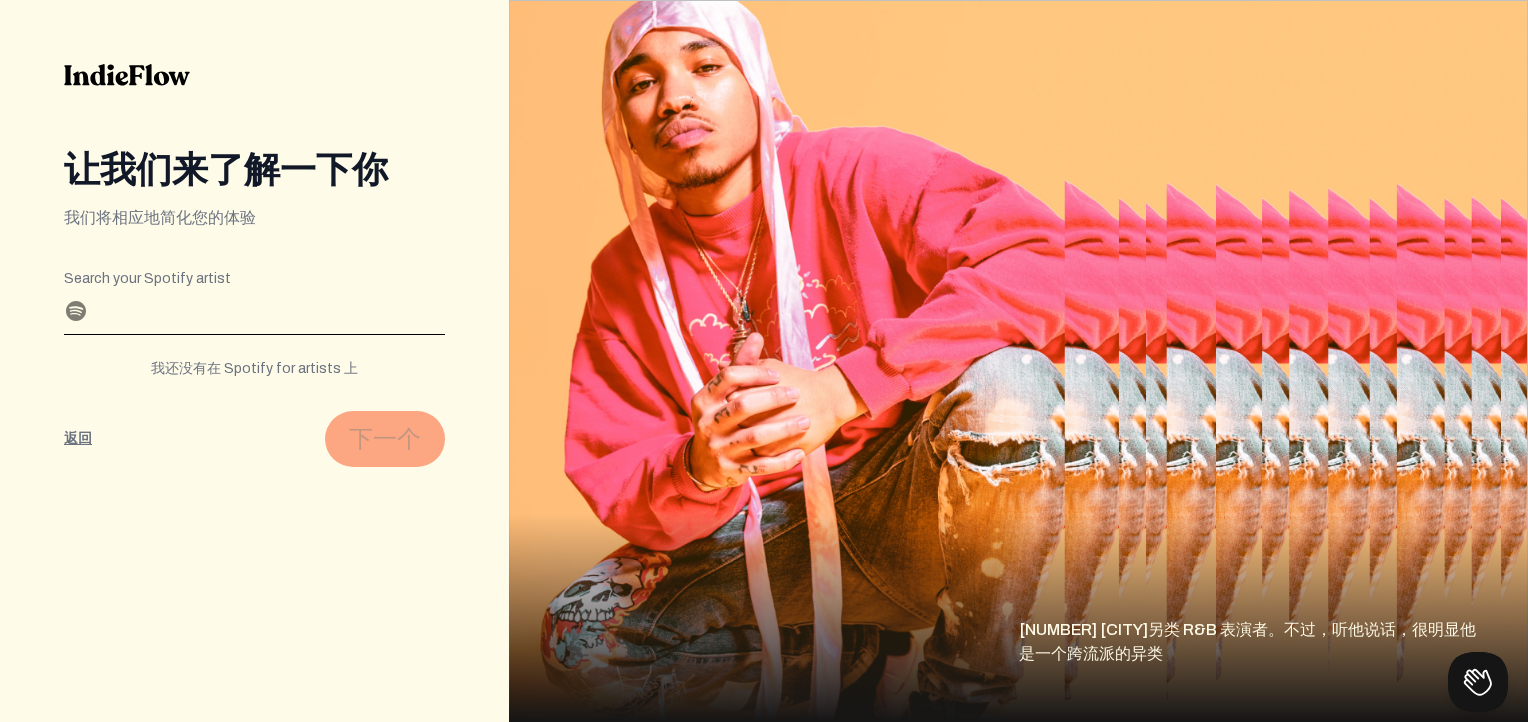 click on "我还没有在 Spotify for artists 上" at bounding box center (254, 369) 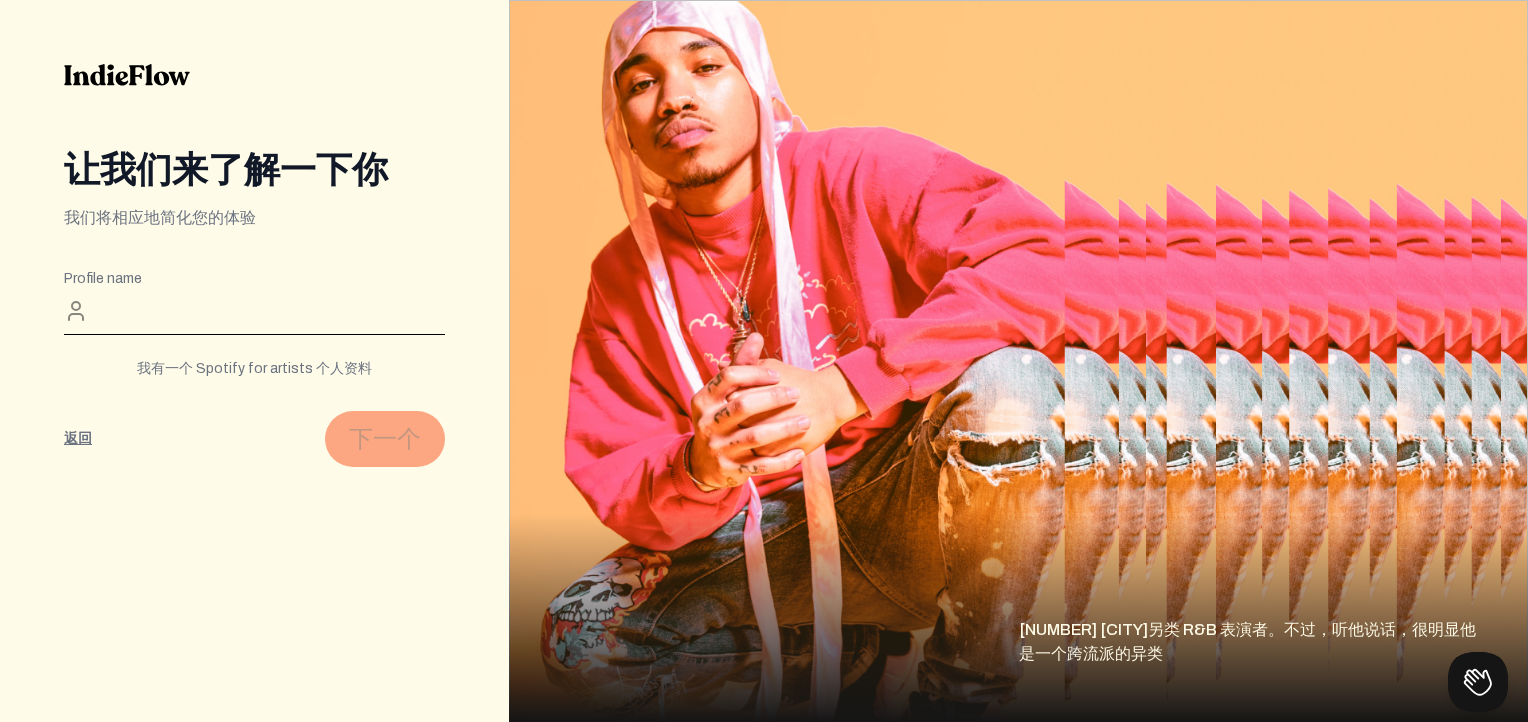 click on "我有一个 Spotify for artists 个人资料" at bounding box center [254, 369] 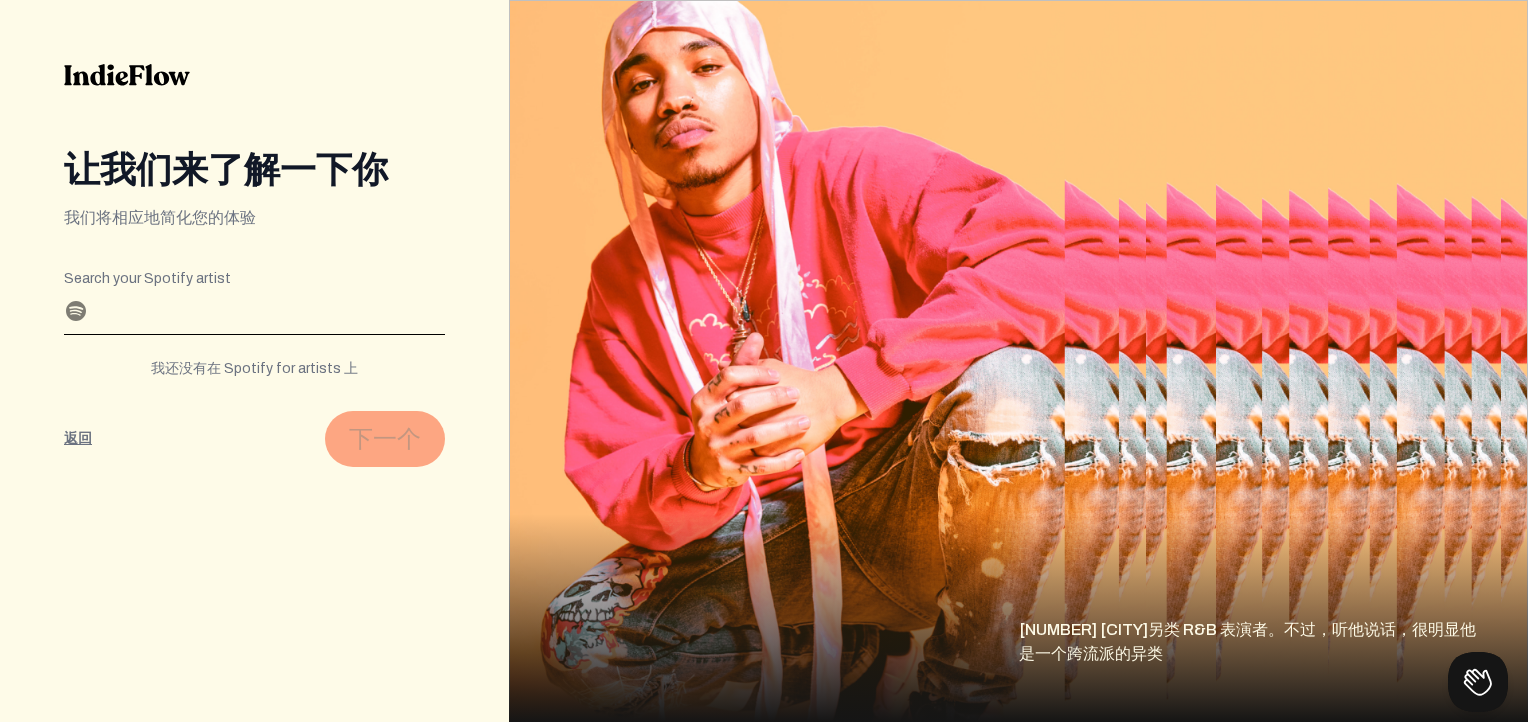 click on "我还没有在 Spotify for artists 上" at bounding box center [254, 369] 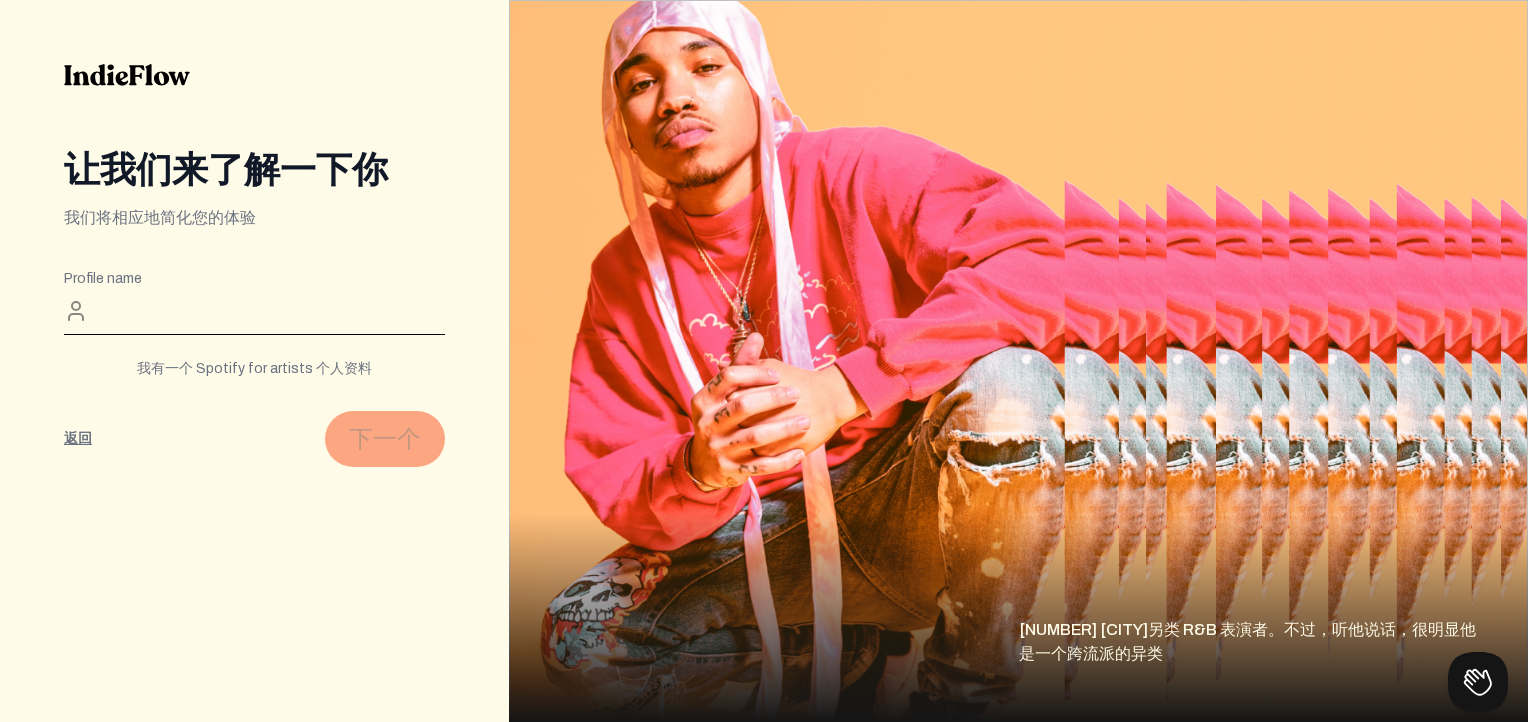 click on "我有一个 Spotify for artists 个人资料" at bounding box center (254, 369) 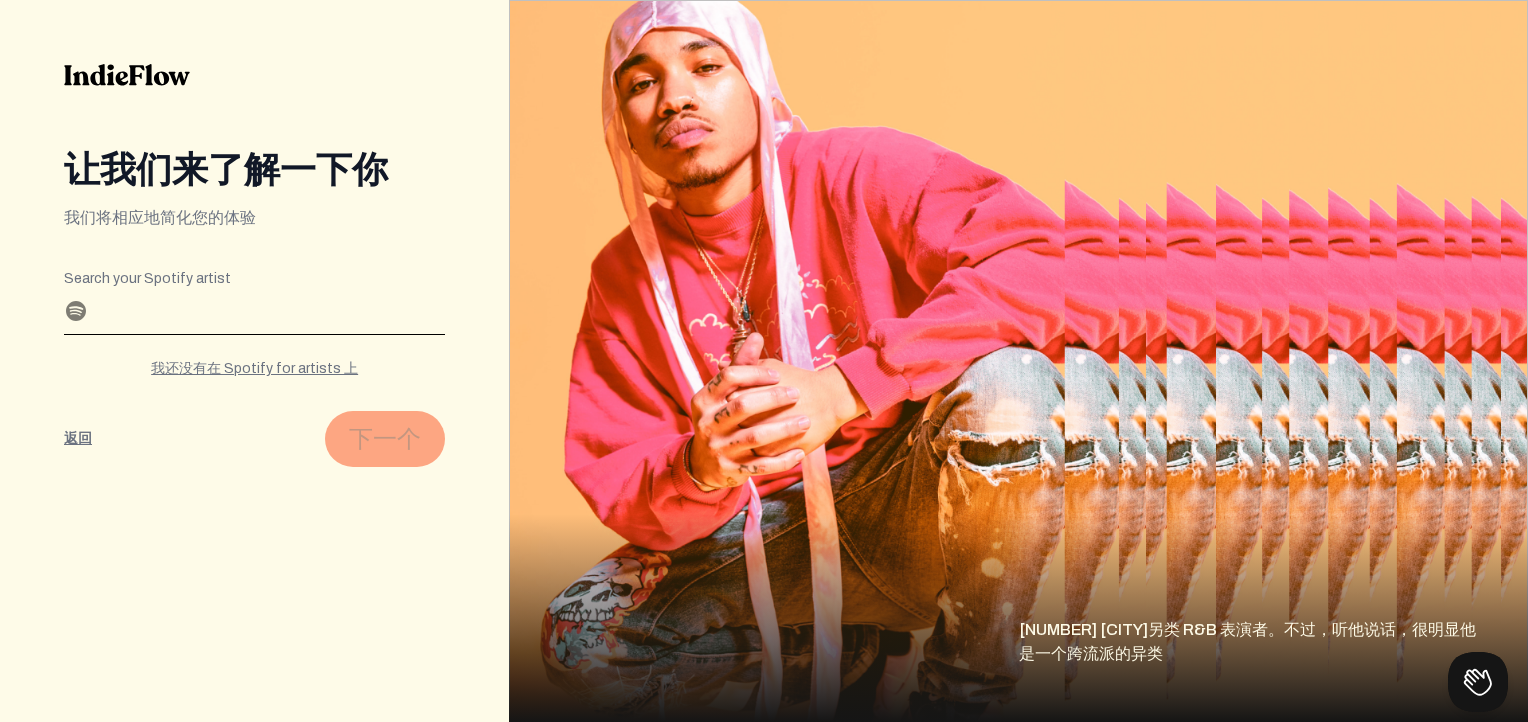 paste on "https://open.spotify.com/album/1BjHH138sRHnQCkpGaYhpU?si=L0HJrADpSRi5wPtqk8ldbQ" 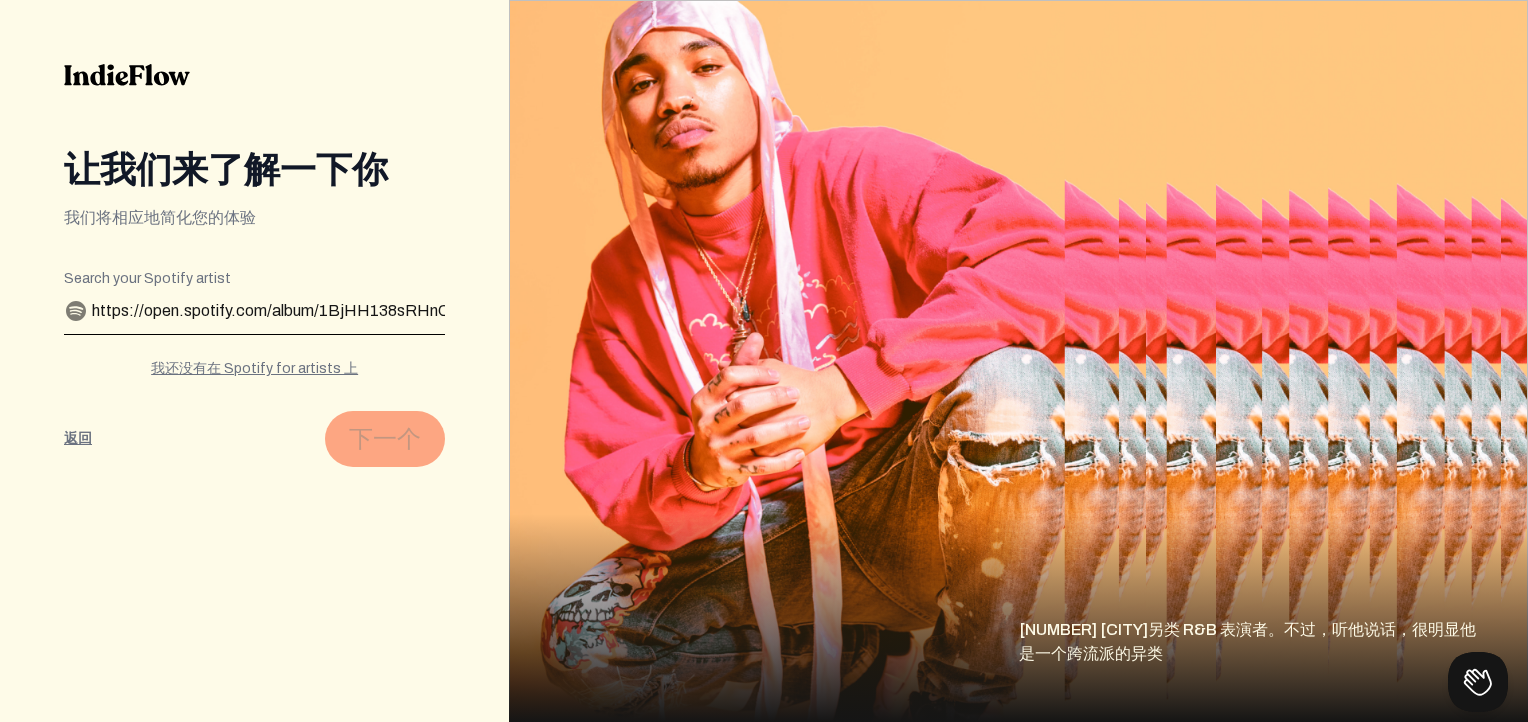 scroll, scrollTop: 0, scrollLeft: 317, axis: horizontal 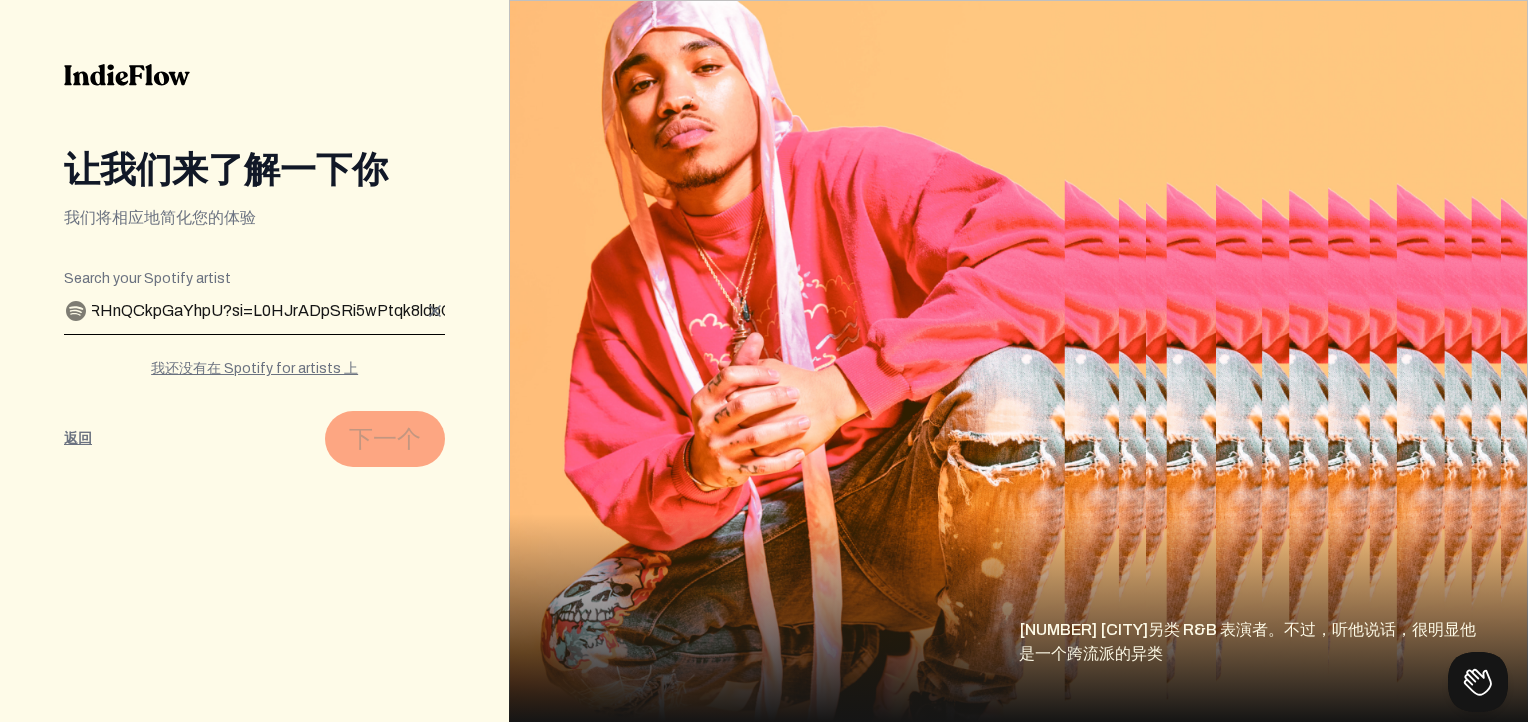 type on "https://open.spotify.com/album/1BjHH138sRHnQCkpGaYhpU?si=L0HJrADpSRi5wPtqk8ldbQ" 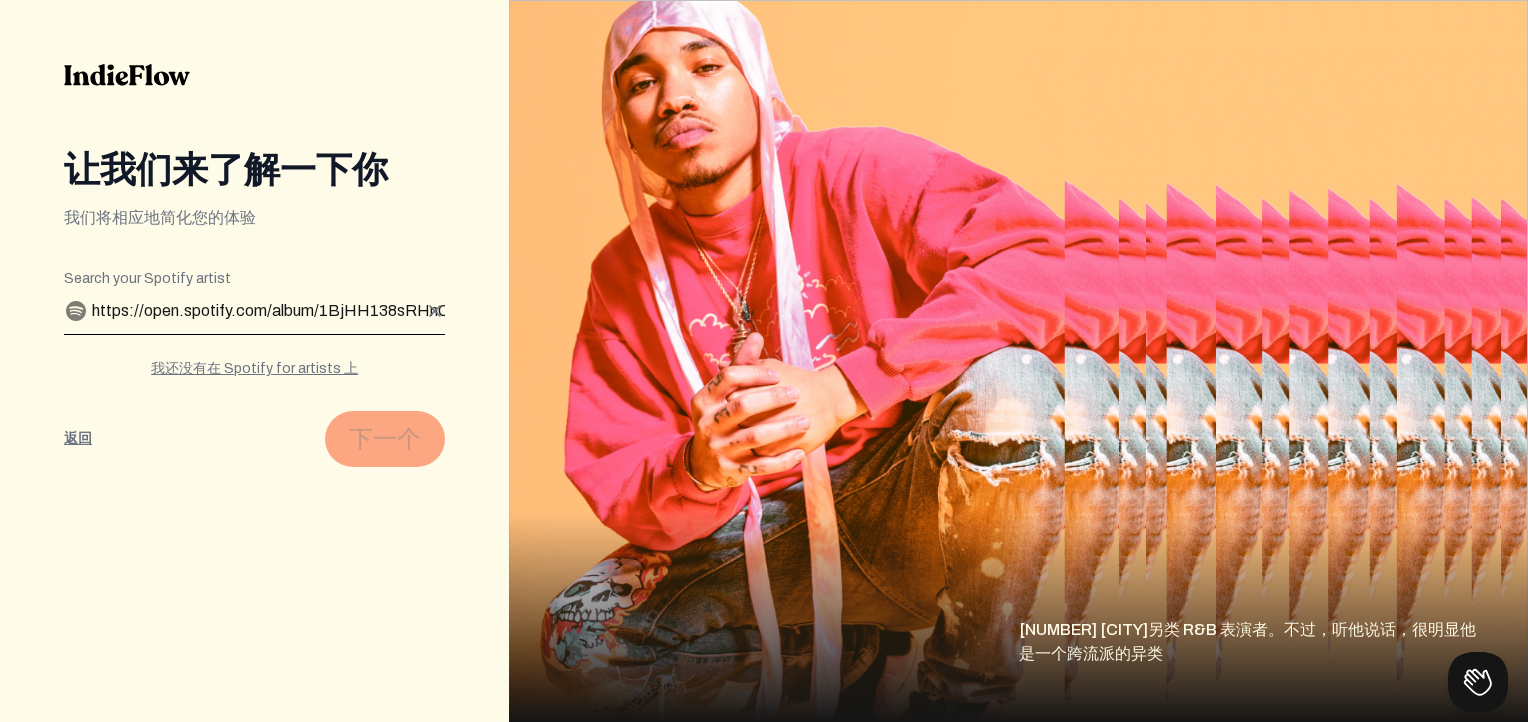 click on "让我们来了解一下你 我们将相应地简化您的体验 Editable create artistInterests 2 spotifyDropdown 3  Search your Spotify artist  https://open.spotify.com/album/1BjHH138sRHnQCkpGaYhpU?si=L0HJrADpSRi5wPtqk8ldbQ 我还没有在 Spotify for artists 上 返回 下一个" 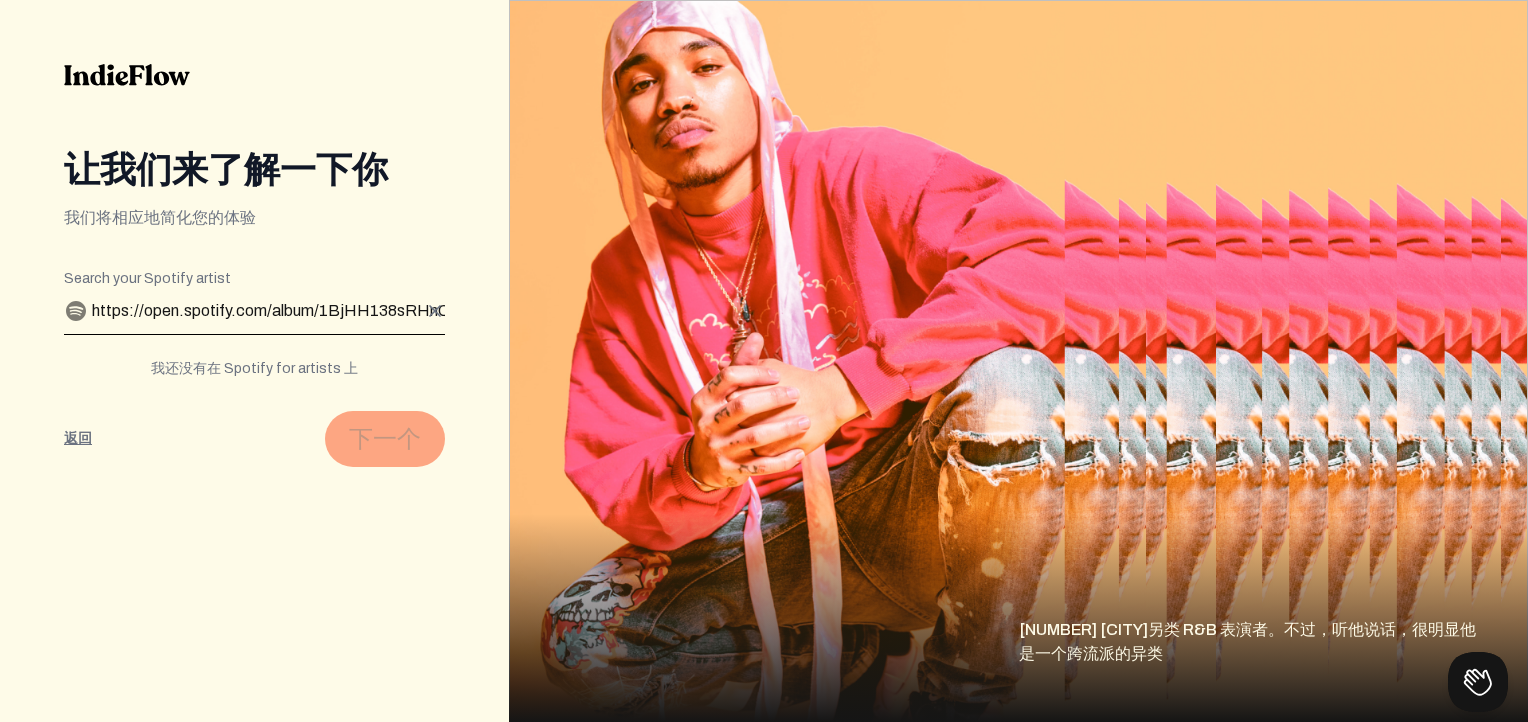 click on "我还没有在 Spotify for artists 上" at bounding box center (254, 369) 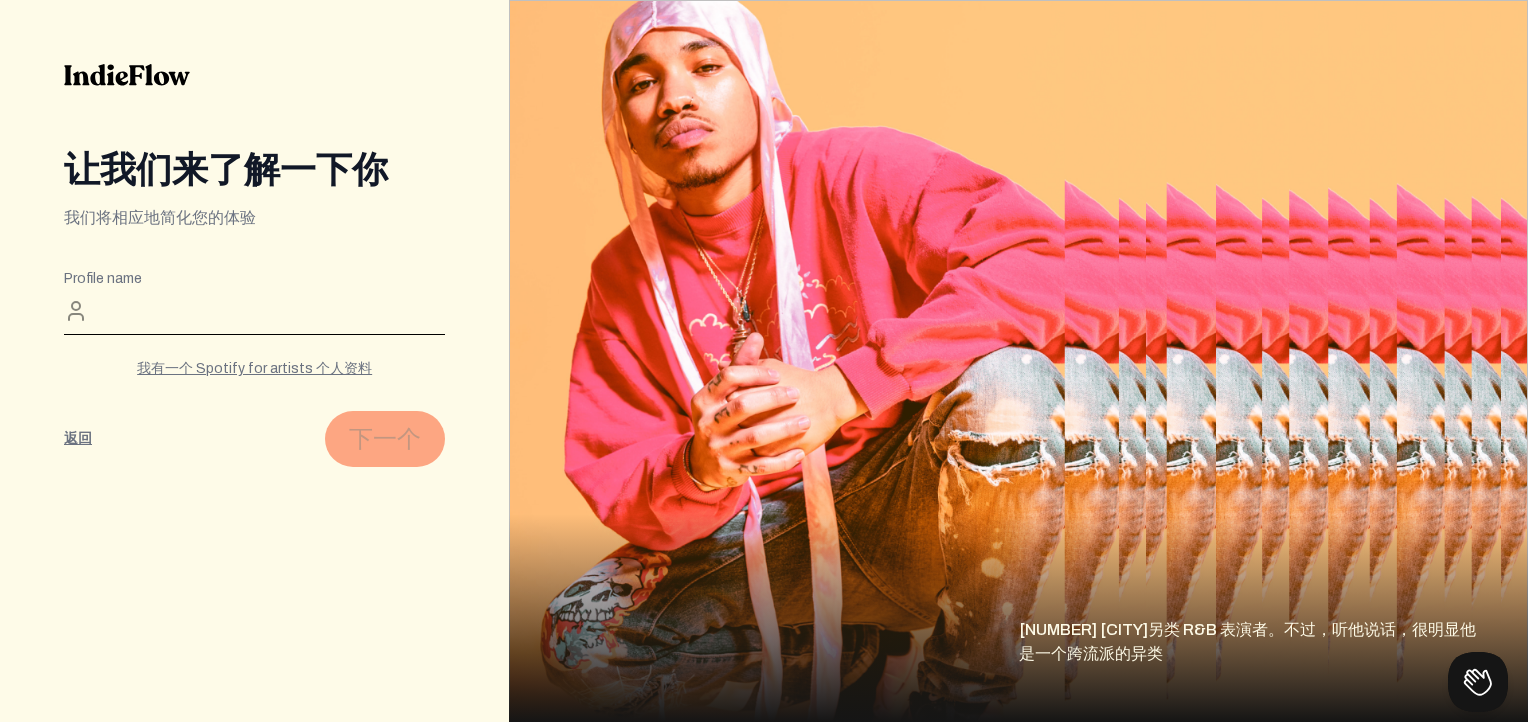 click on "Profile name" at bounding box center (254, 318) 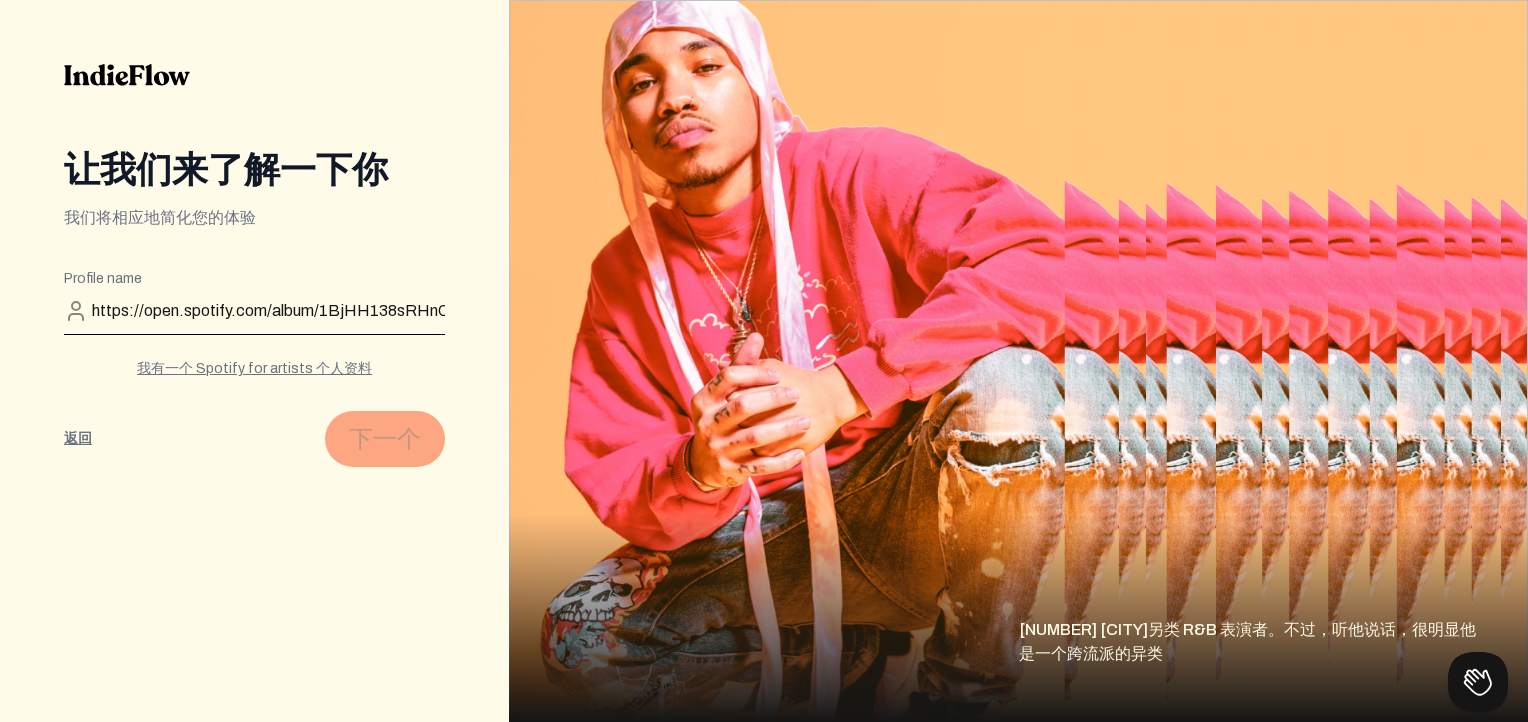 scroll, scrollTop: 0, scrollLeft: 317, axis: horizontal 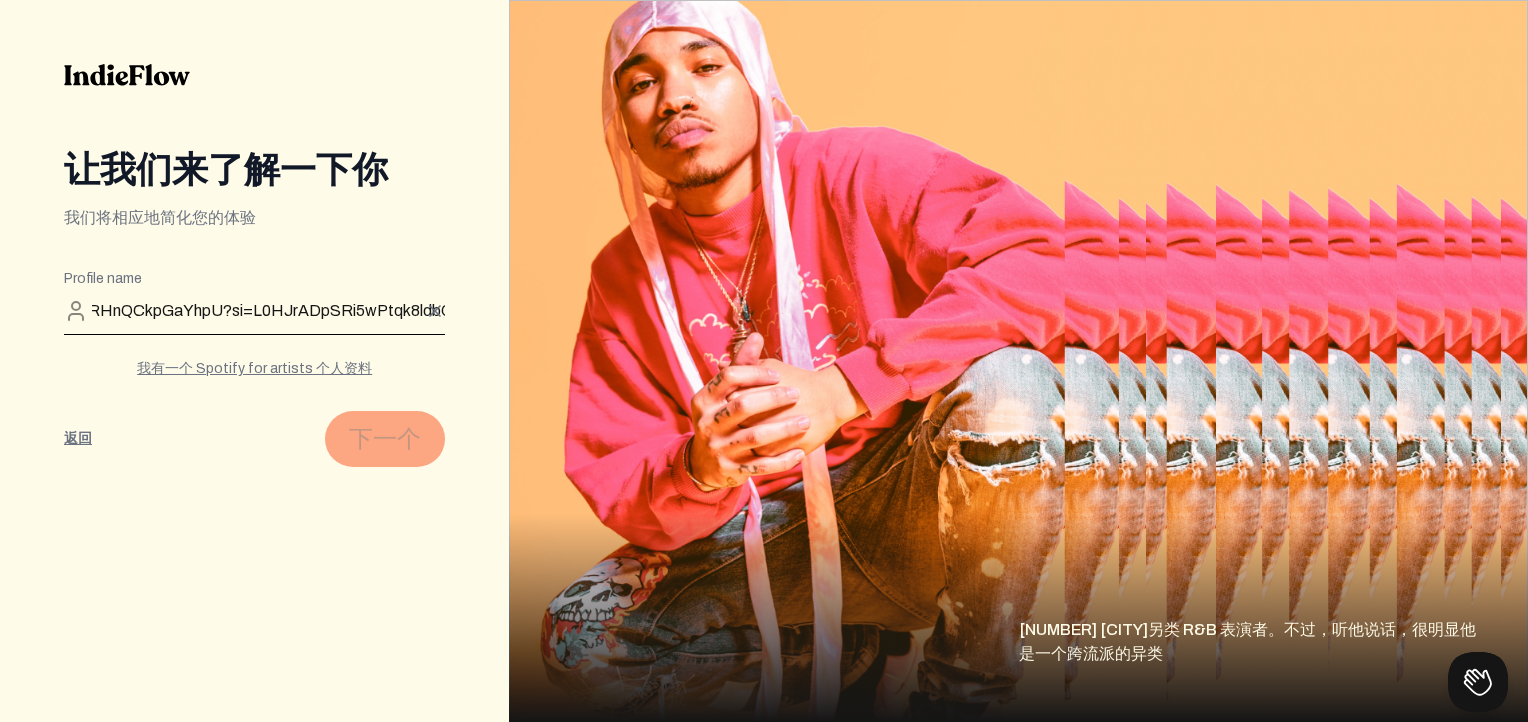 type on "https://open.spotify.com/album/1BjHH138sRHnQCkpGaYhpU?si=L0HJrADpSRi5wPtqk8ldbQ" 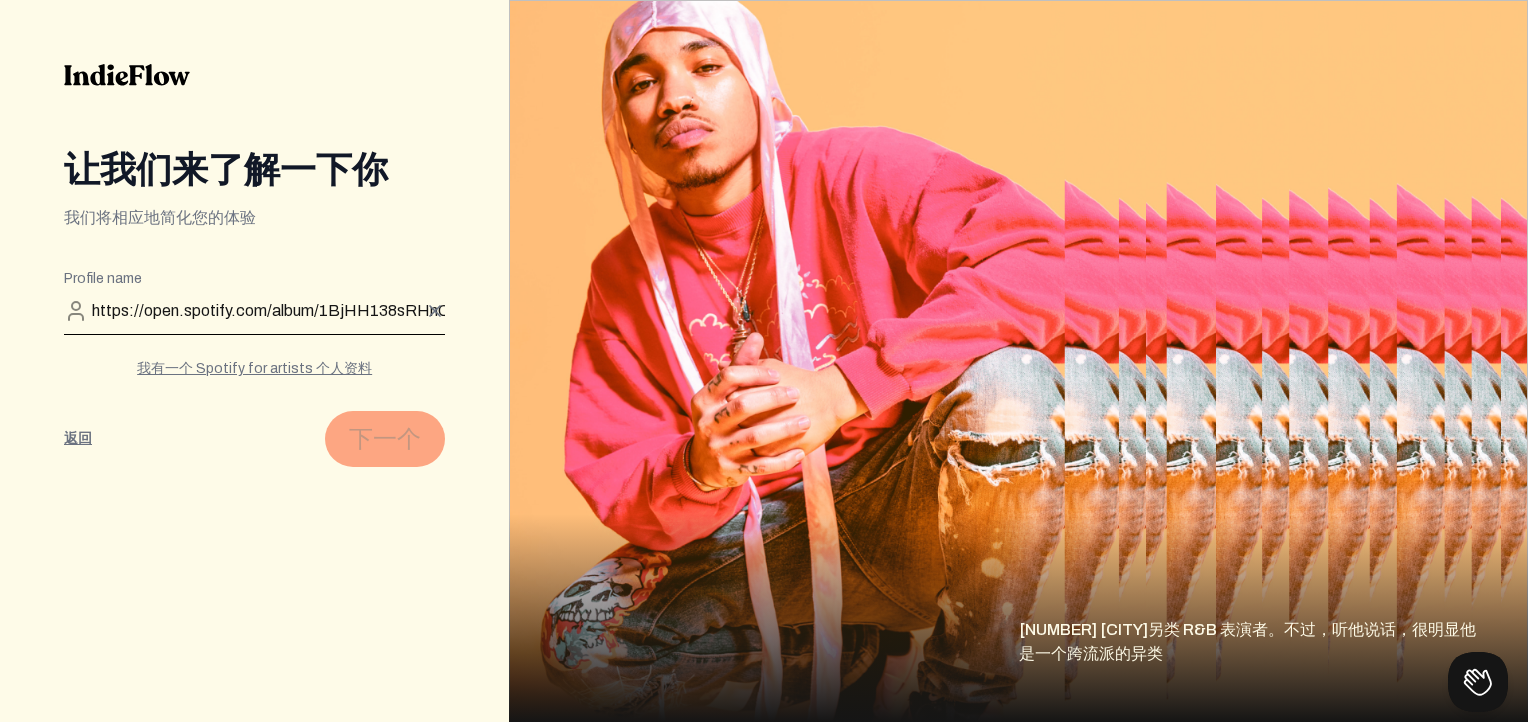click 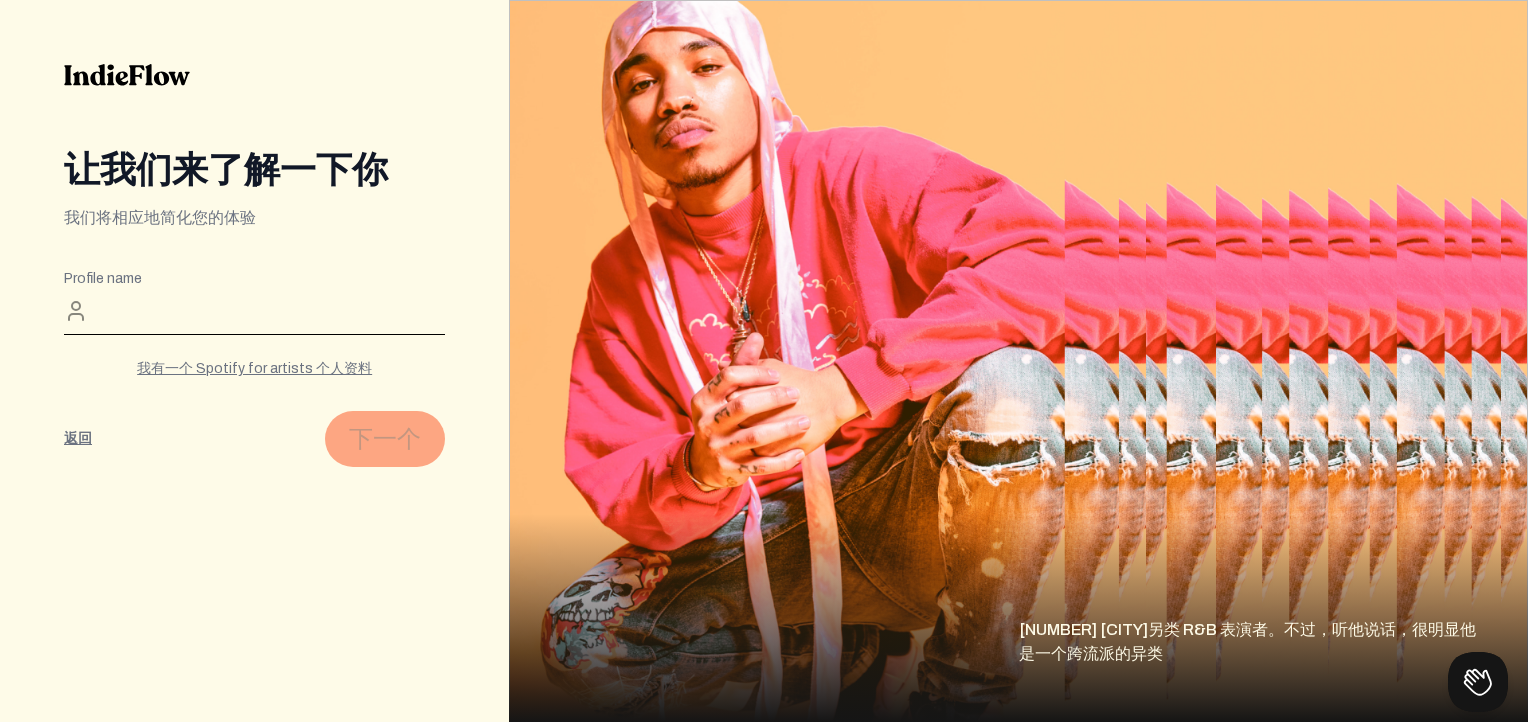 click on "Profile name" at bounding box center [254, 318] 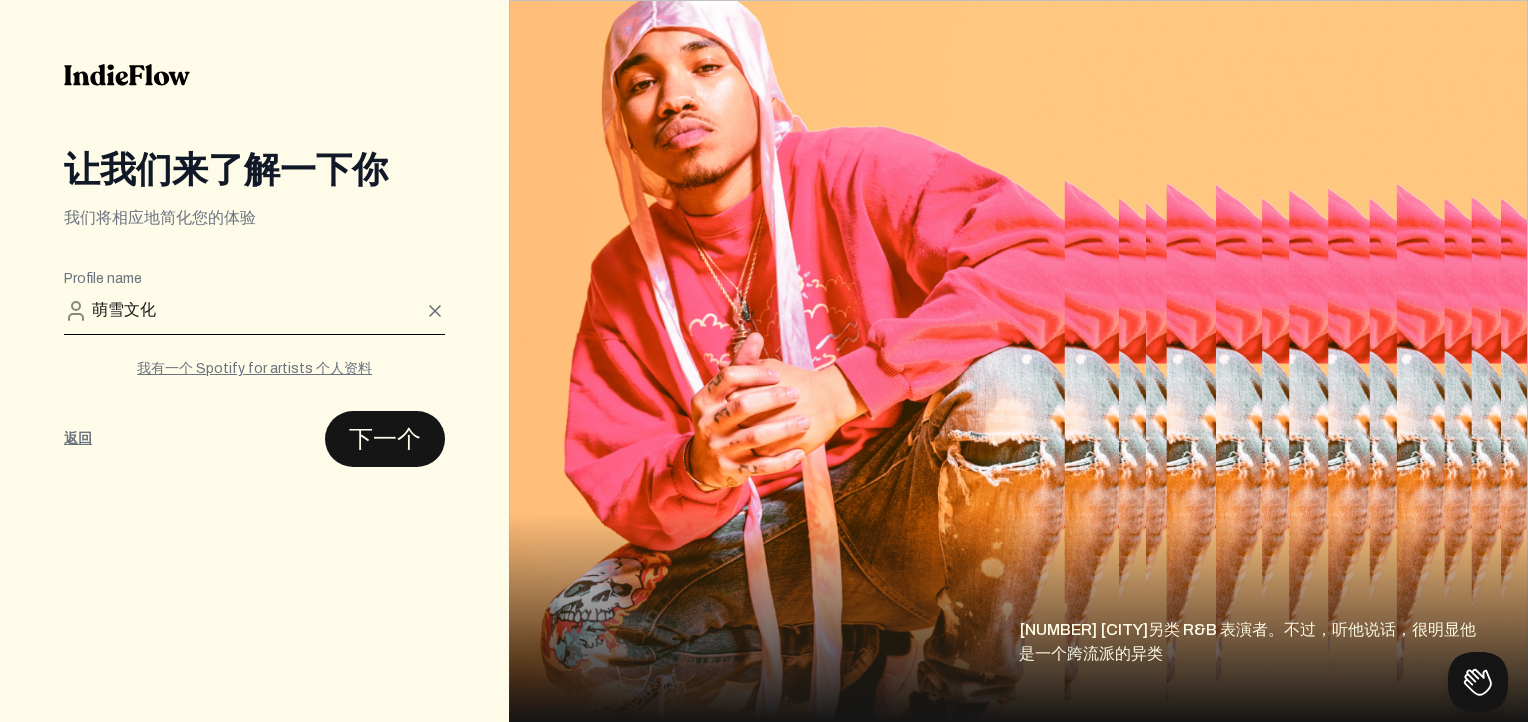 type on "萌雪文化" 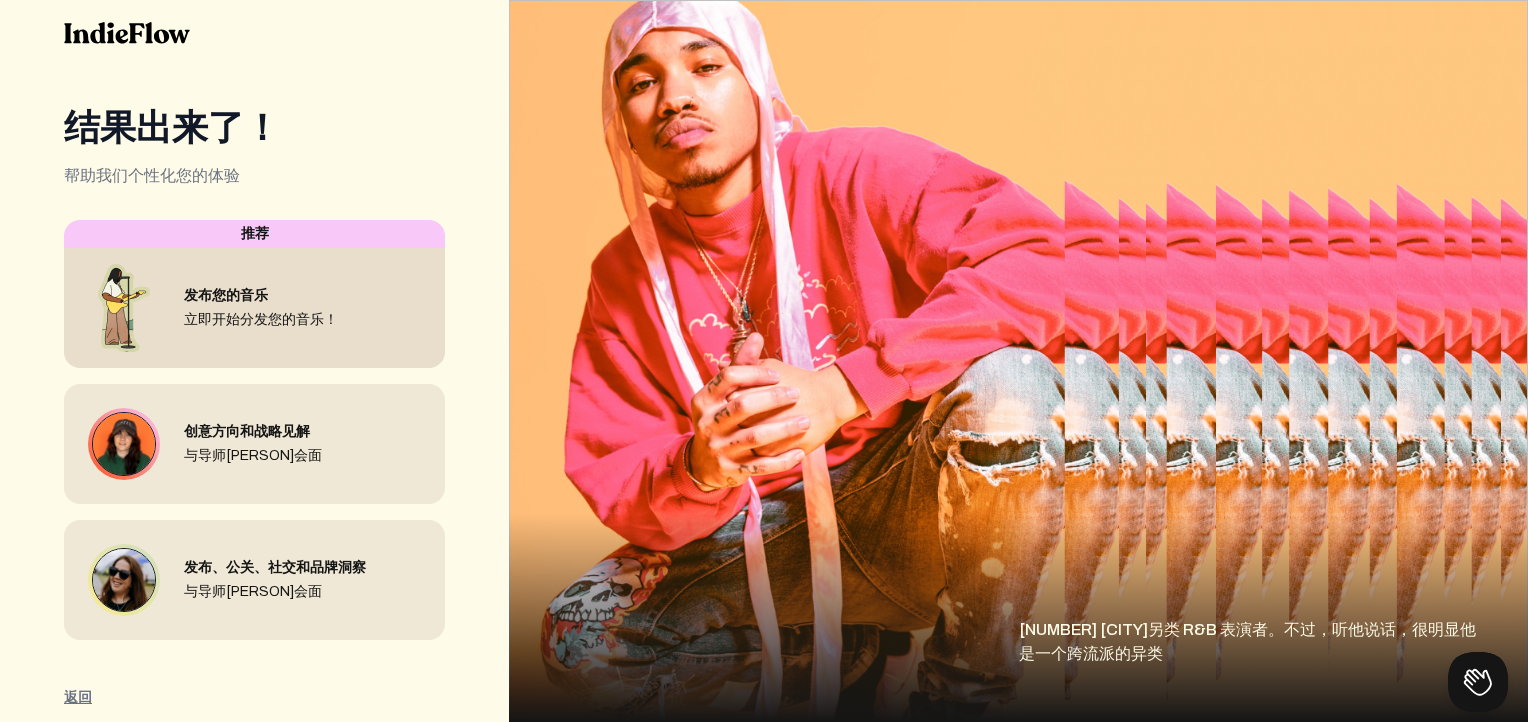 scroll, scrollTop: 92, scrollLeft: 0, axis: vertical 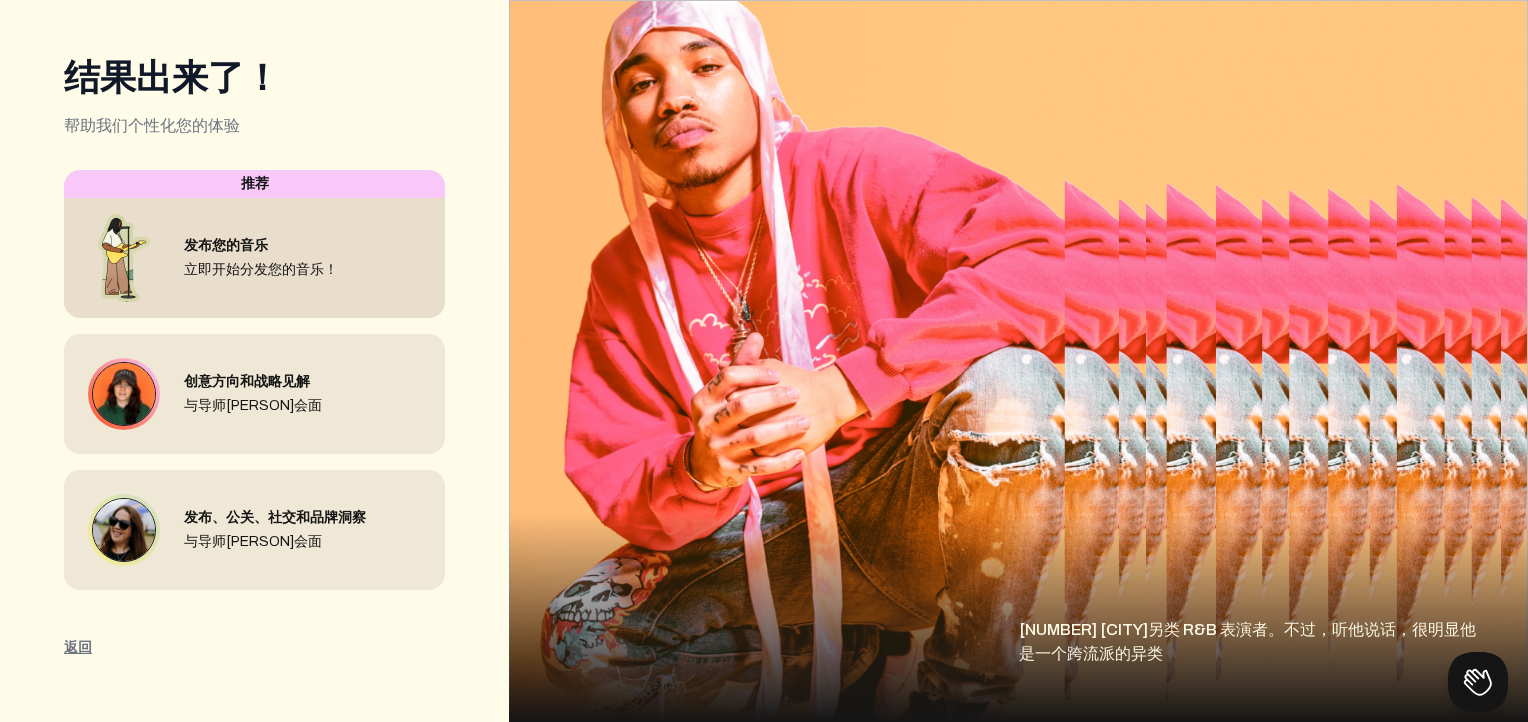 click on "发布您的音乐 立即开始分发您的音乐！" at bounding box center [254, 258] 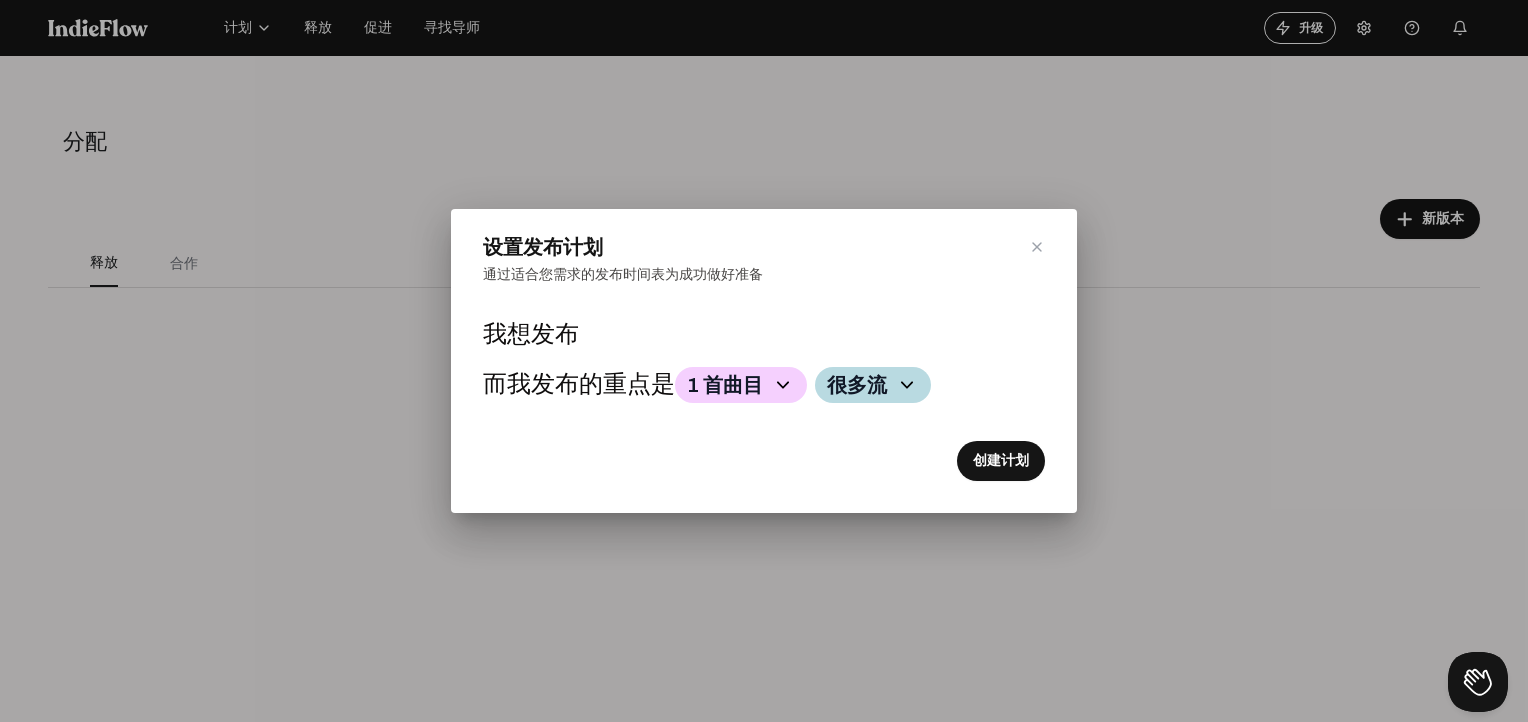 click on "我想发布" at bounding box center [531, 334] 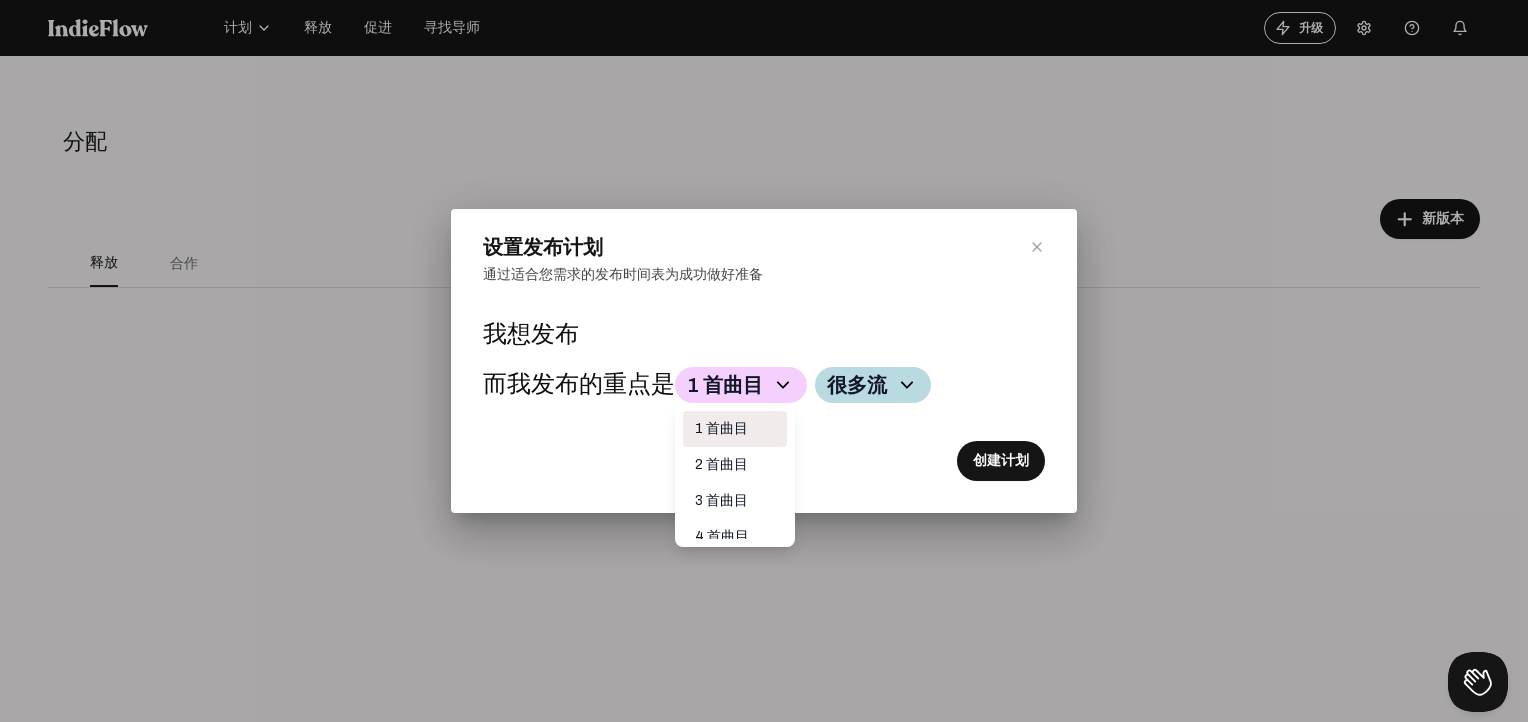 click on "1 首曲目" at bounding box center [735, 429] 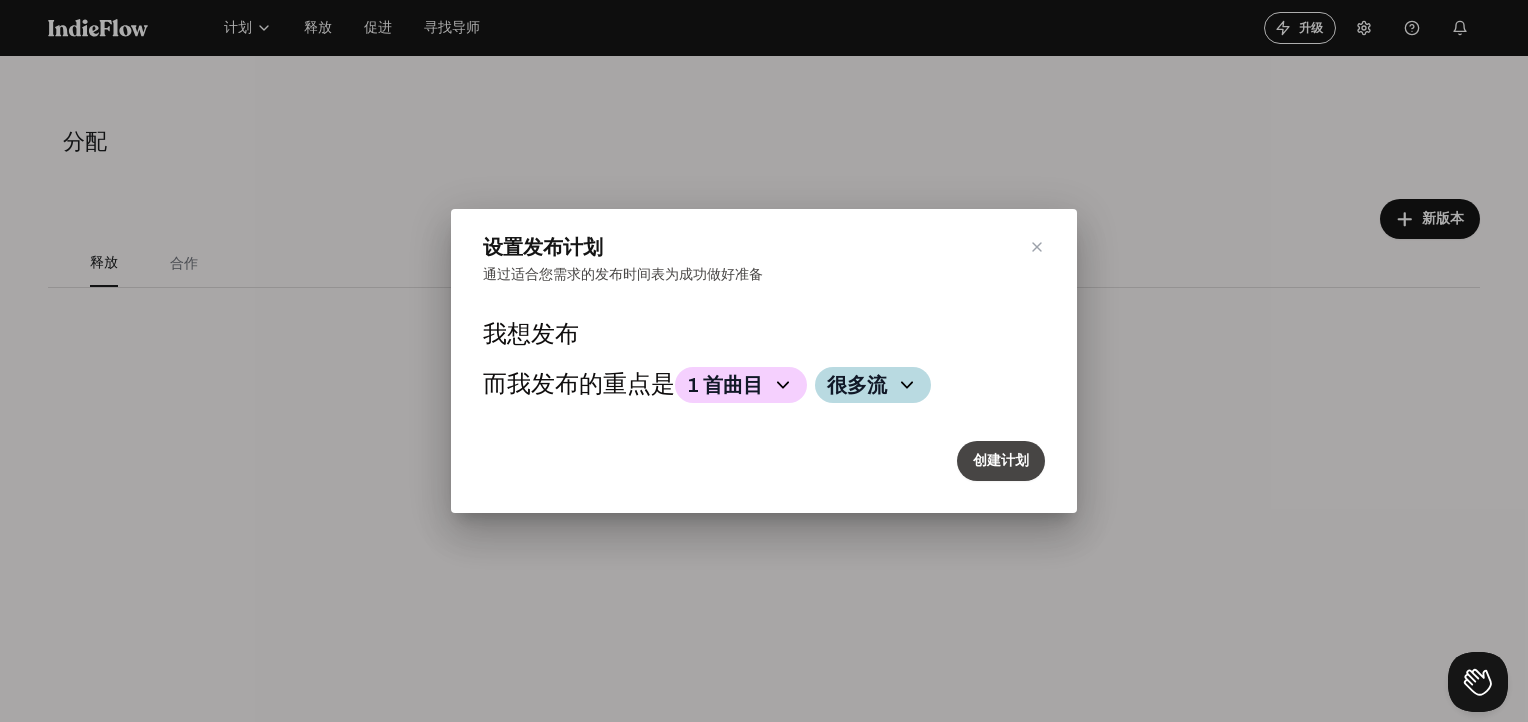 click on "创建计划" at bounding box center (1001, 461) 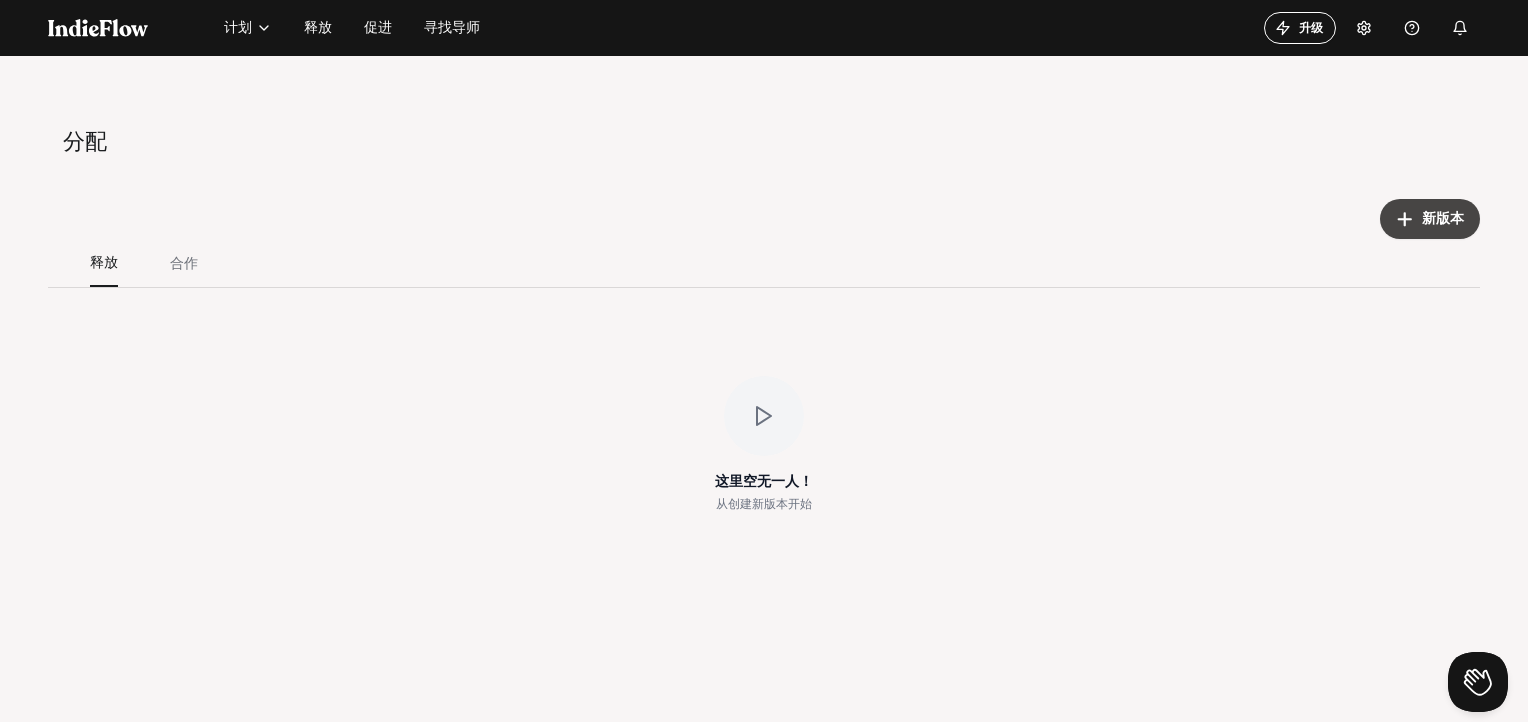 click on "新版本" 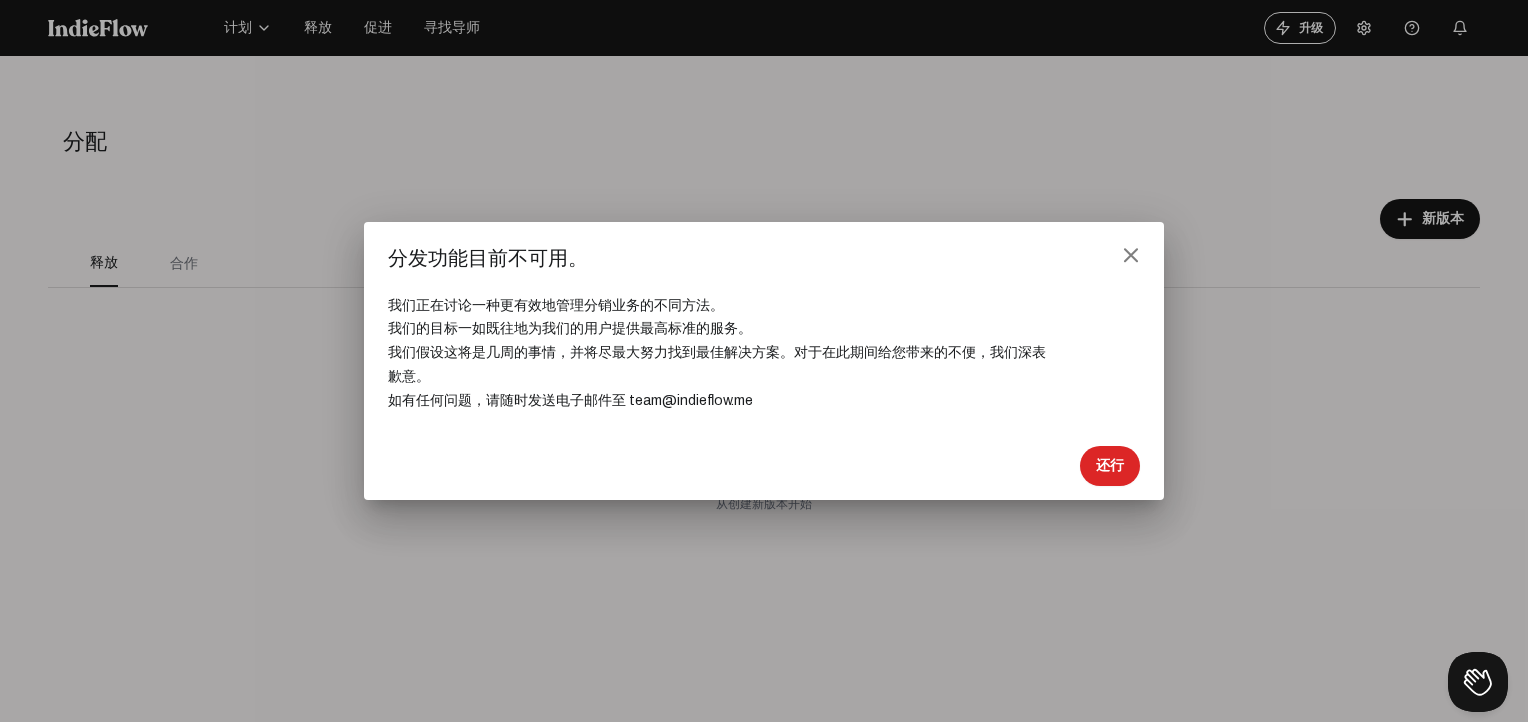 drag, startPoint x: 772, startPoint y: 400, endPoint x: 629, endPoint y: 400, distance: 143 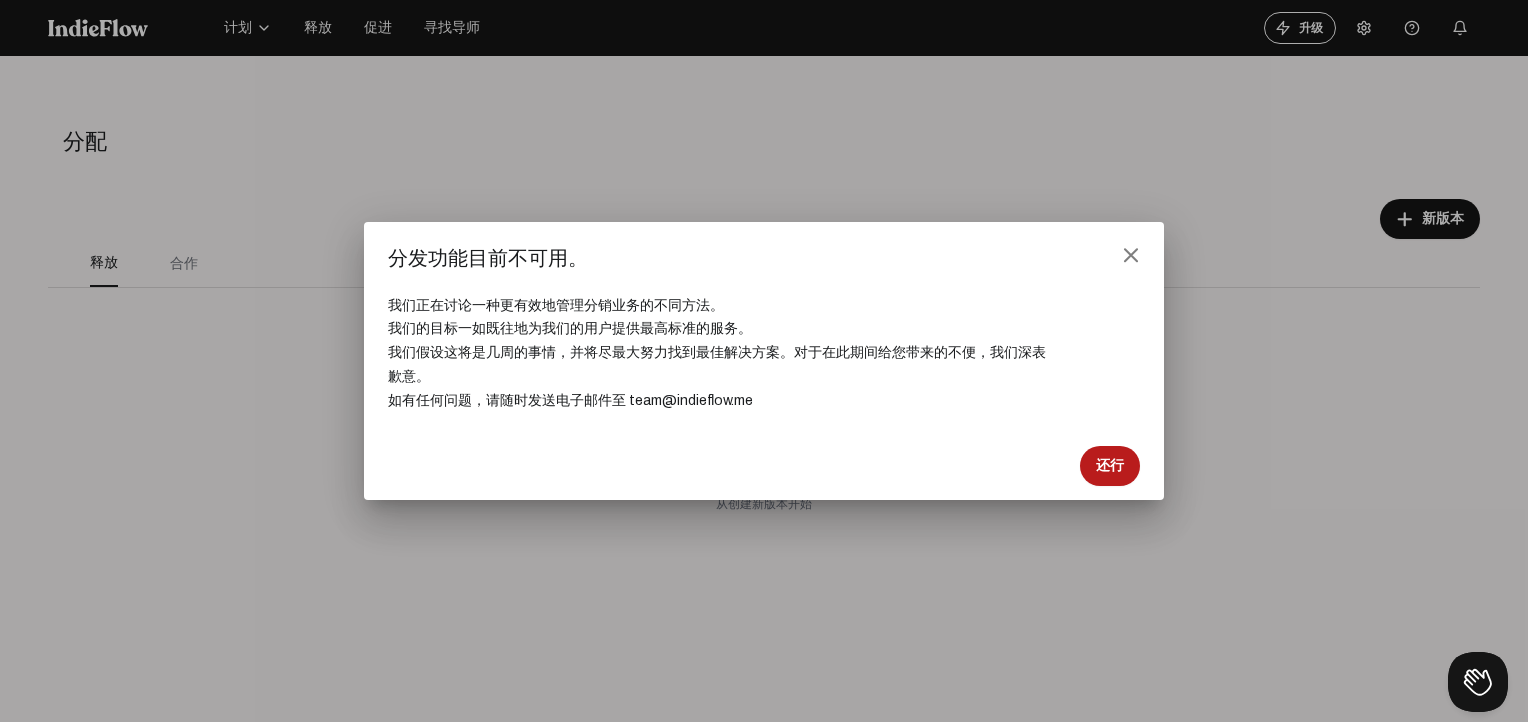 click on "还行" 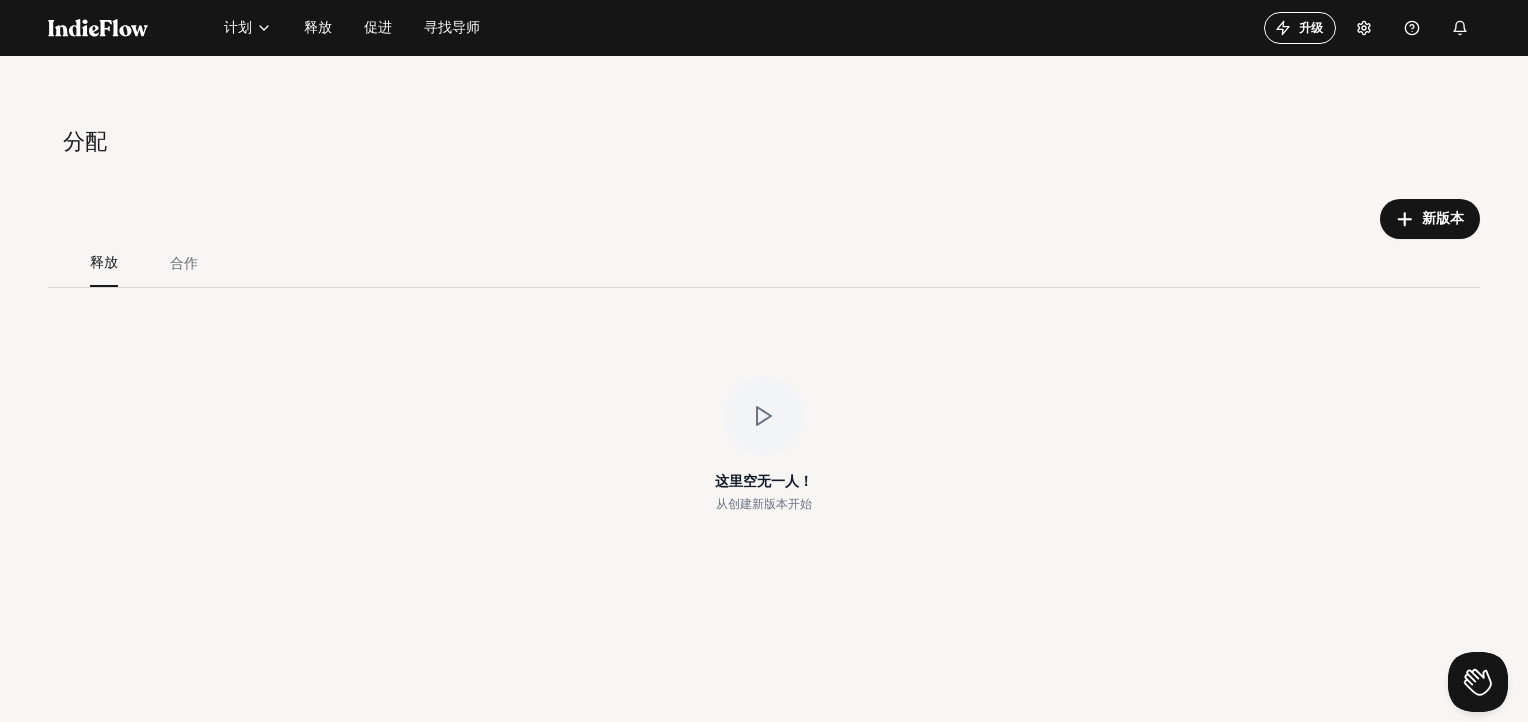 scroll, scrollTop: 56, scrollLeft: 0, axis: vertical 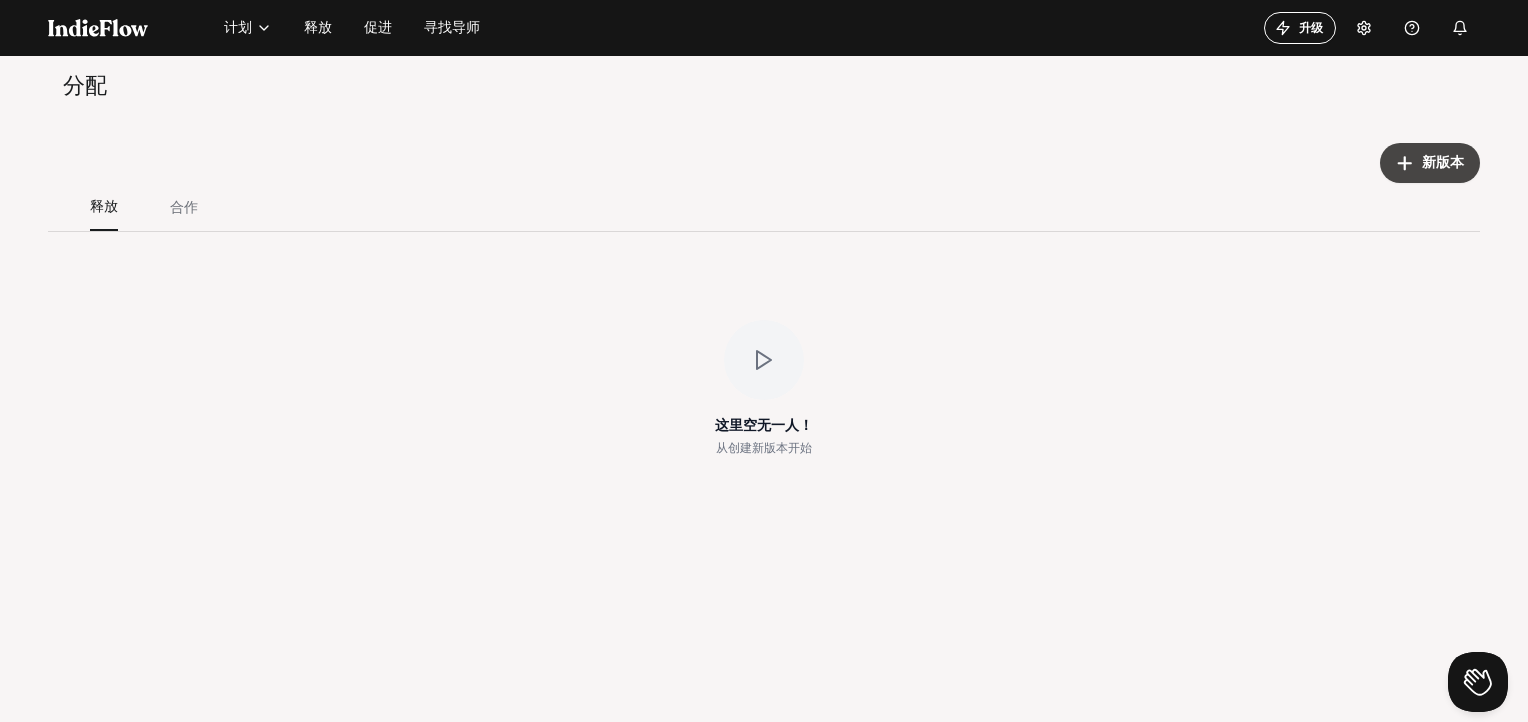 click on "新版本" 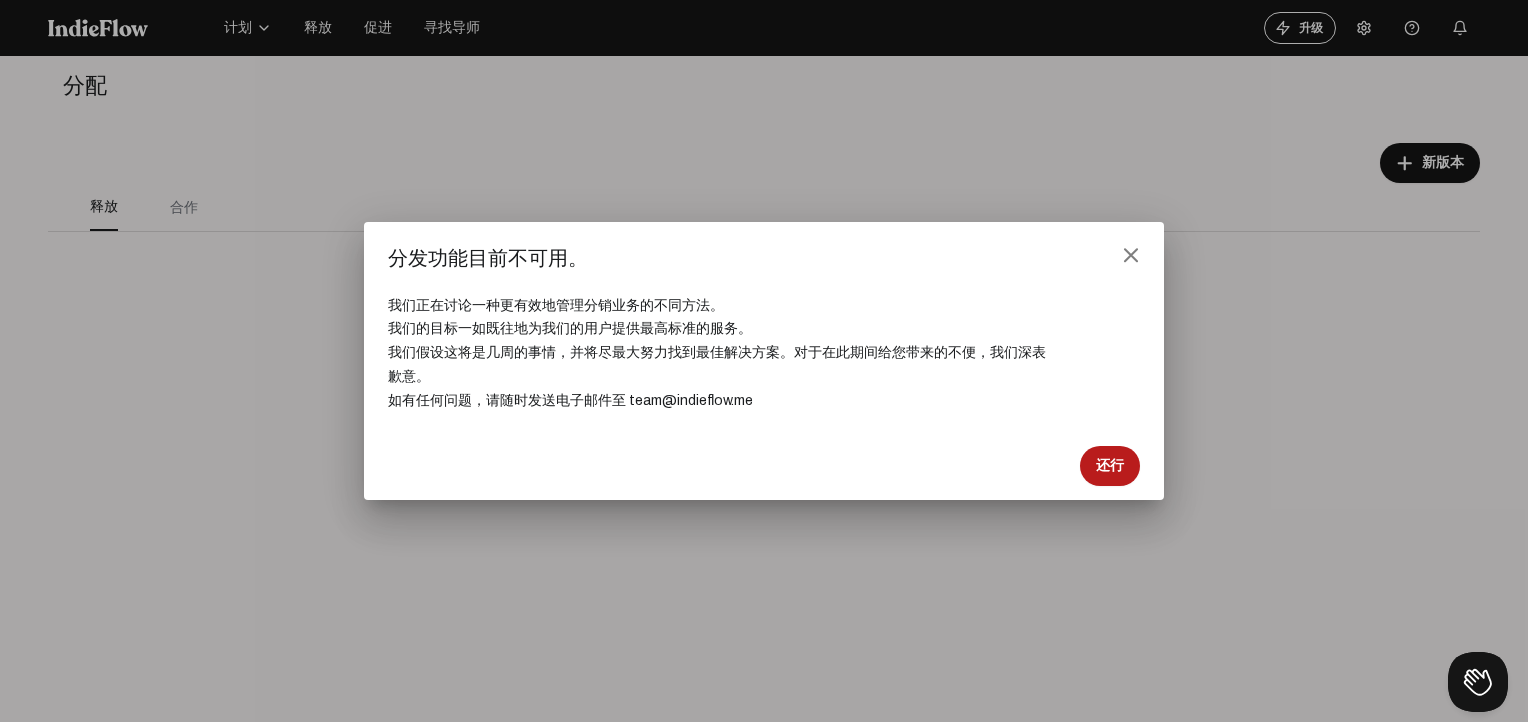 click on "还行" 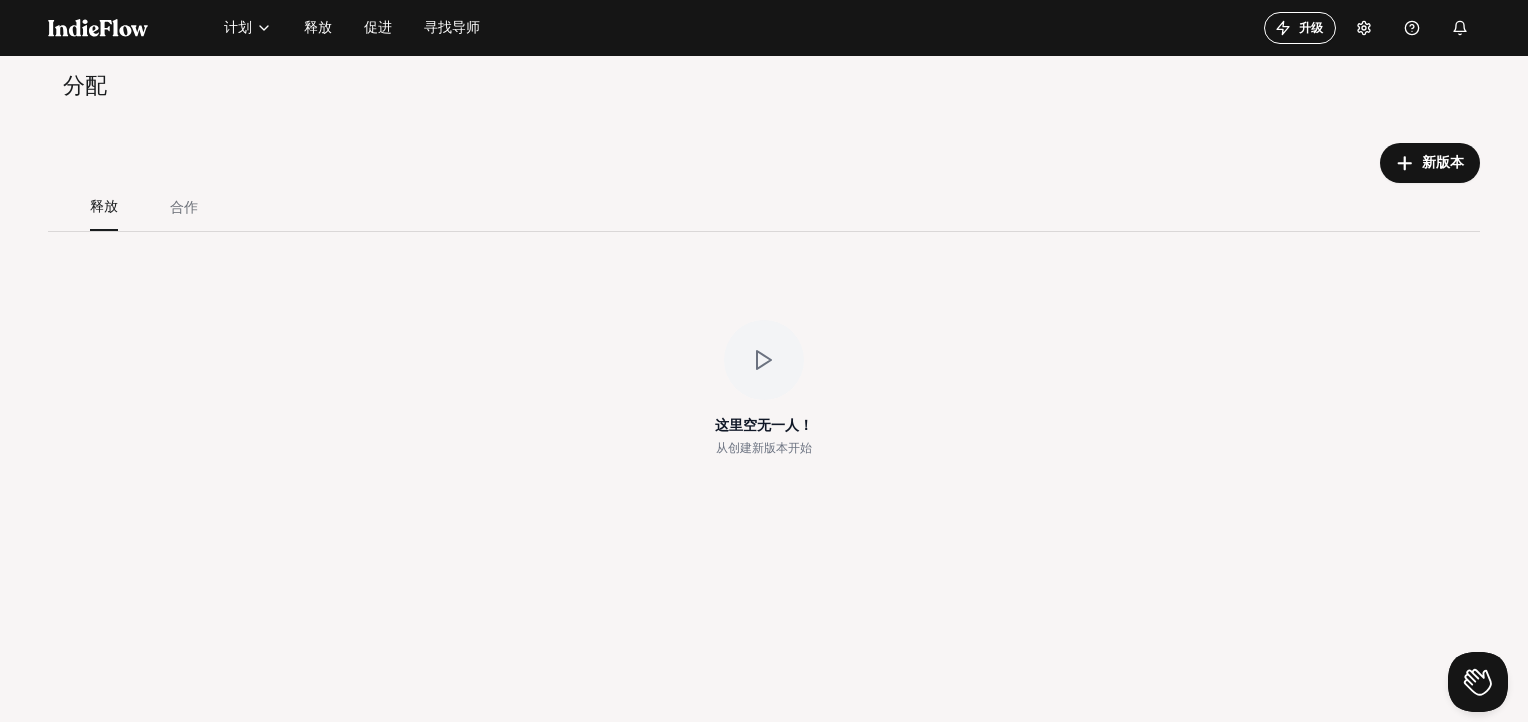 click on "合作" at bounding box center [184, 207] 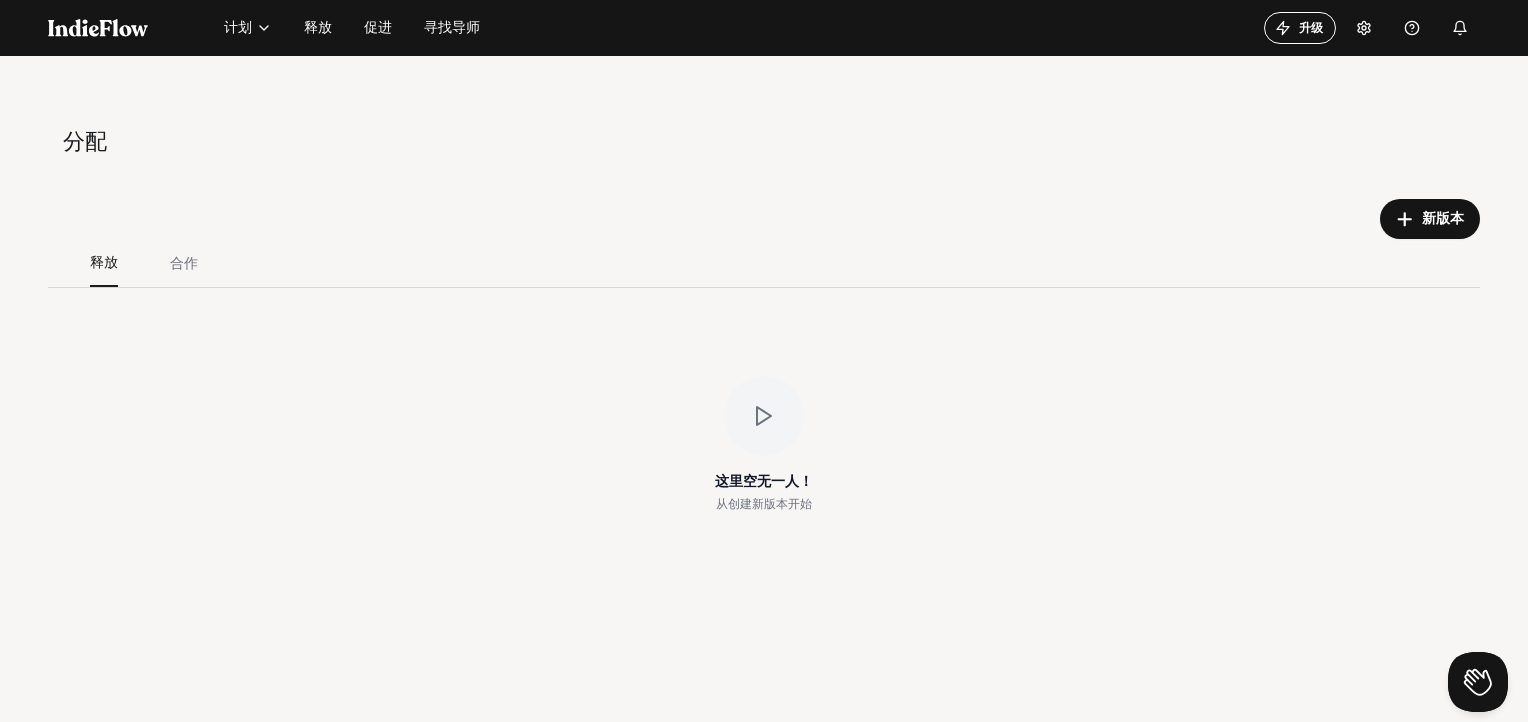 scroll, scrollTop: 0, scrollLeft: 0, axis: both 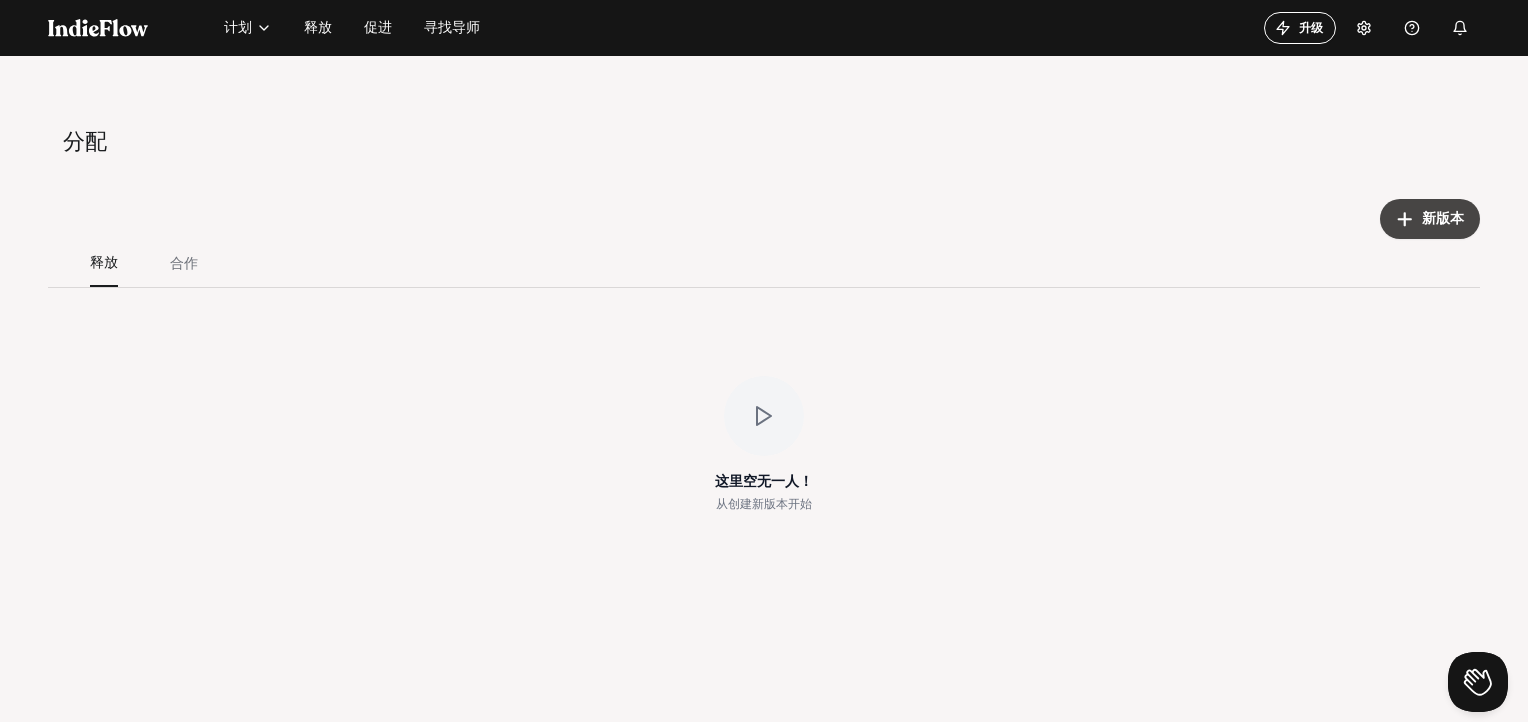 click on "add" 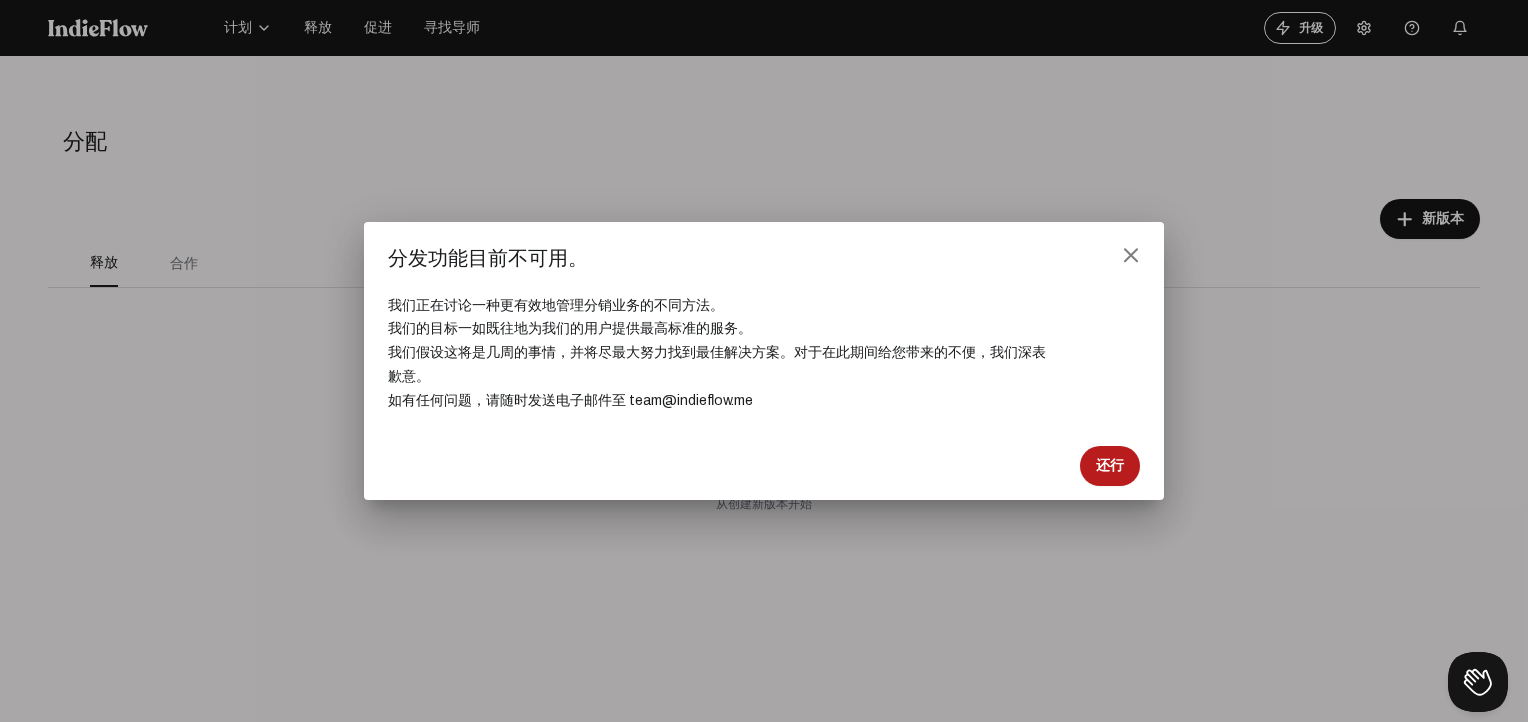 click on "还行" 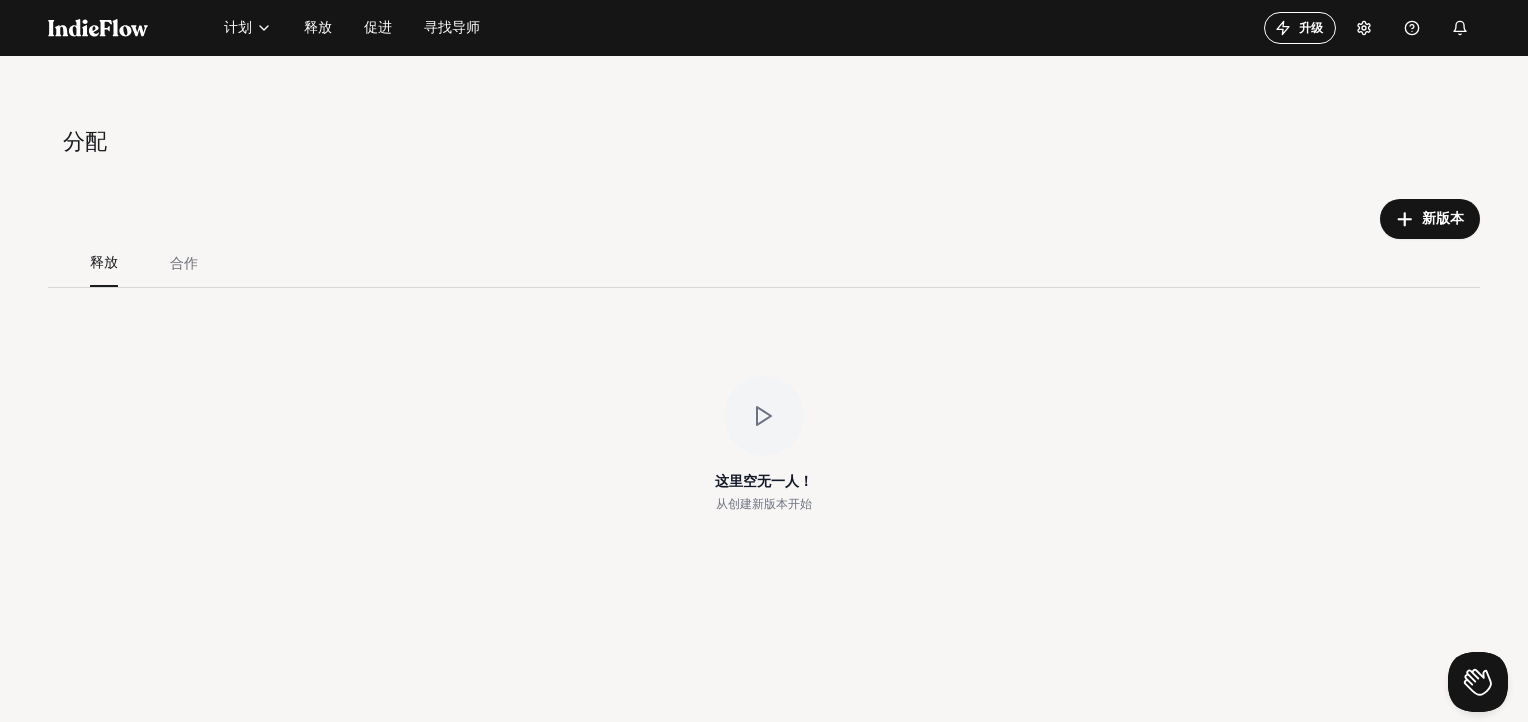 click 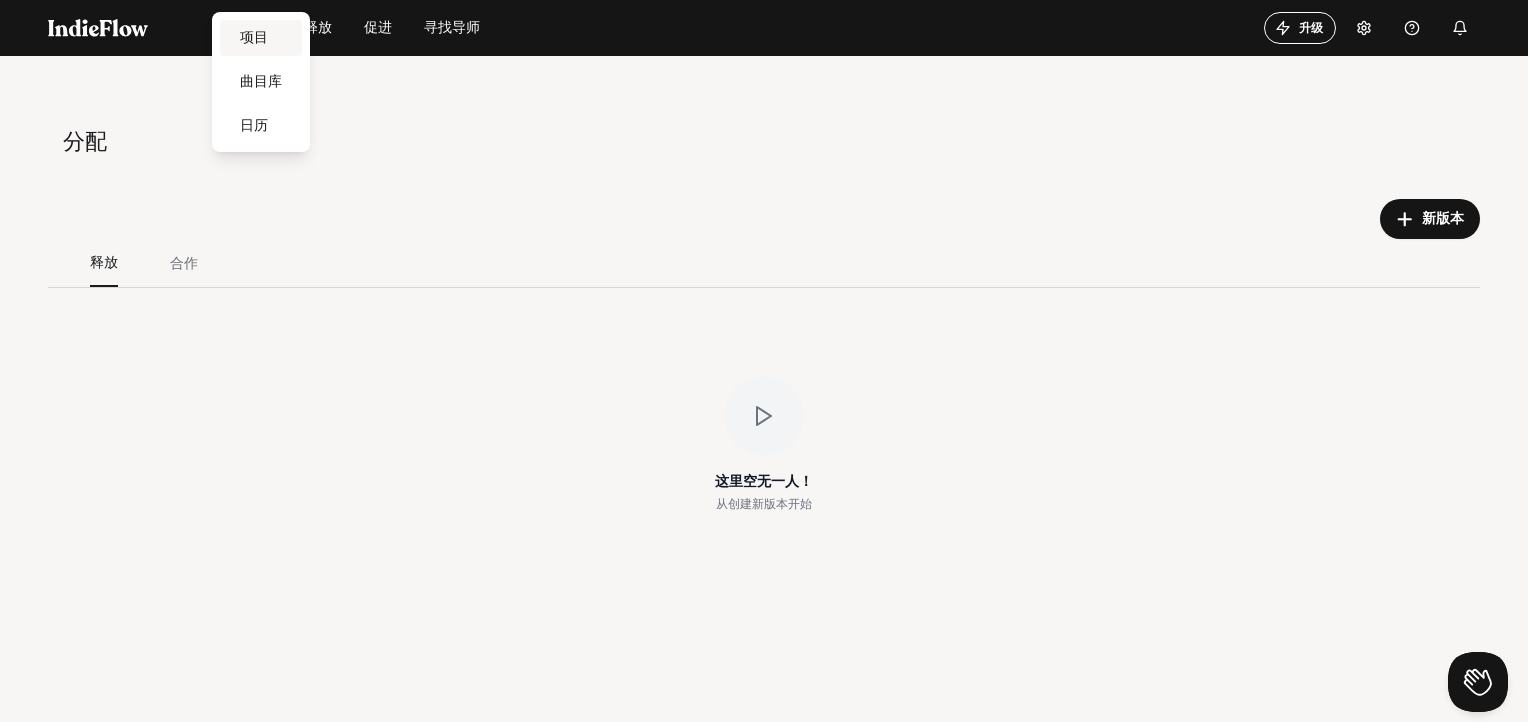 click on "项目" 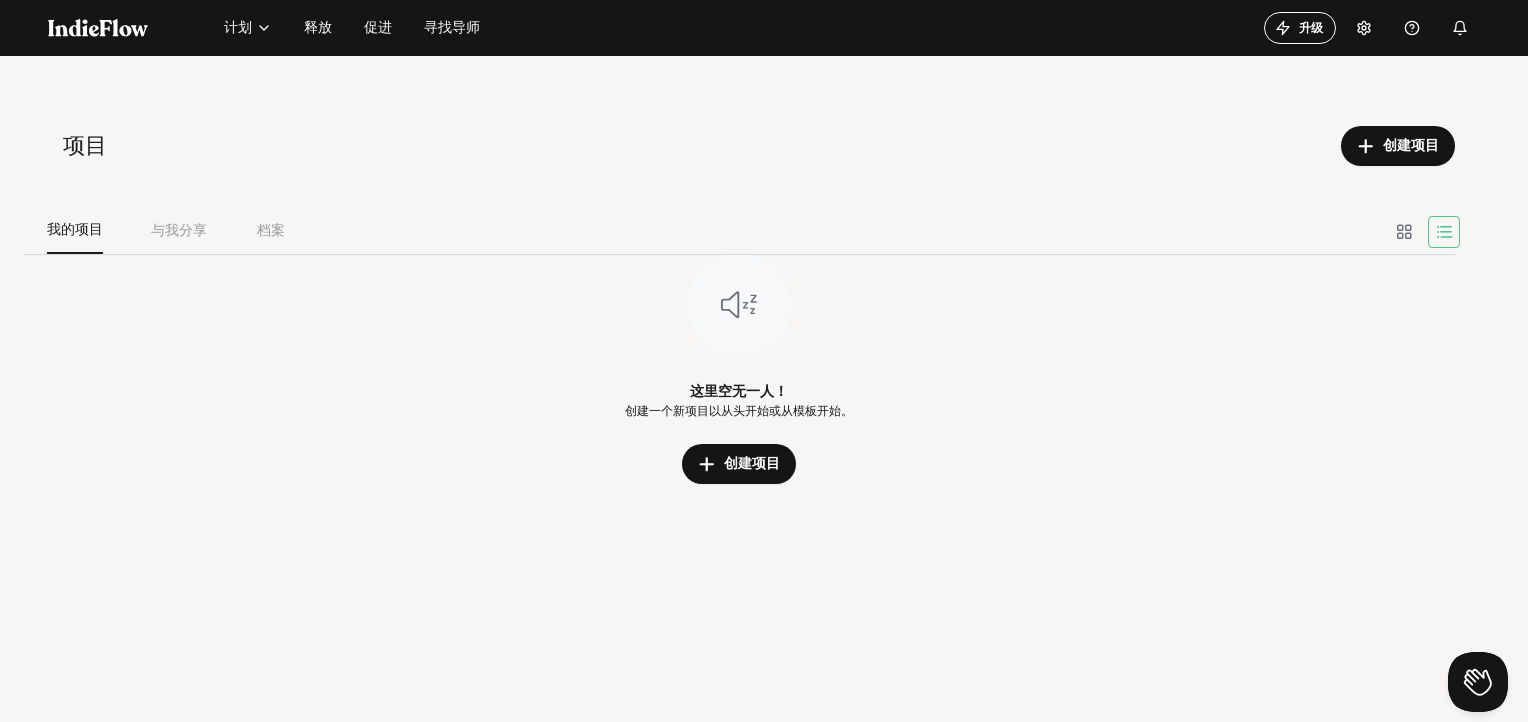 scroll, scrollTop: 152, scrollLeft: 0, axis: vertical 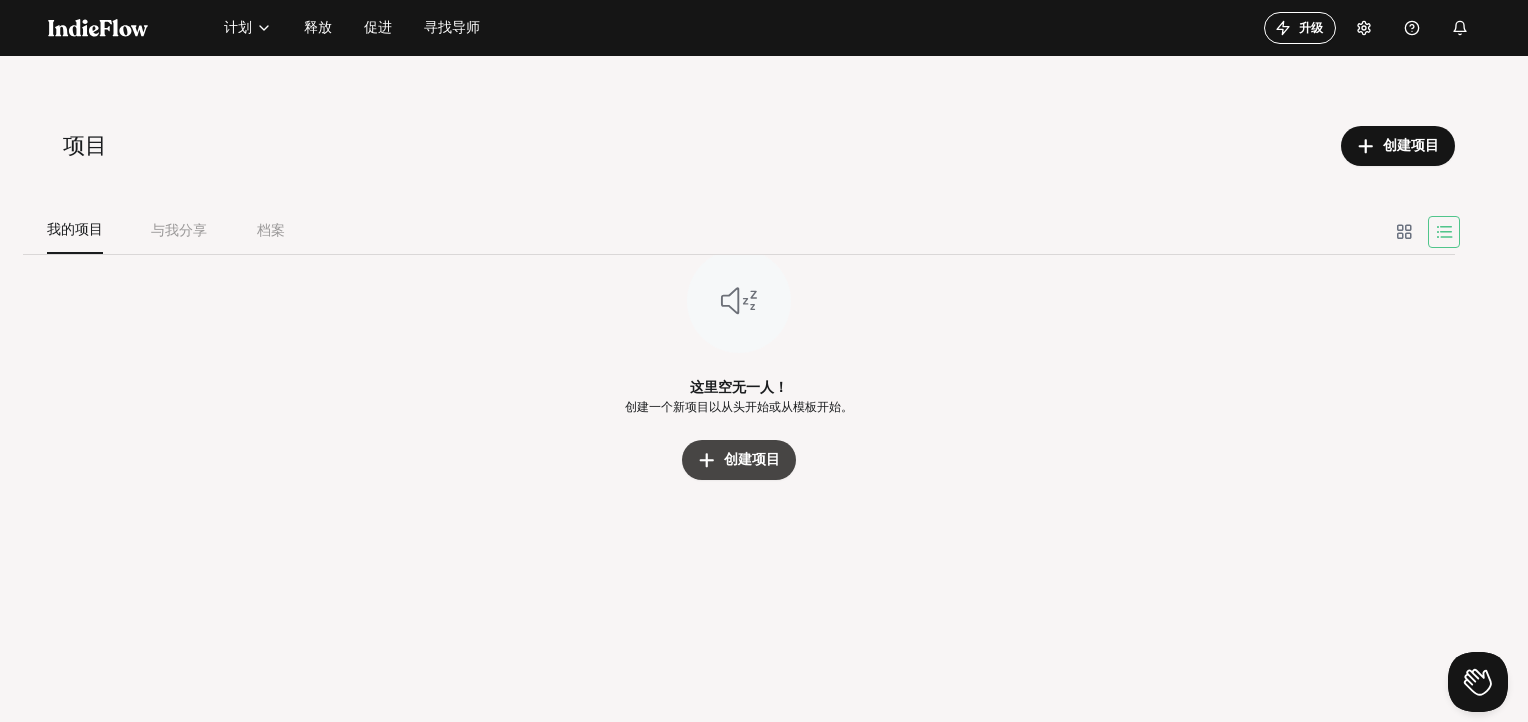 click on "创建项目" at bounding box center (752, 460) 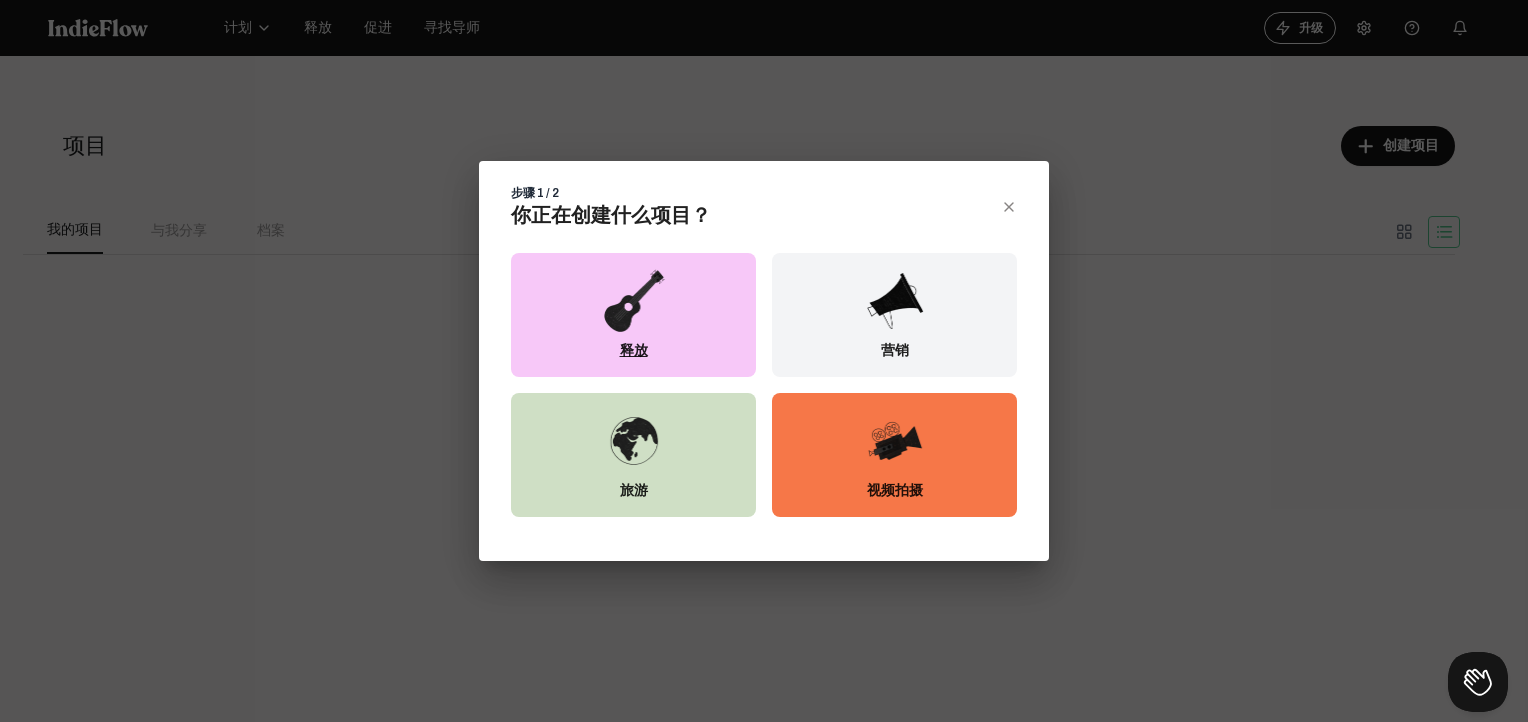 click on "释放" at bounding box center (633, 315) 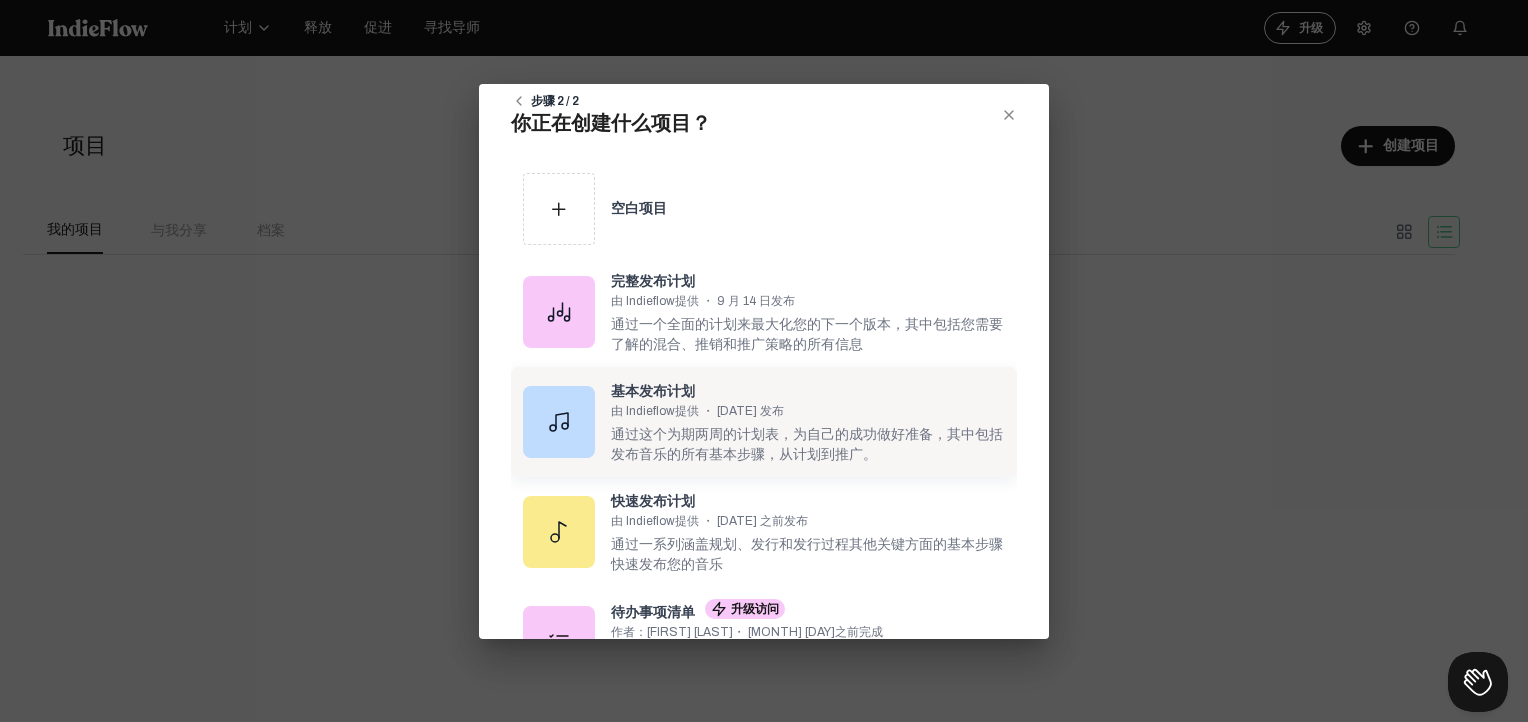 scroll, scrollTop: 0, scrollLeft: 0, axis: both 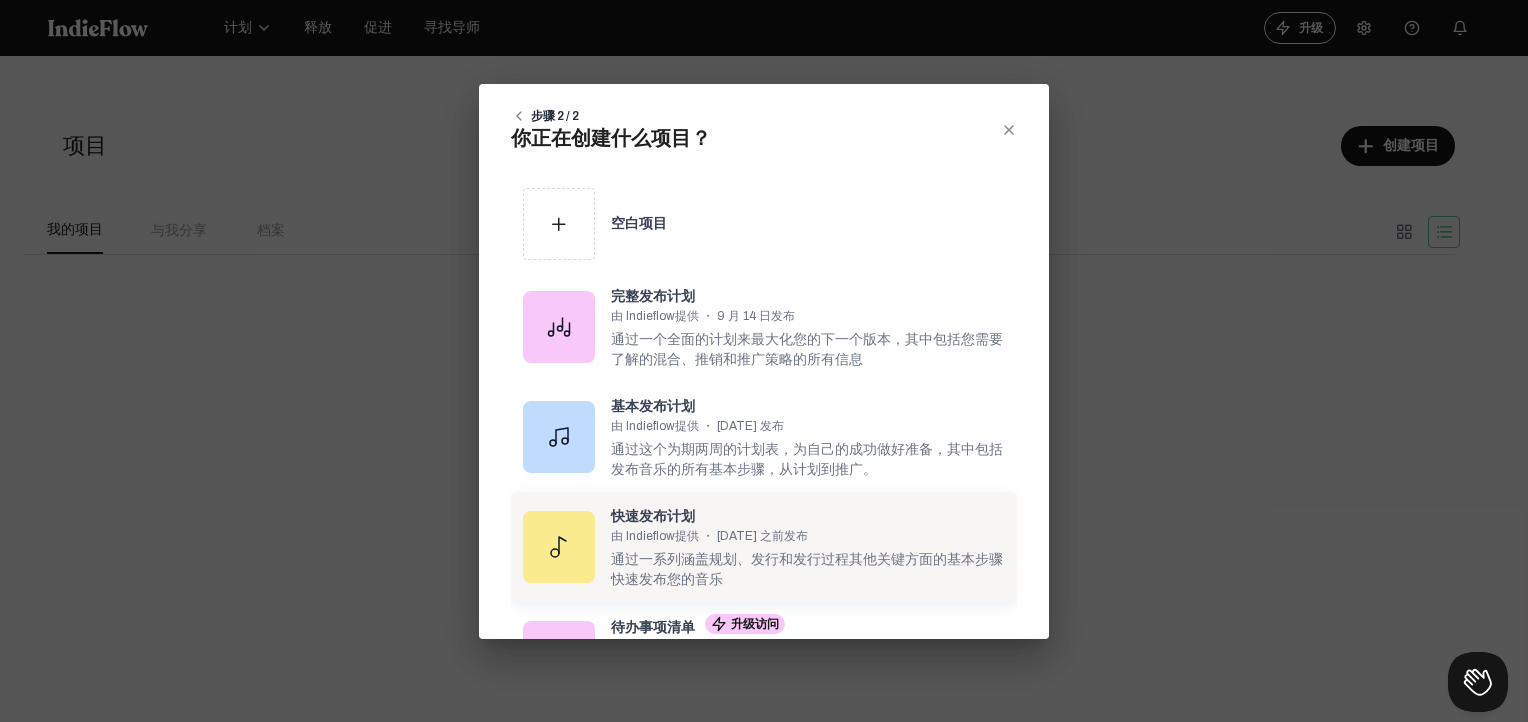 click on "通过一系列涵盖规划、发行和发行过程其他关键方面的基本步骤快速发布您的音乐" at bounding box center (808, 567) 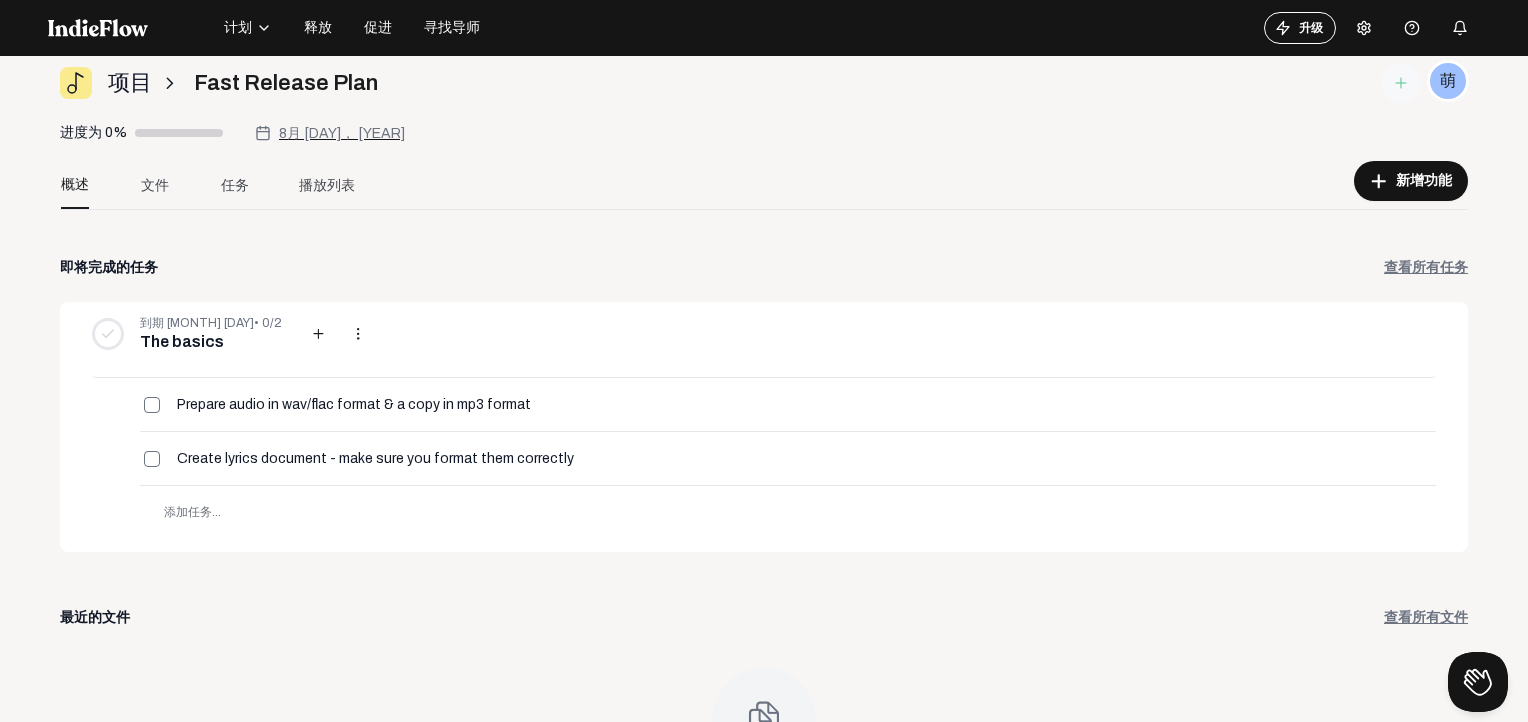 scroll, scrollTop: 0, scrollLeft: 0, axis: both 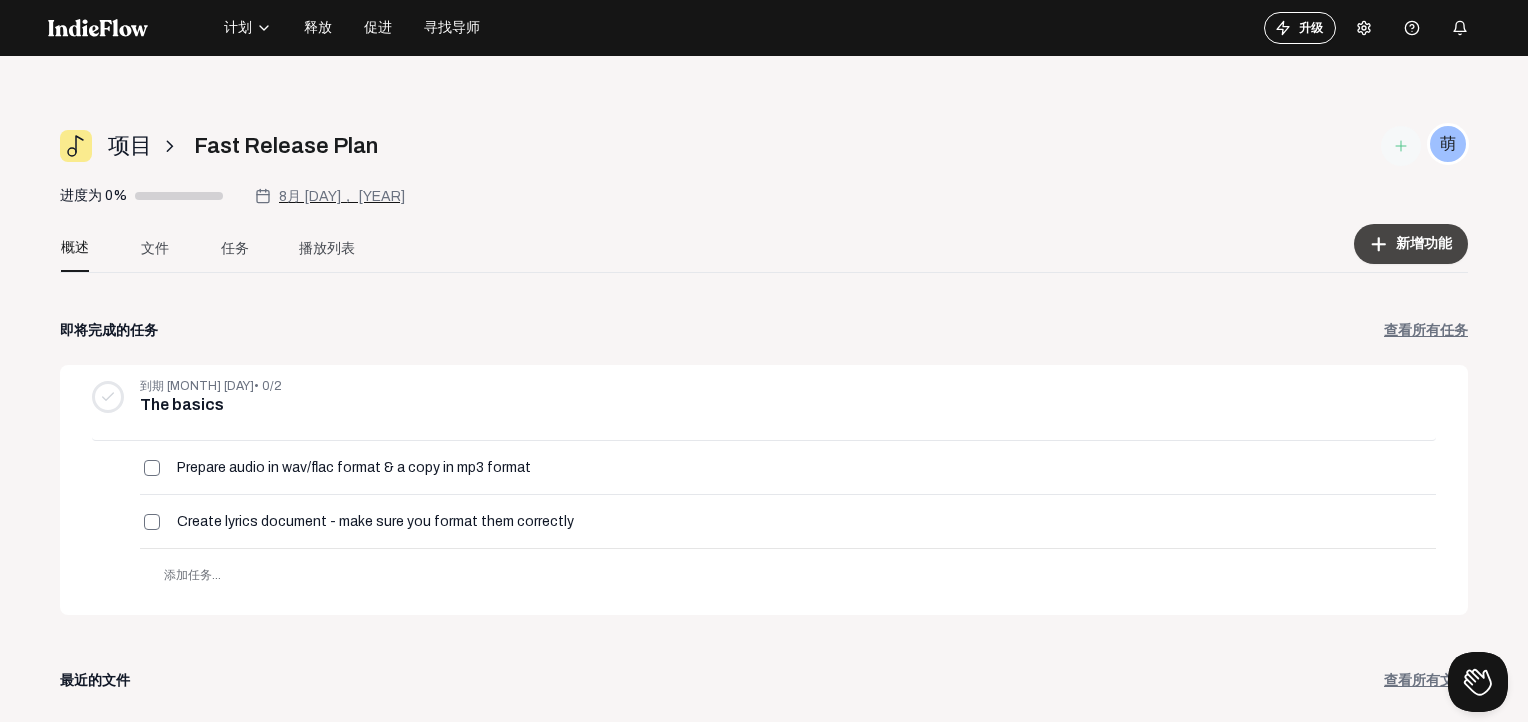 click on "add 新增功能" 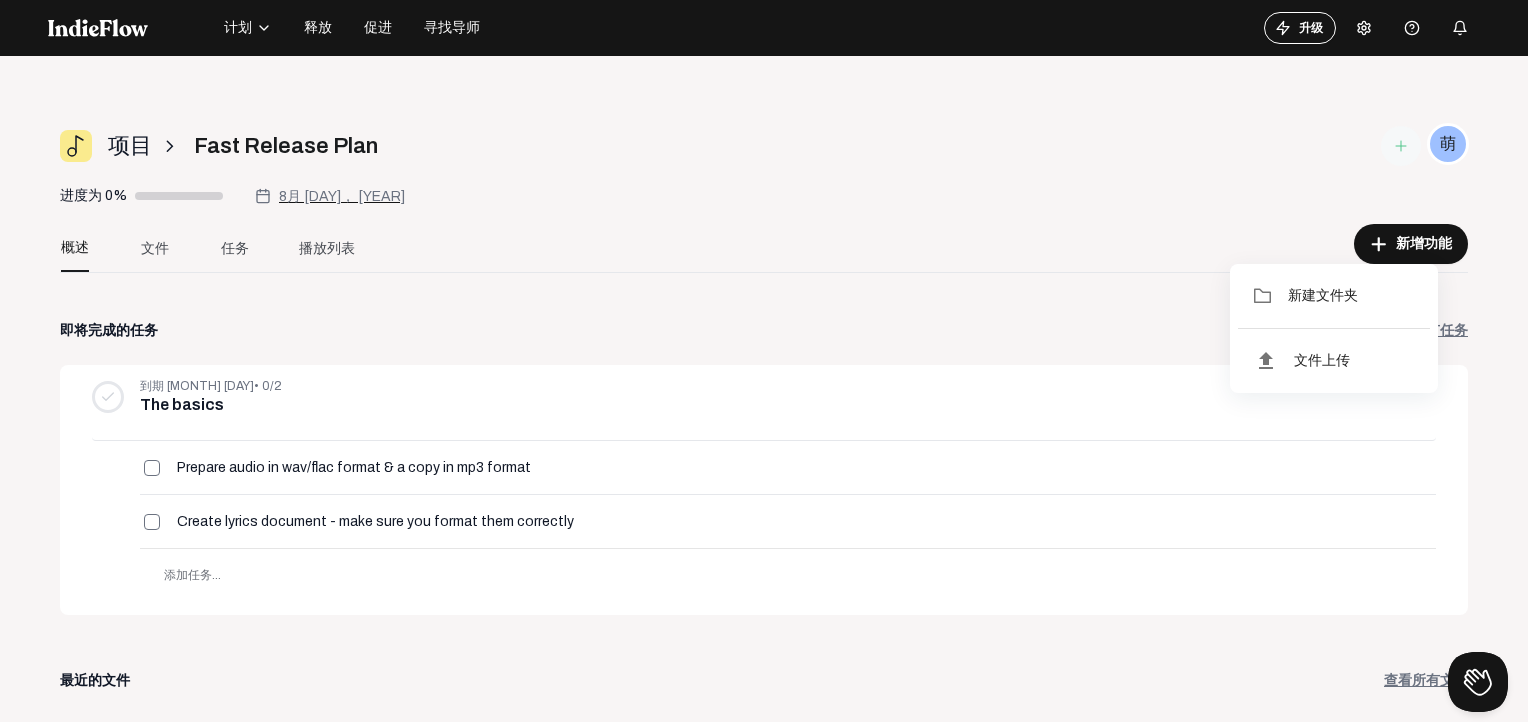 drag, startPoint x: 337, startPoint y: 39, endPoint x: 324, endPoint y: 33, distance: 14.3178215 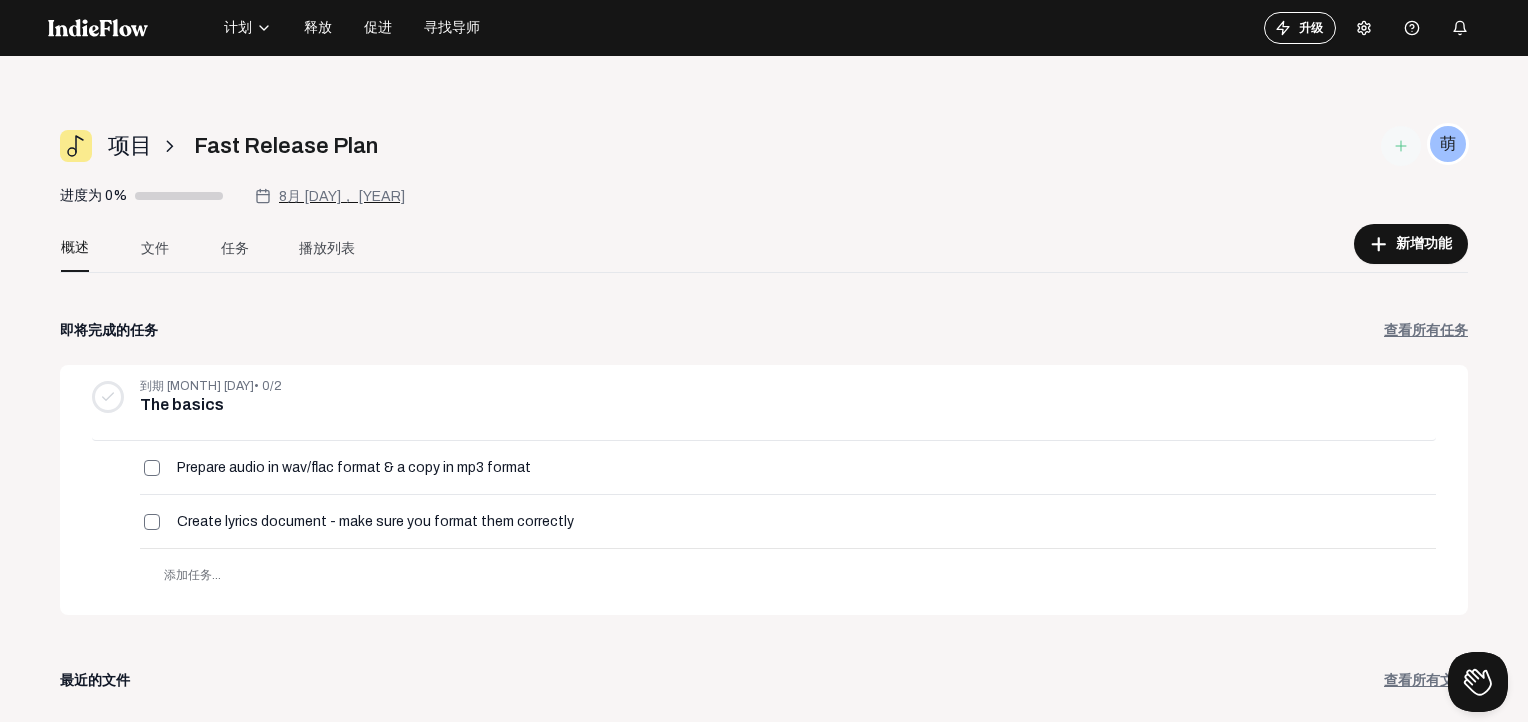 click on "释放" 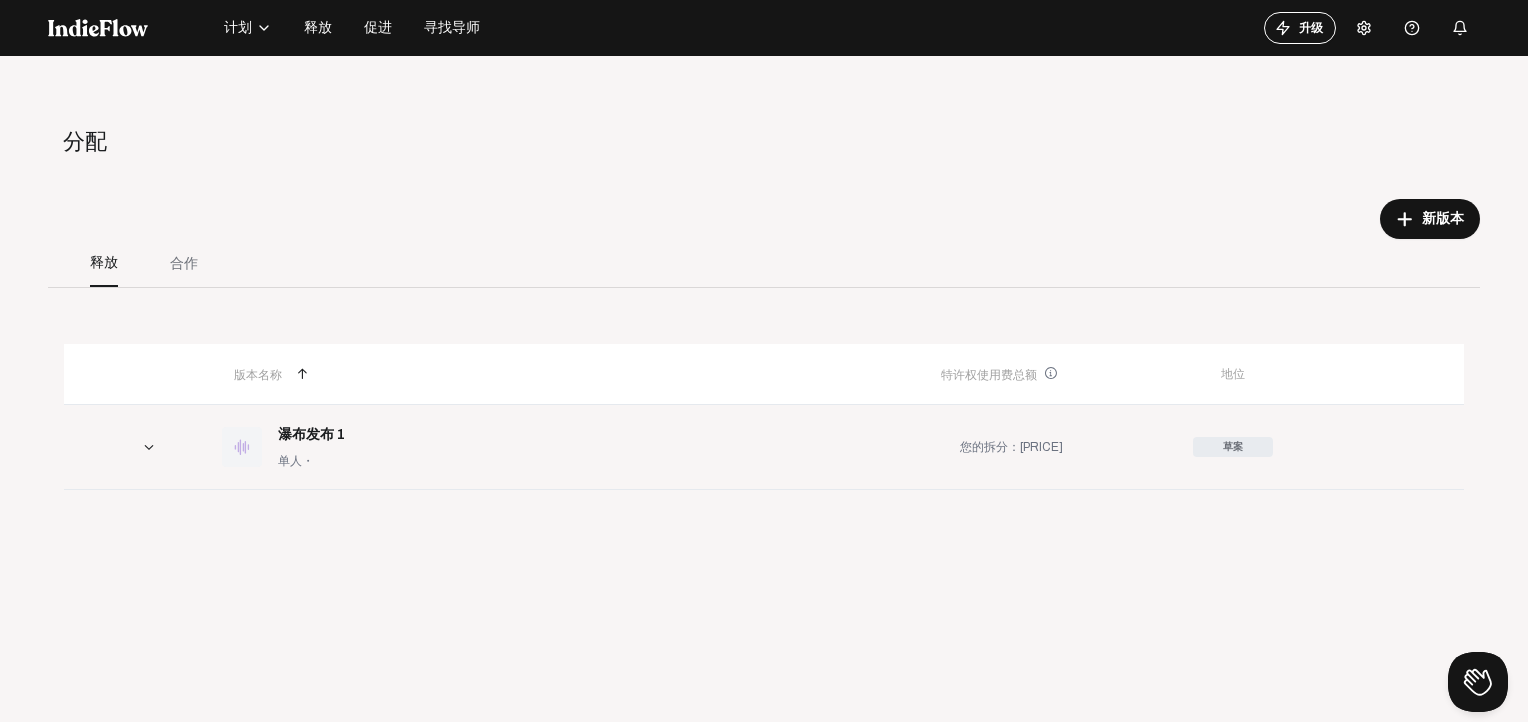 click on "瀑布发布 1" at bounding box center (311, 435) 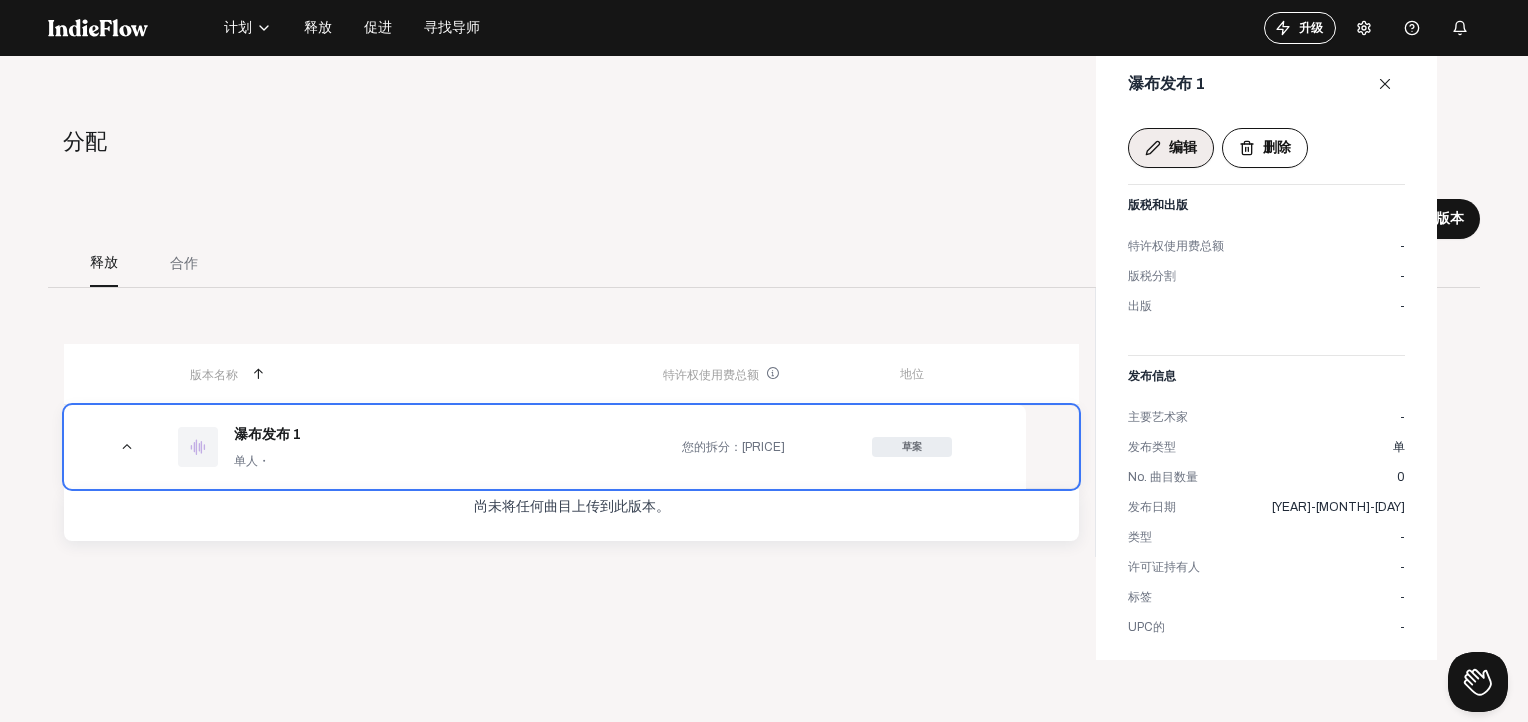 click on "编辑" at bounding box center (1183, 148) 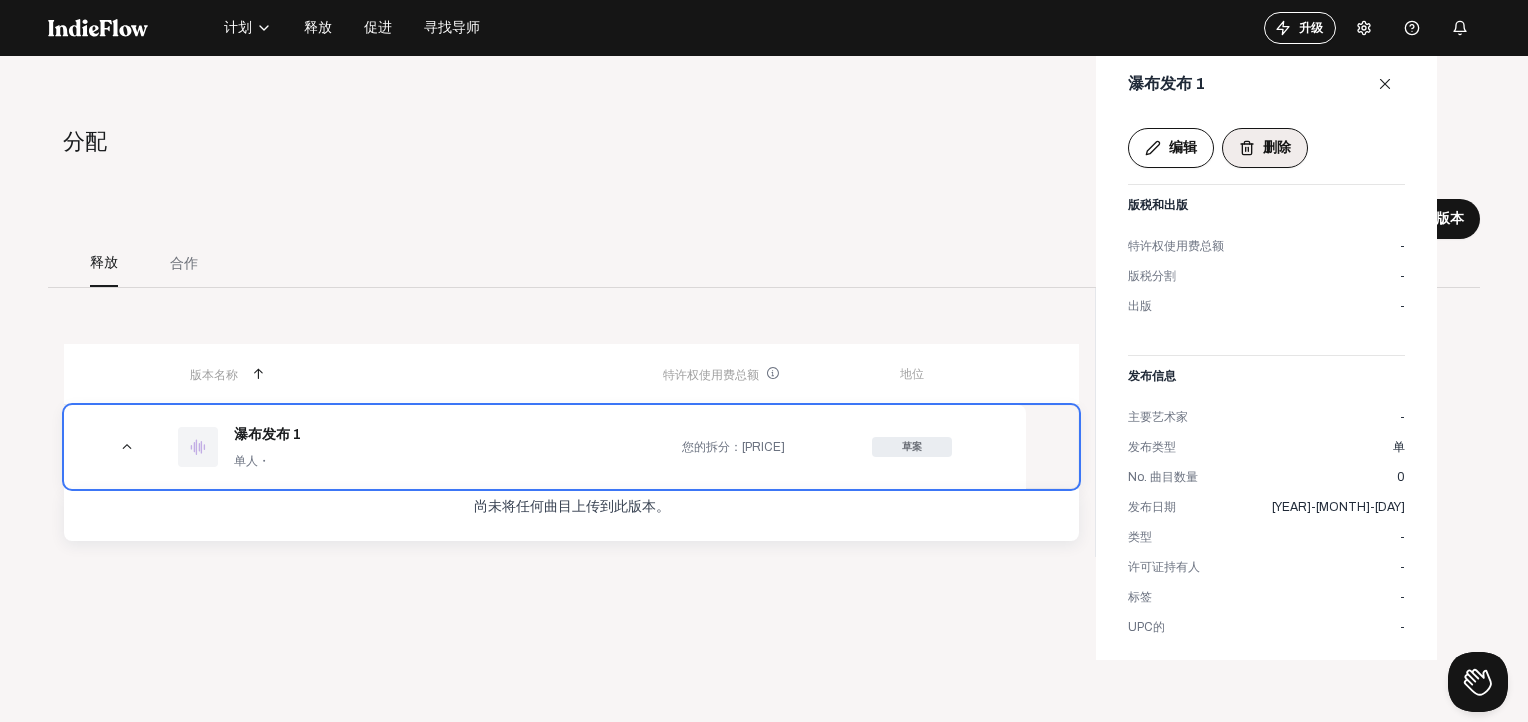 click on "删除" at bounding box center (1277, 148) 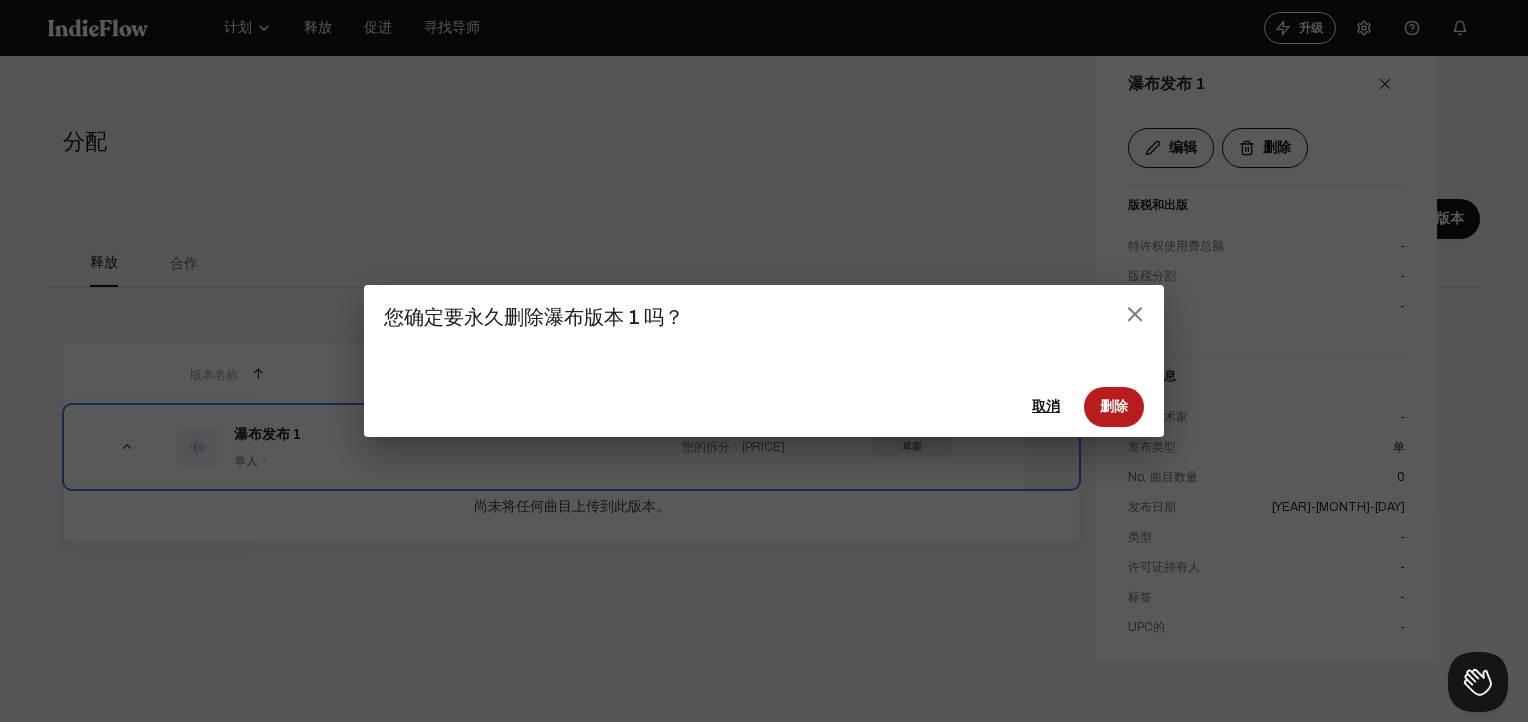 click on "删除" 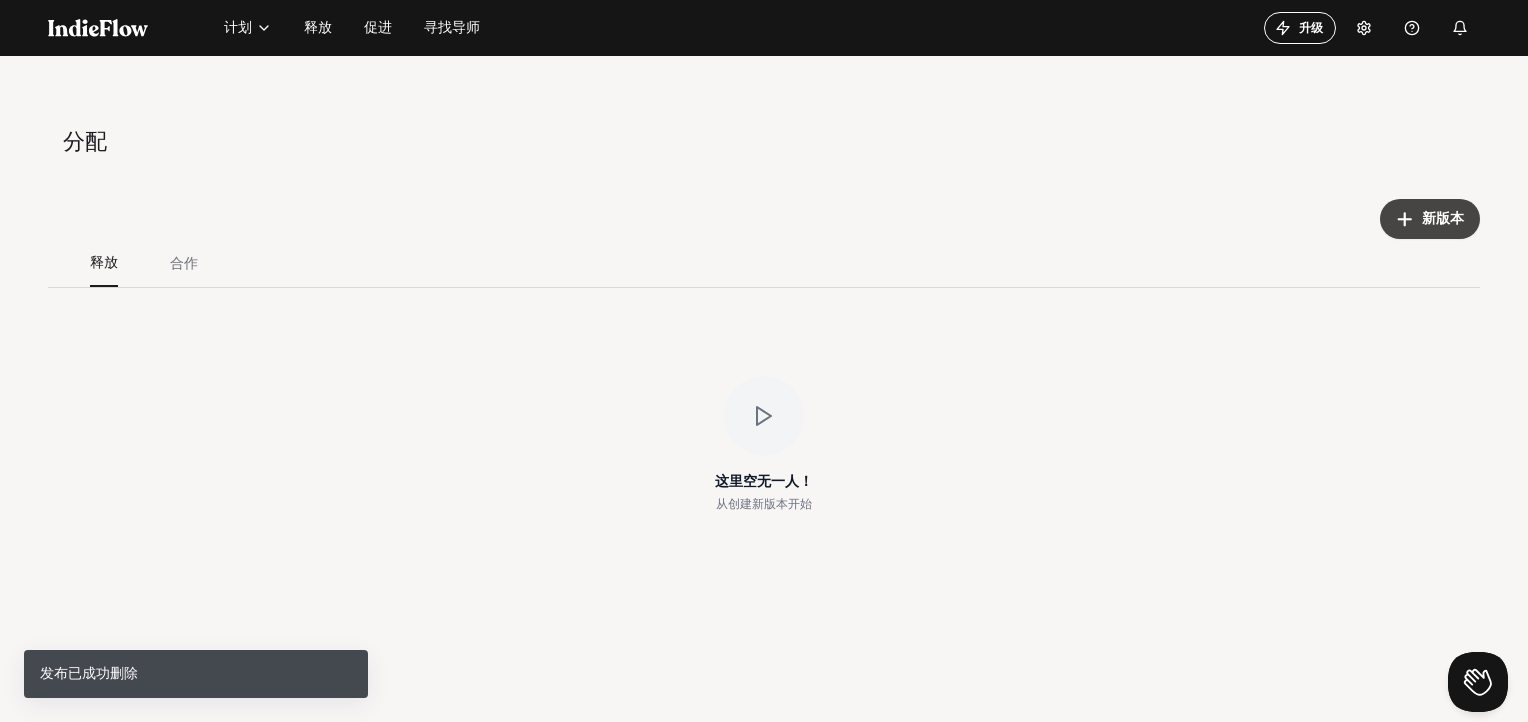 click on "add 新版本" 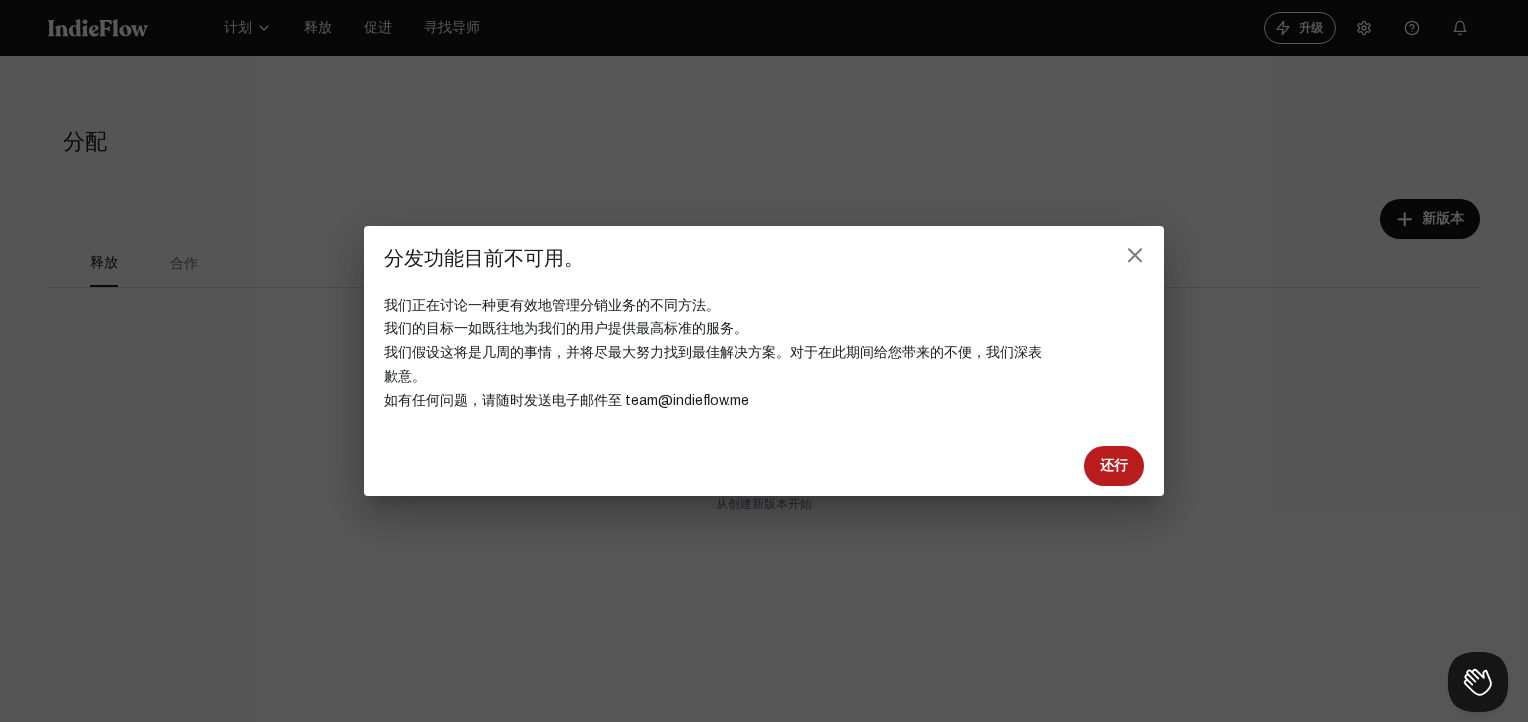 click on "还行" 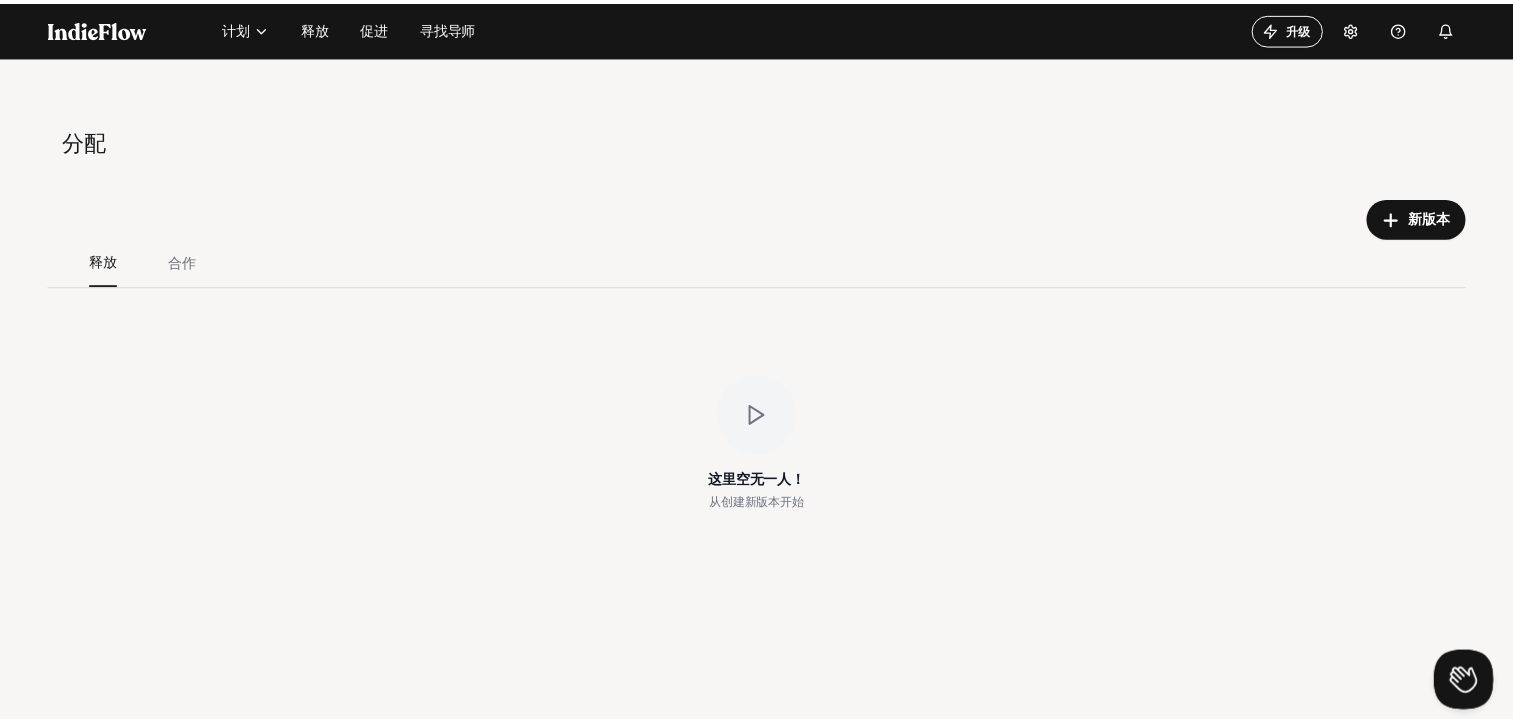scroll, scrollTop: 0, scrollLeft: 0, axis: both 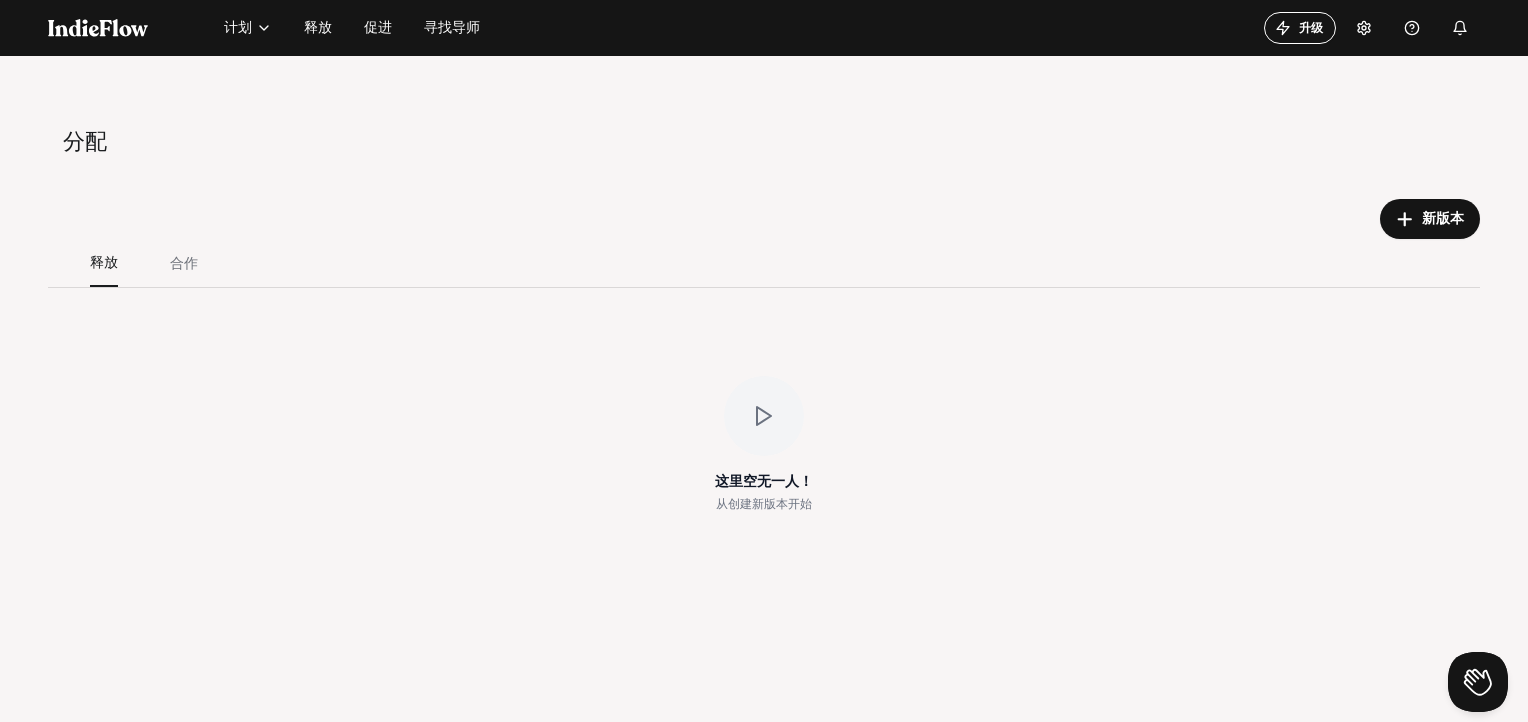 drag, startPoint x: 1072, startPoint y: 130, endPoint x: 892, endPoint y: 173, distance: 185.06485 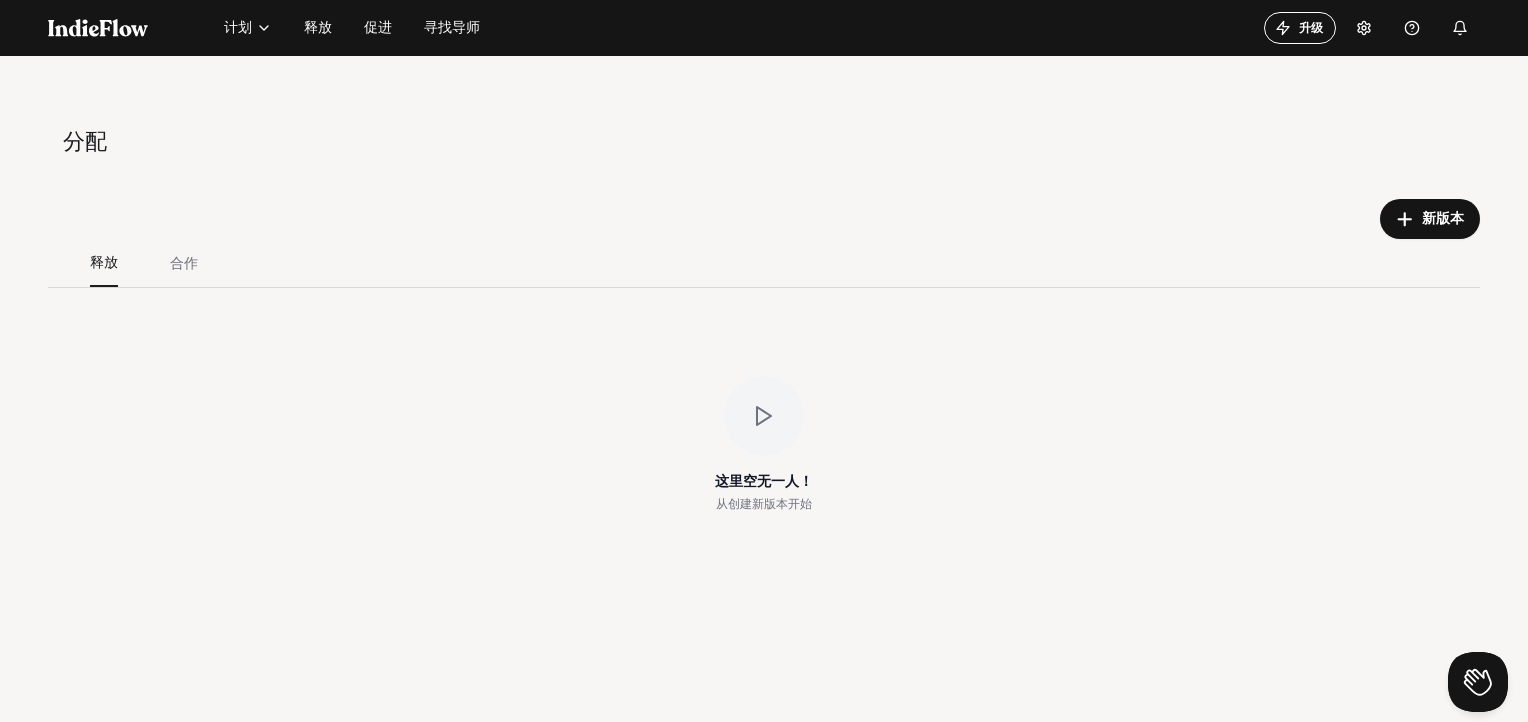 click 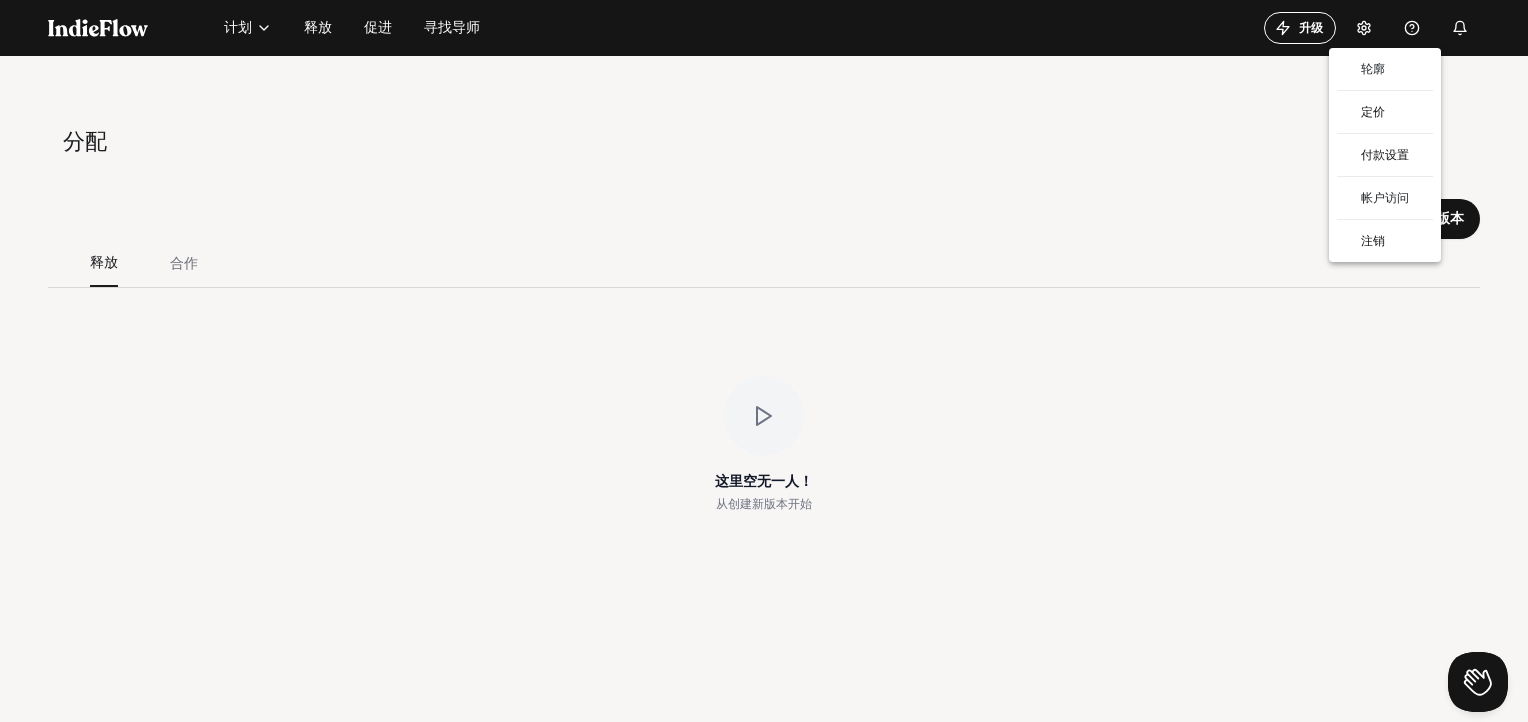 click at bounding box center (764, 361) 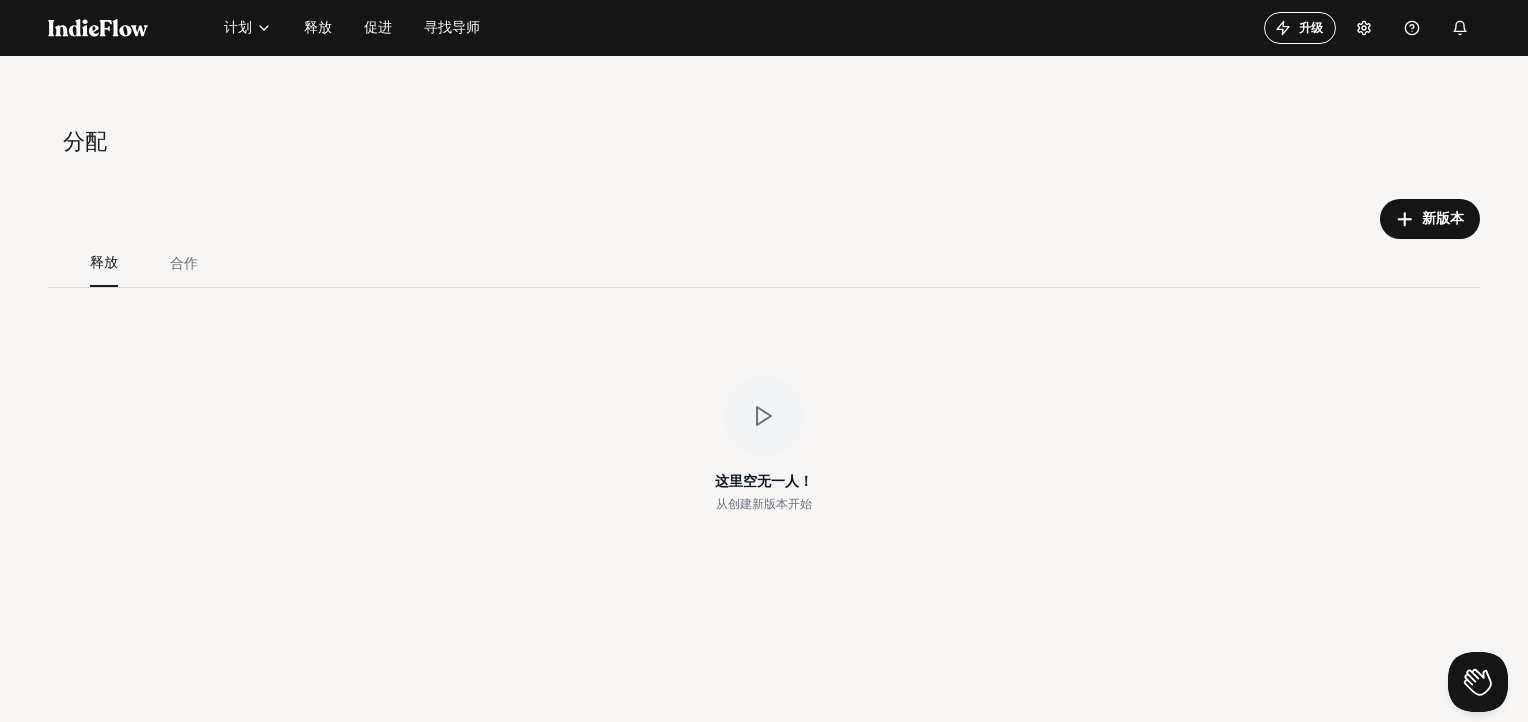 click on "升级" at bounding box center [1311, 28] 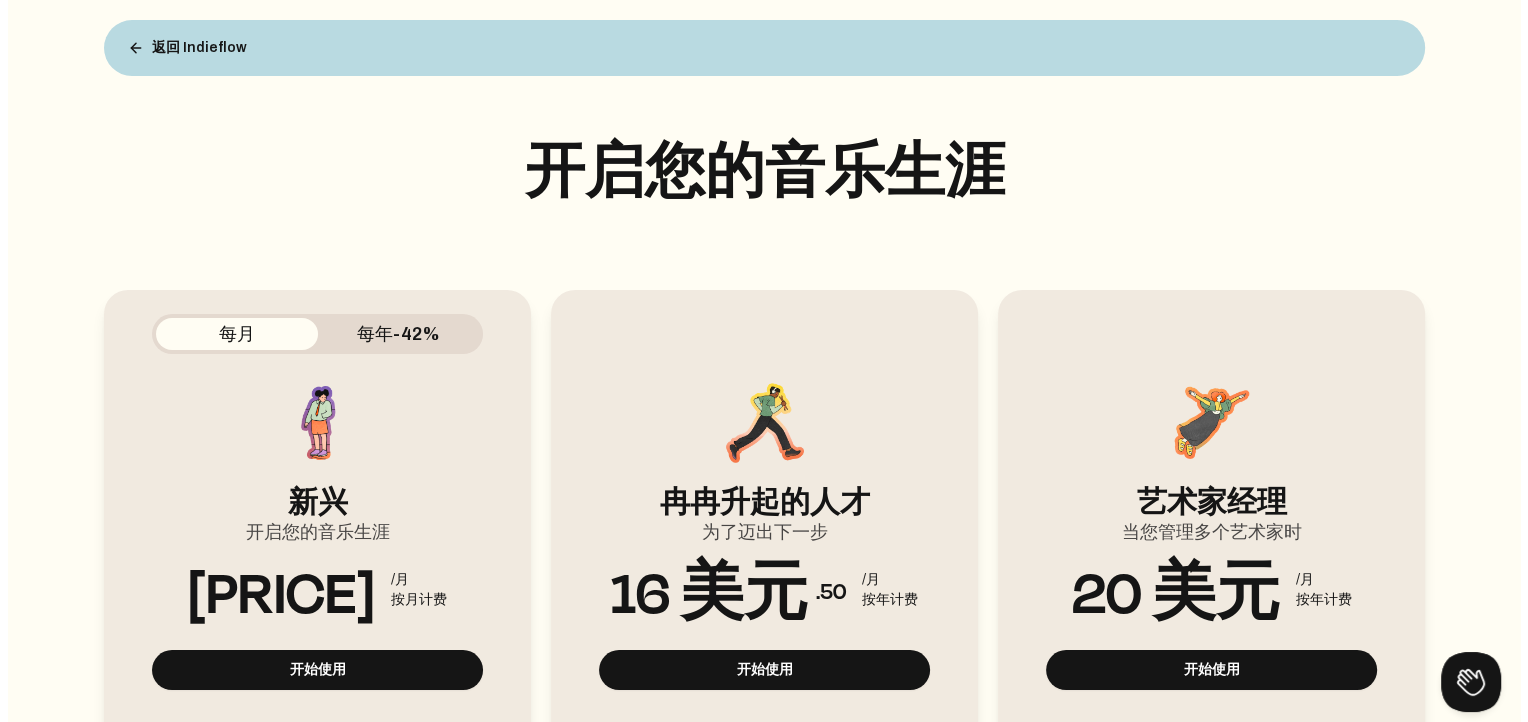 scroll, scrollTop: 0, scrollLeft: 0, axis: both 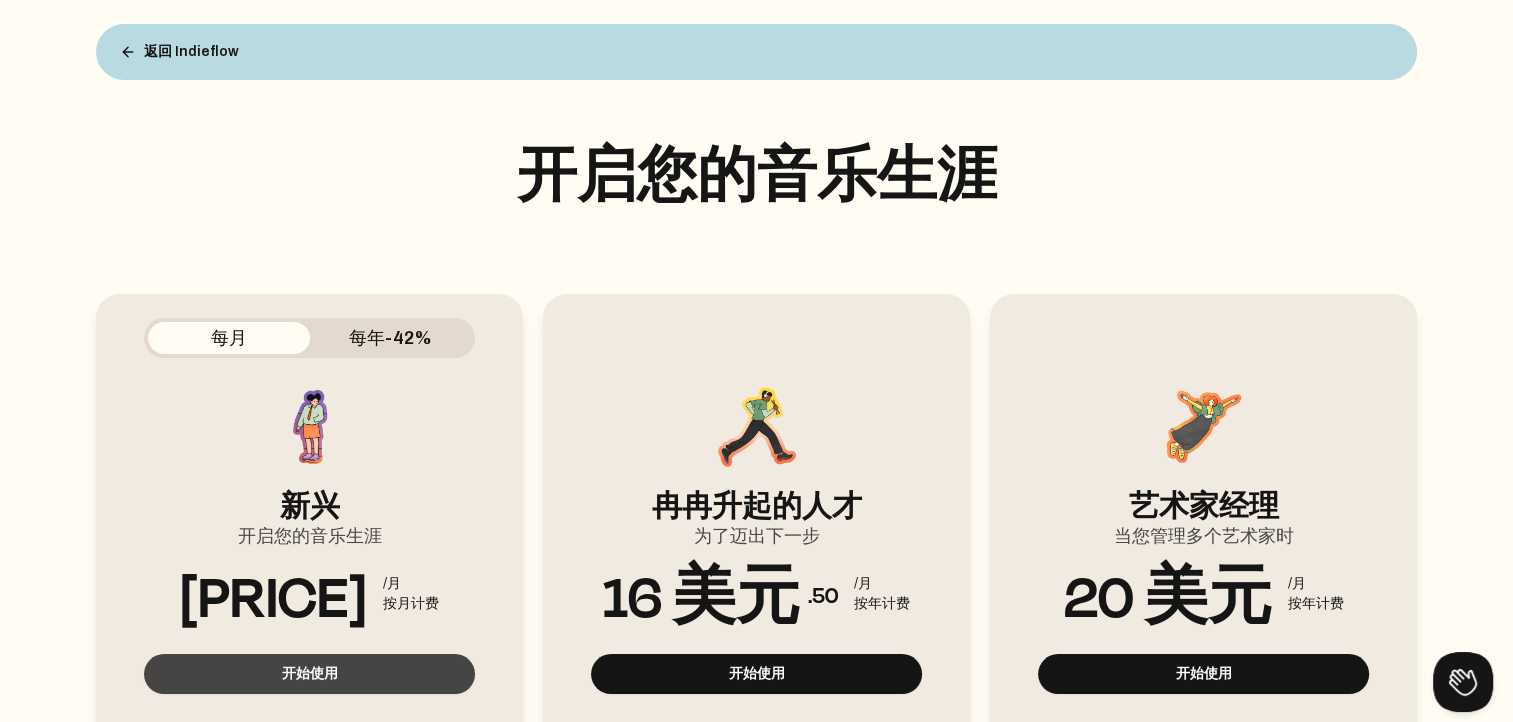 click on "开始使用" 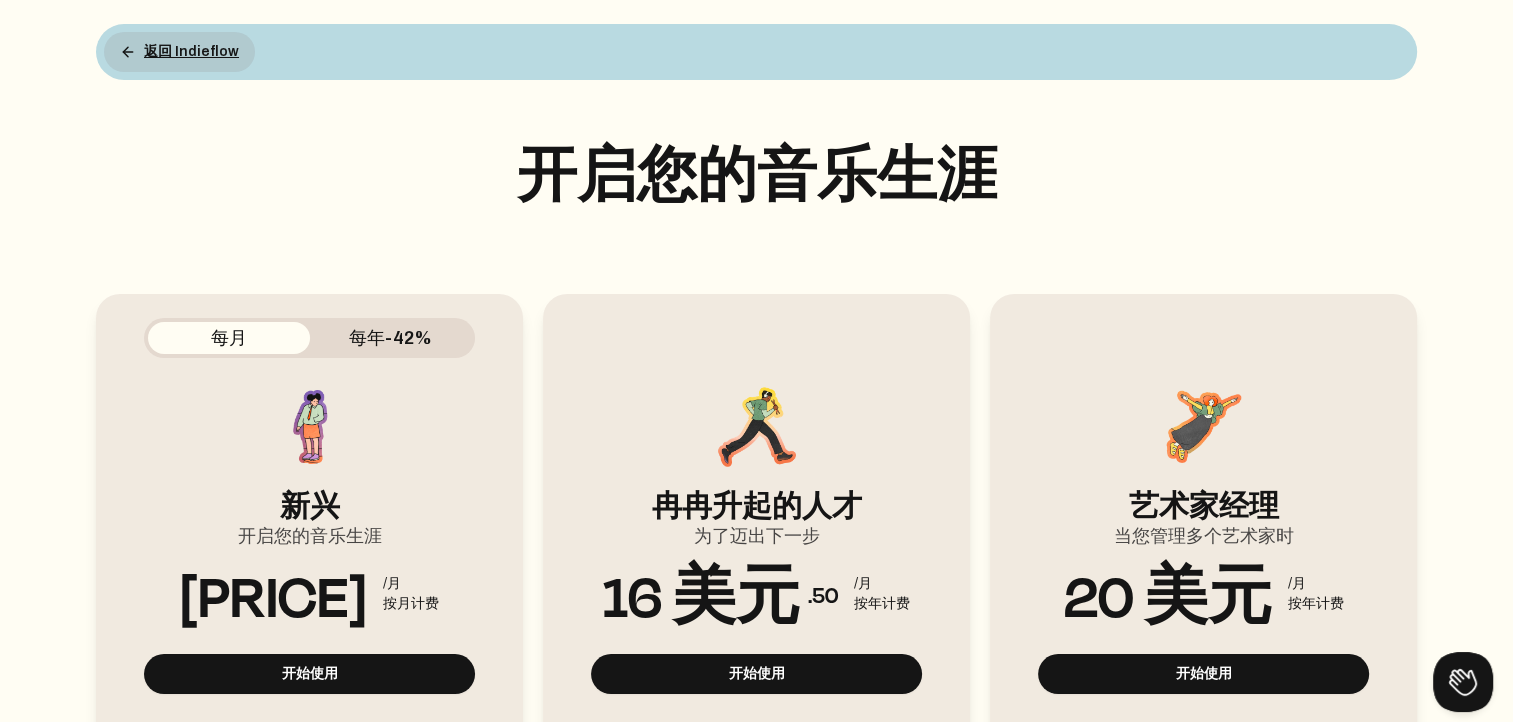 click on "返回 Indieflow" 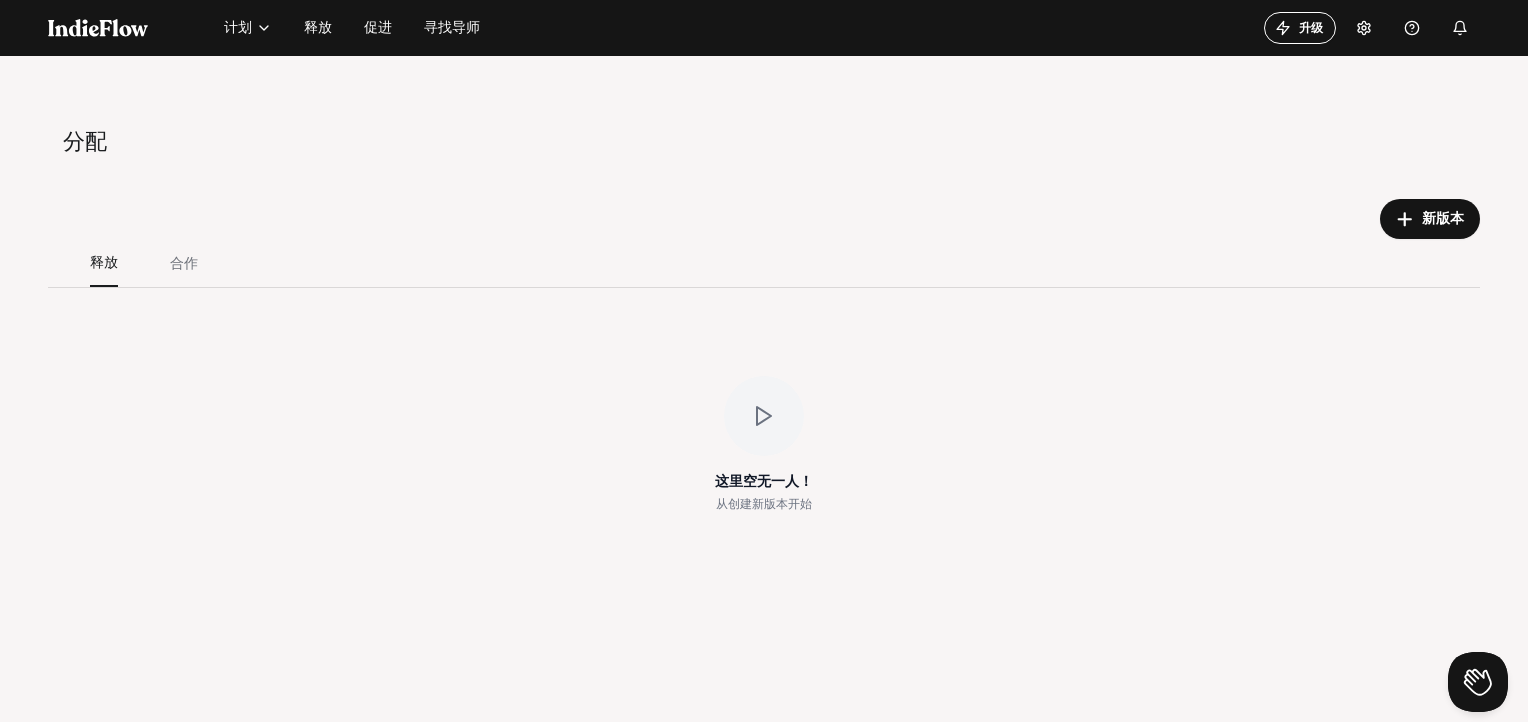 click on "合作" at bounding box center (184, 263) 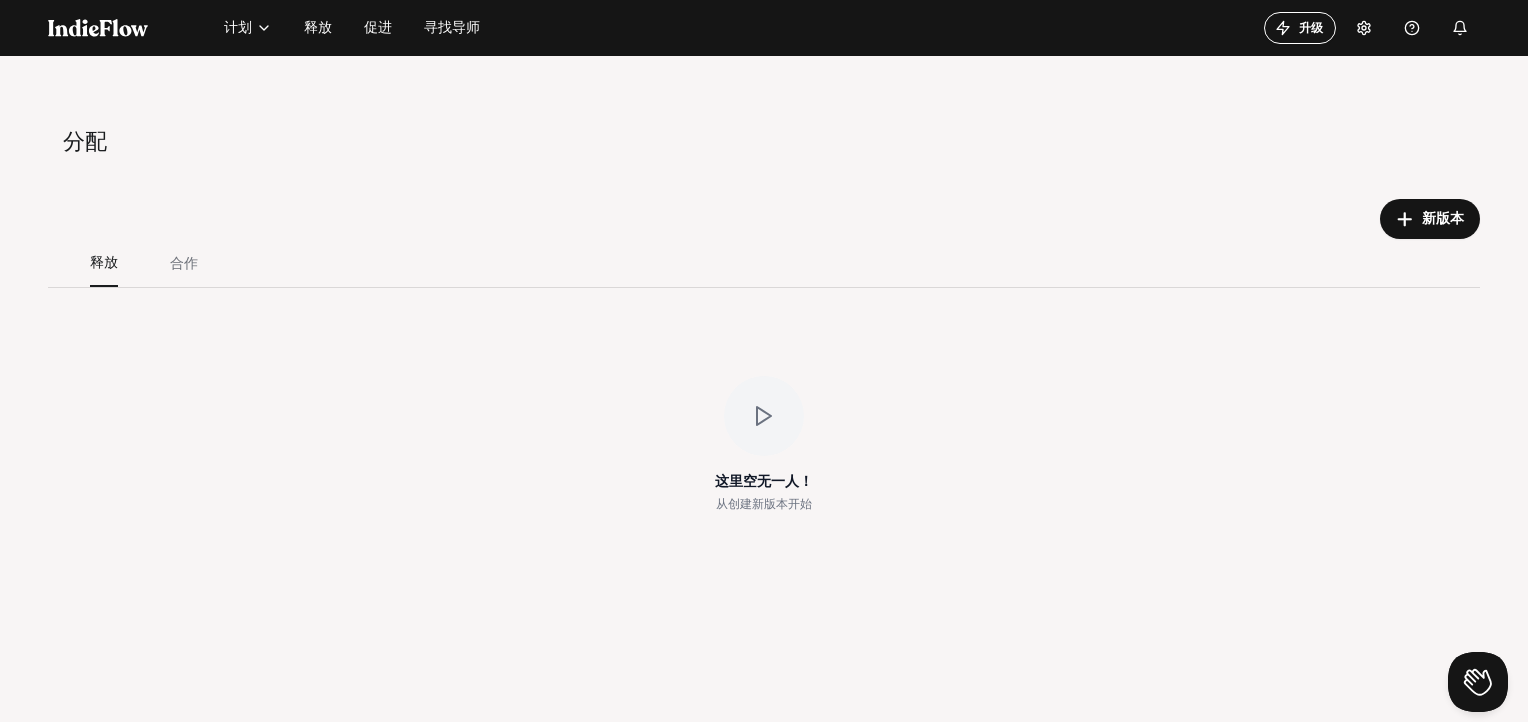 click 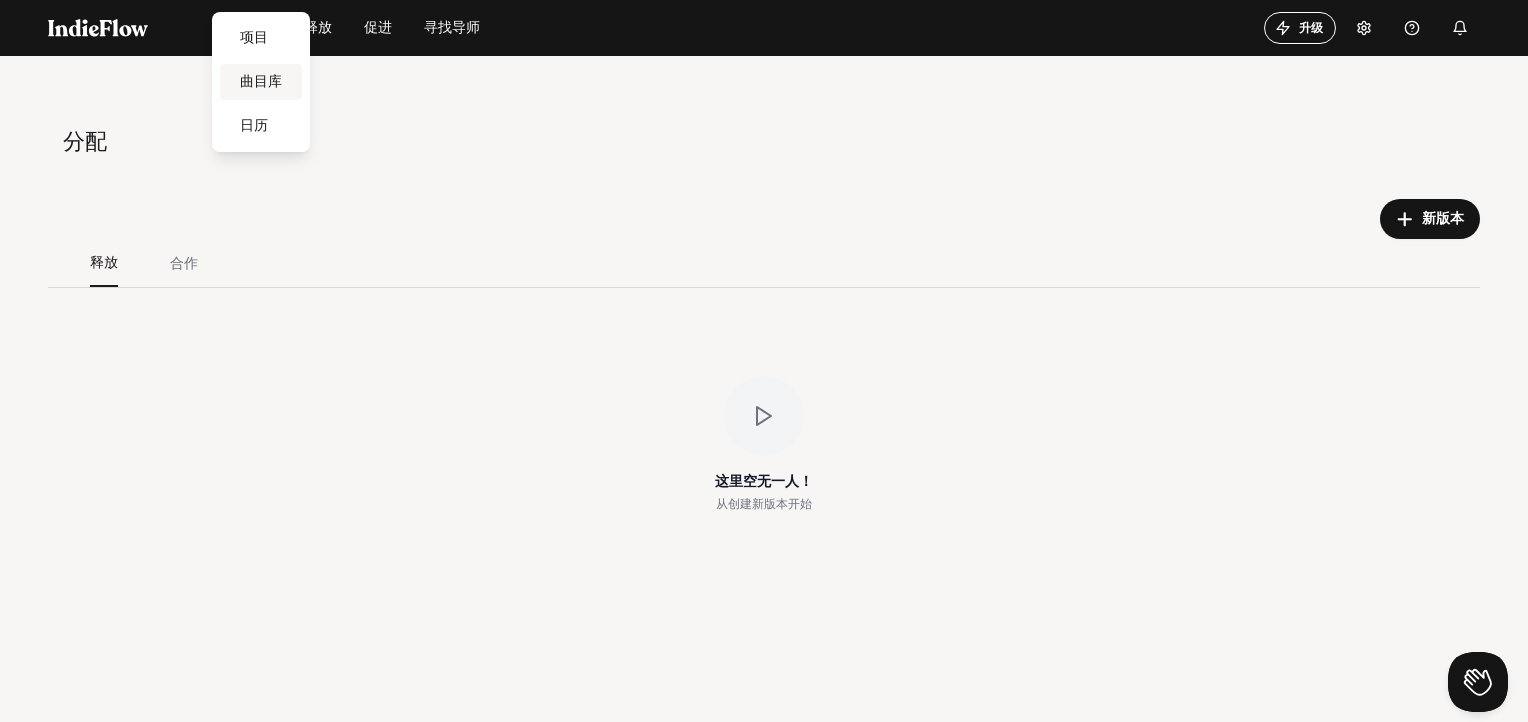 click on "曲目库" 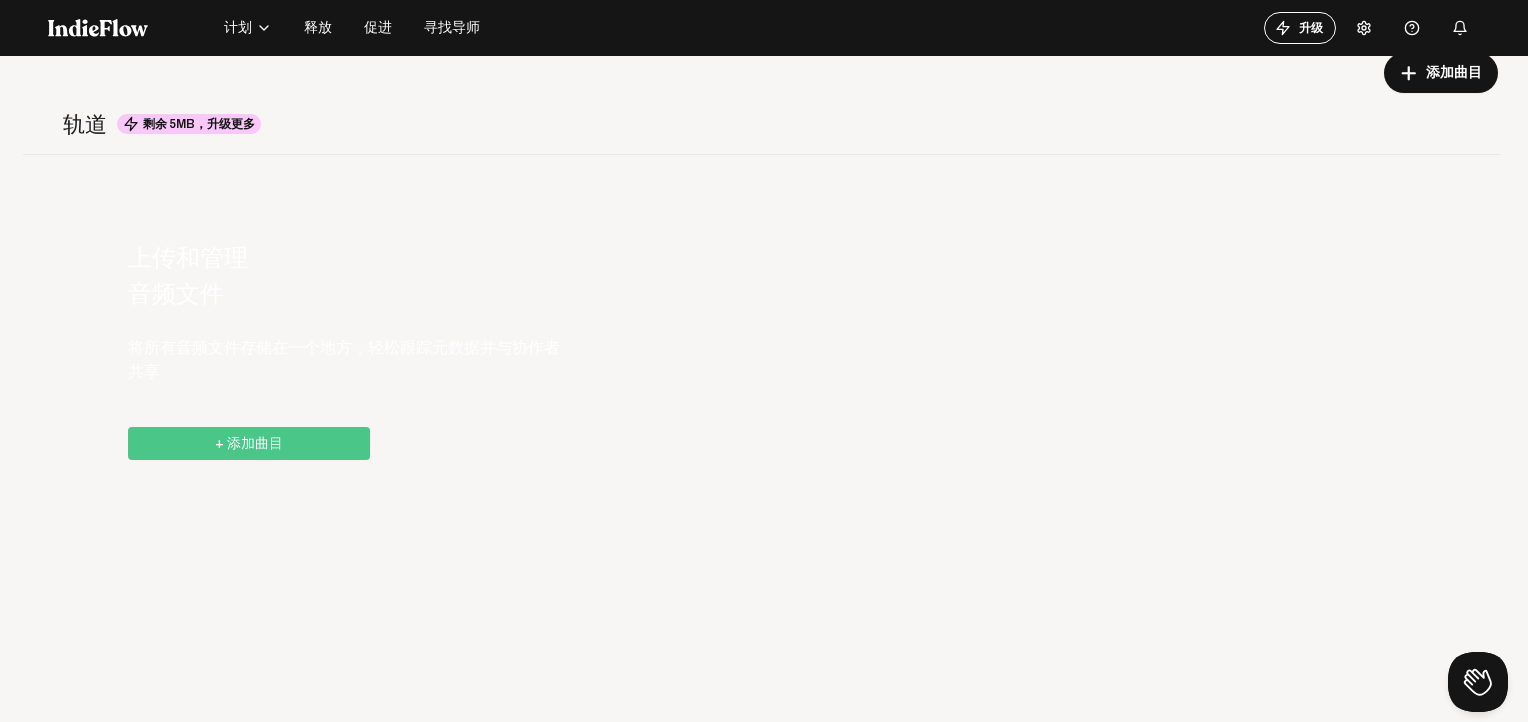scroll, scrollTop: 56, scrollLeft: 0, axis: vertical 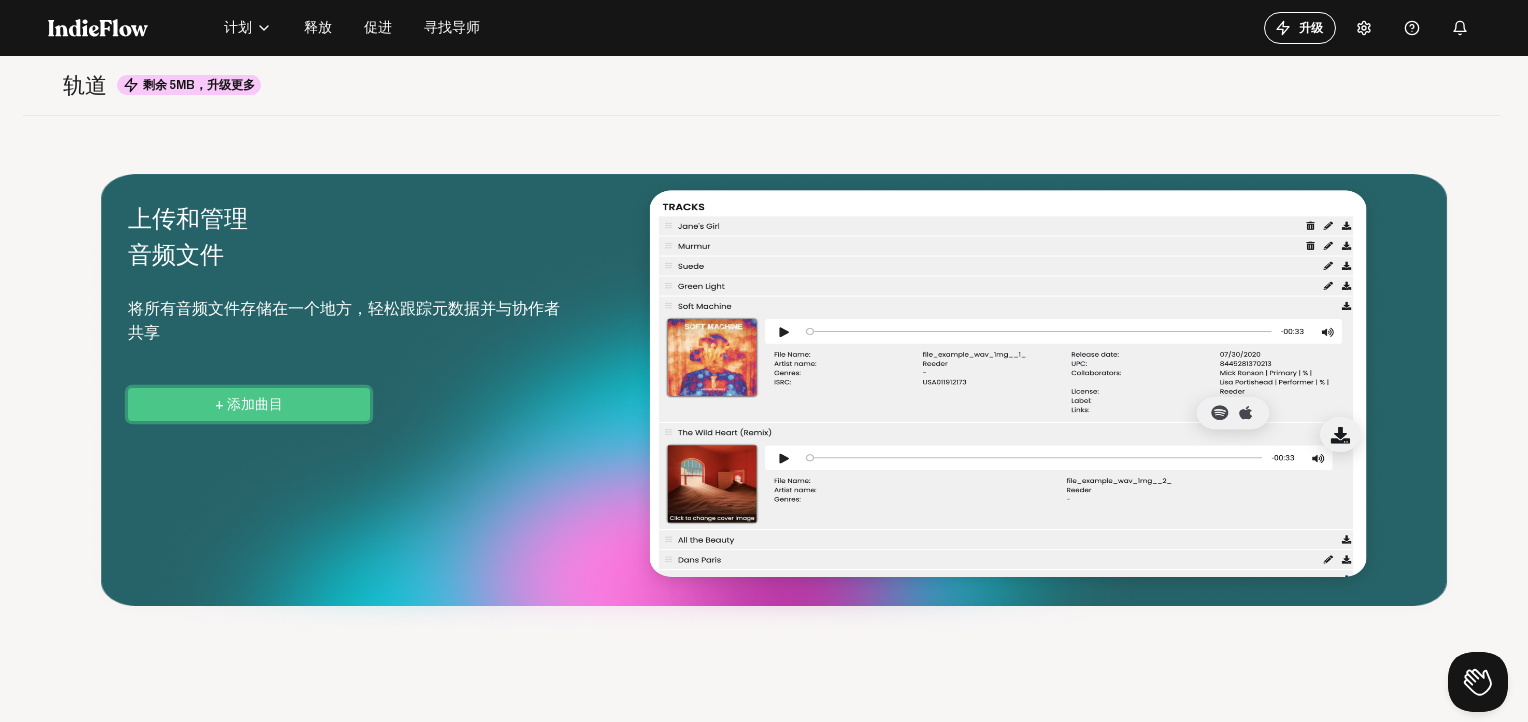 click on "+ 添加曲目" 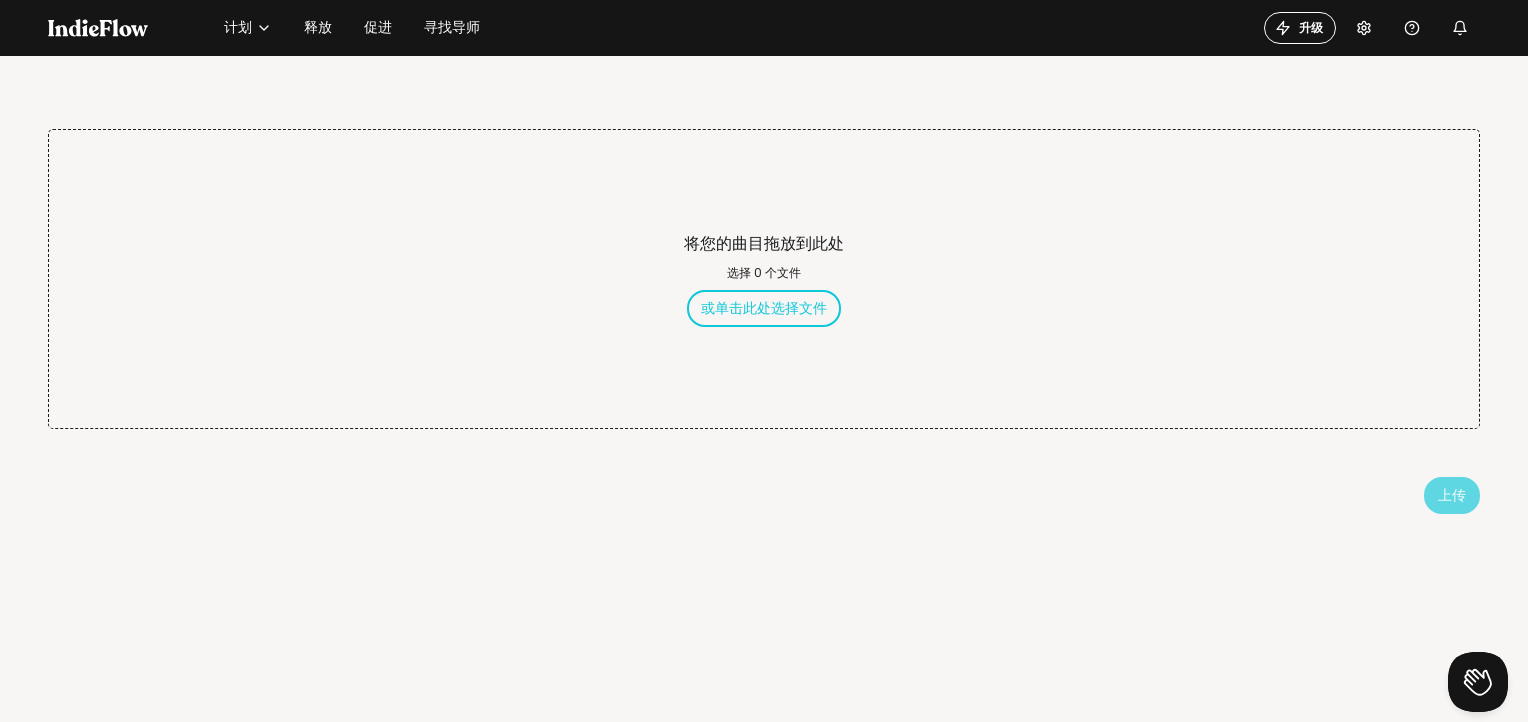 scroll, scrollTop: 0, scrollLeft: 0, axis: both 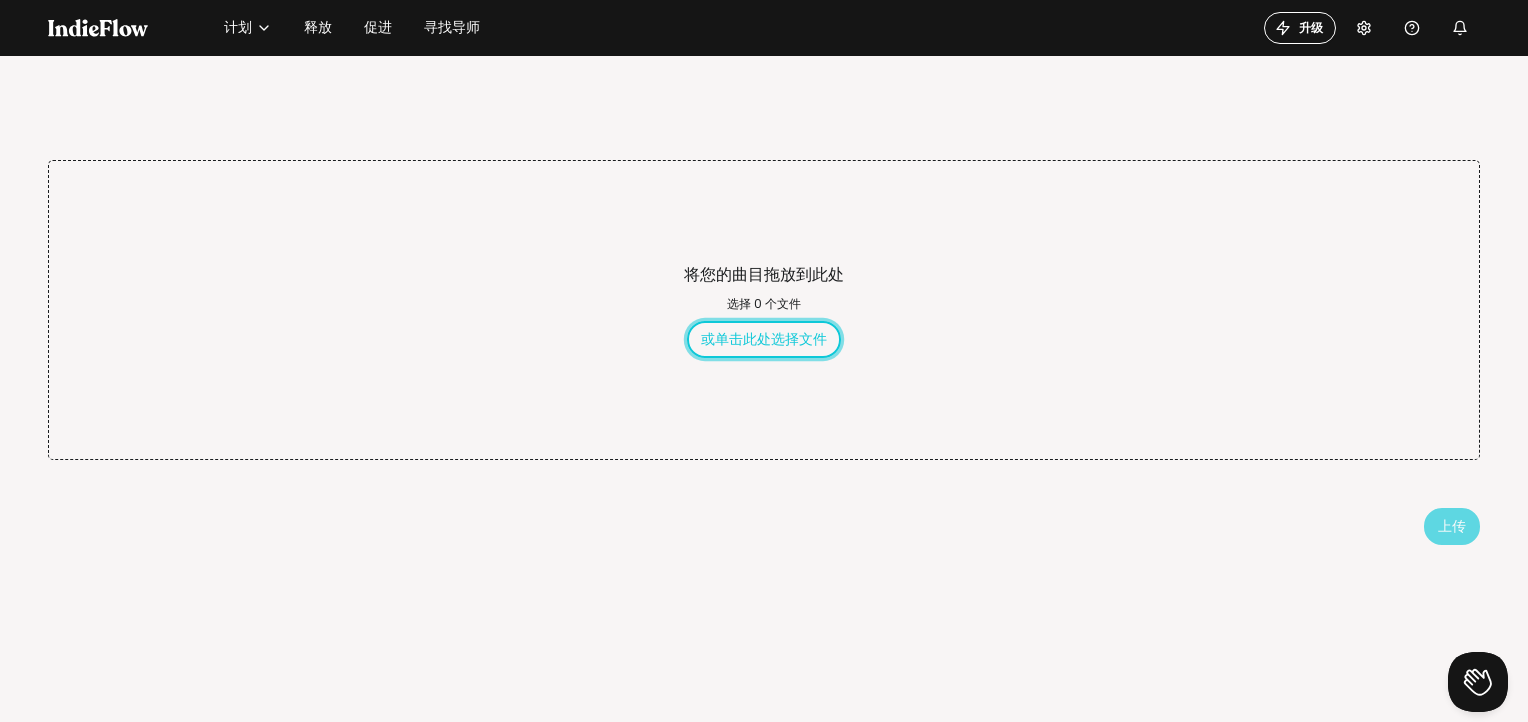 click on "或单击此处选择文件" 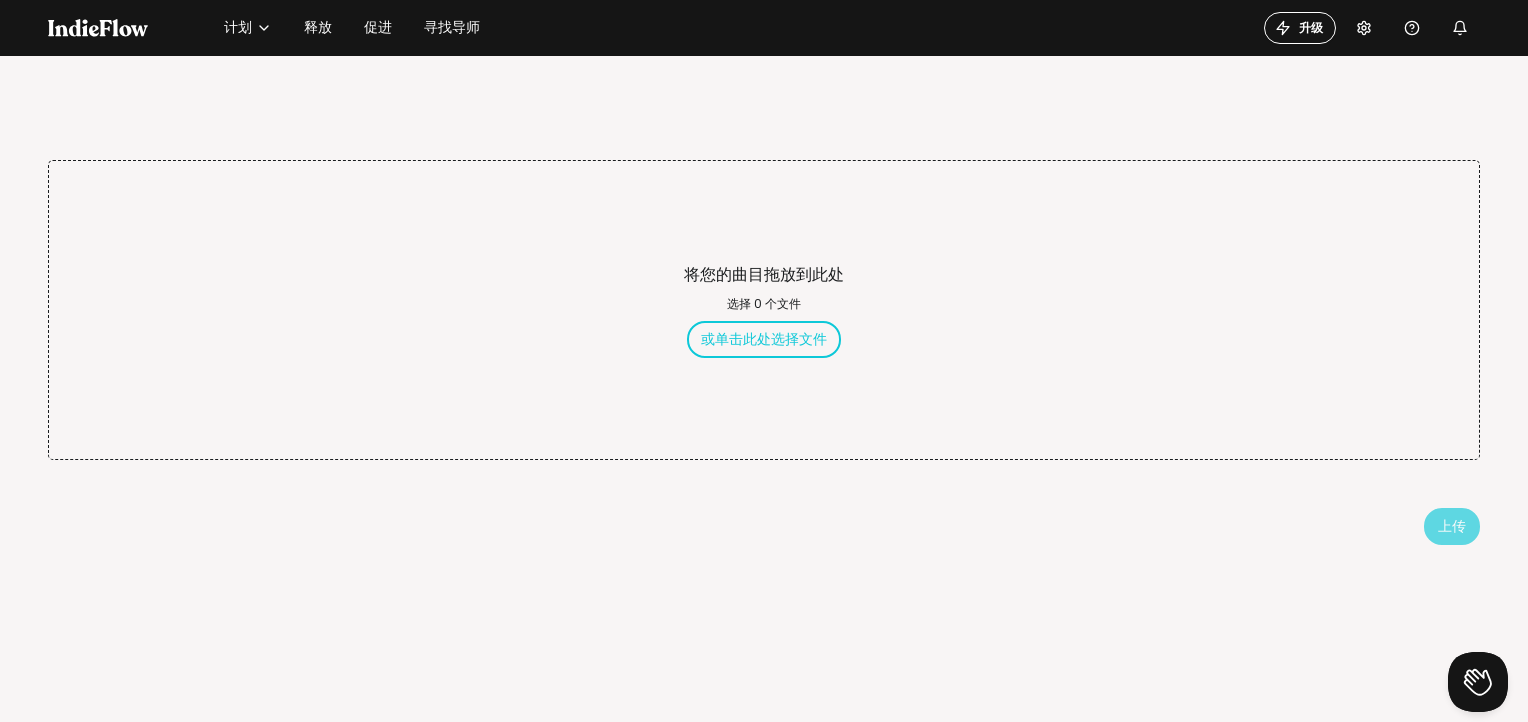 click 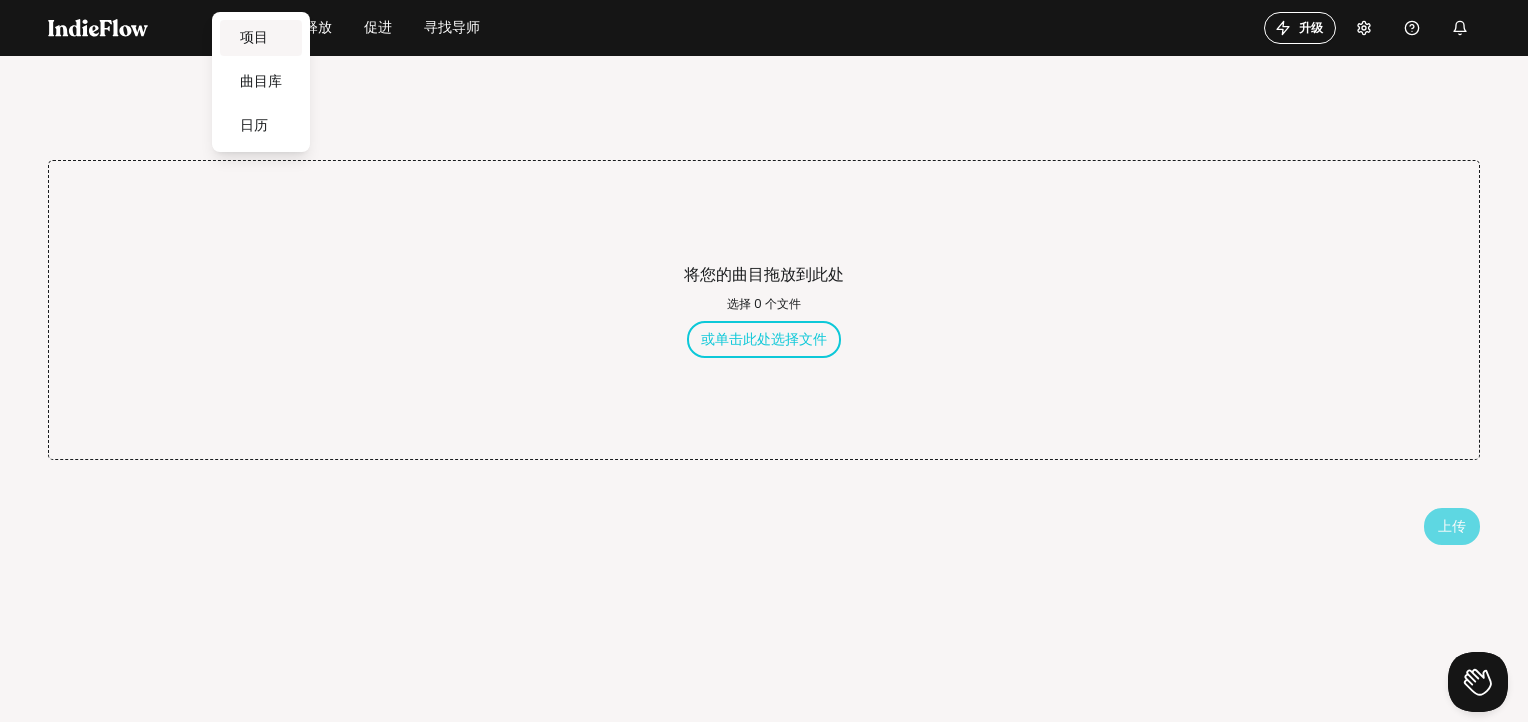 click on "项目" 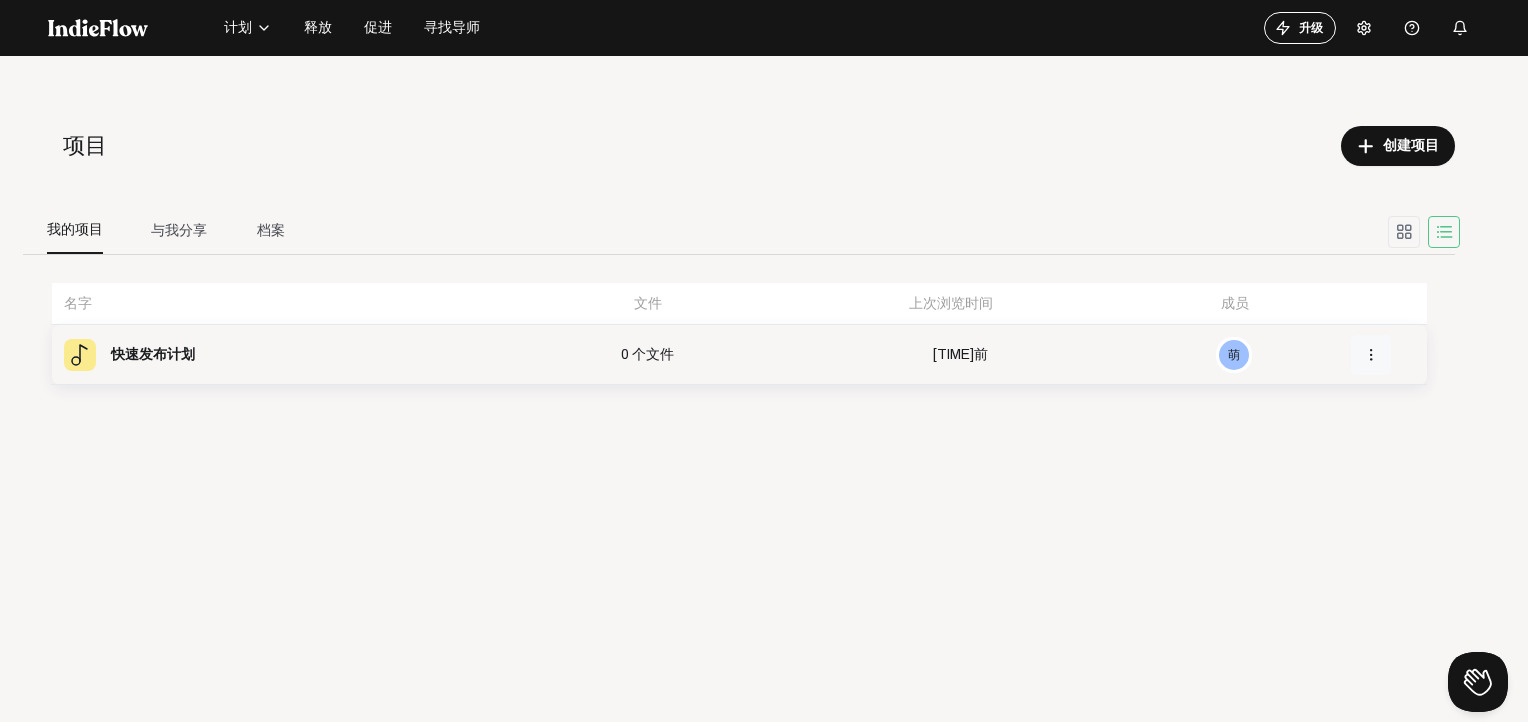 click on "more_vert" at bounding box center [1371, 355] 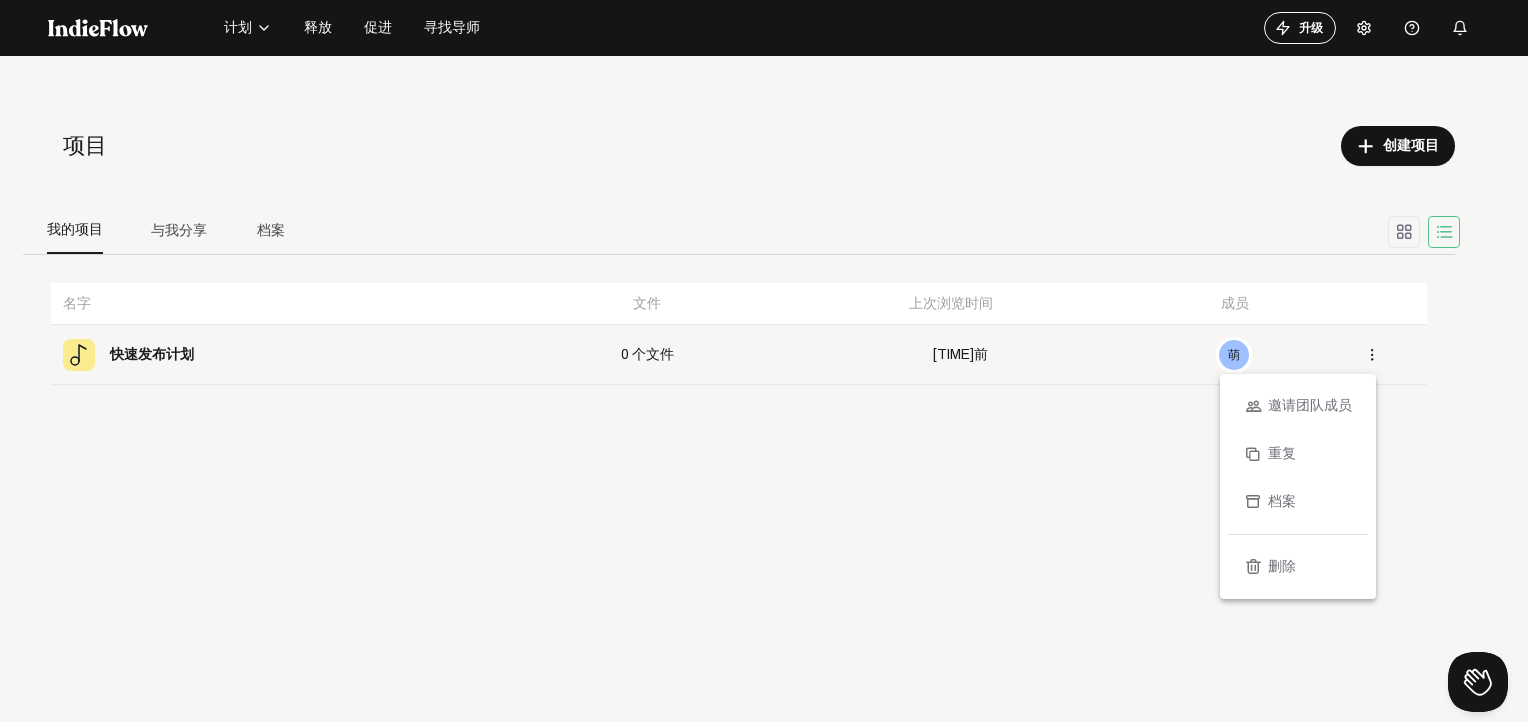click at bounding box center [764, 361] 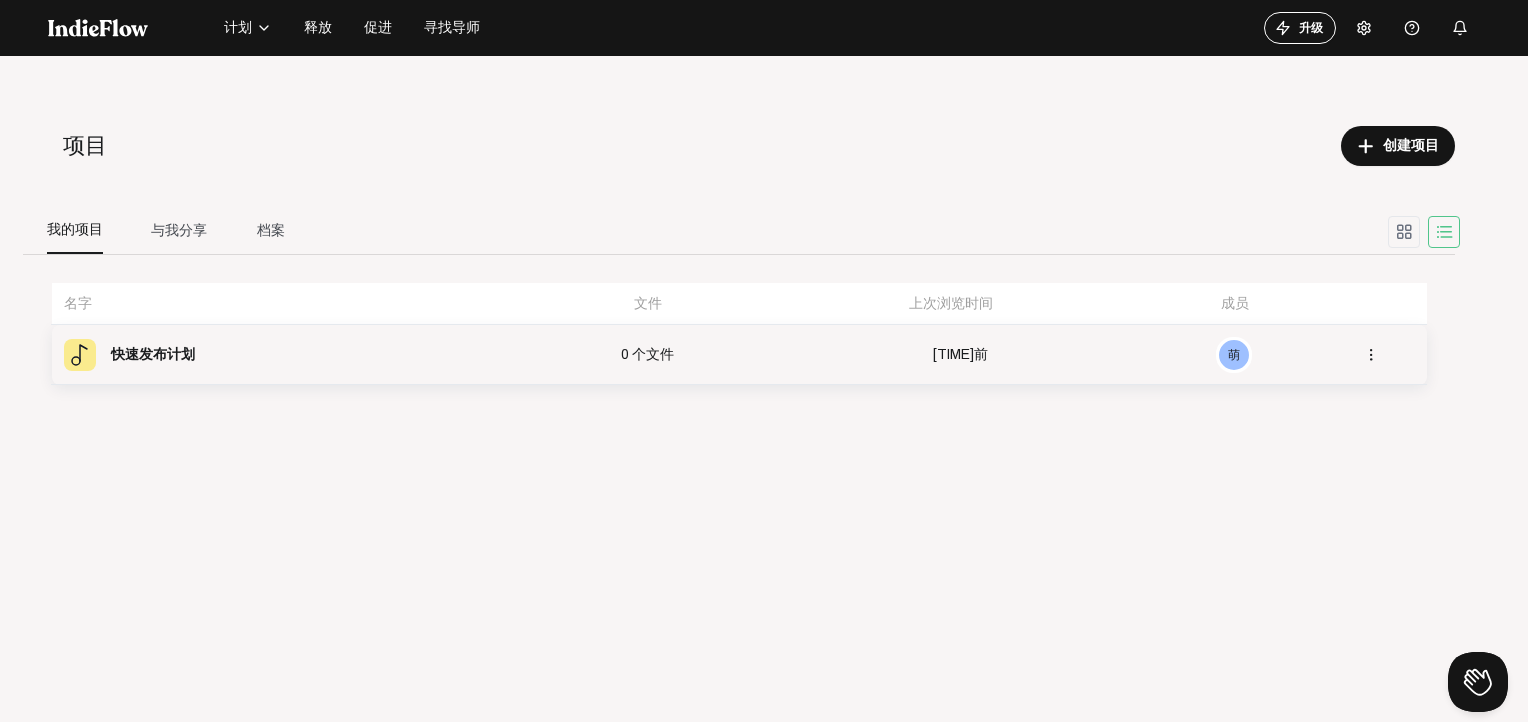 click on "快速发布计划" at bounding box center (153, 355) 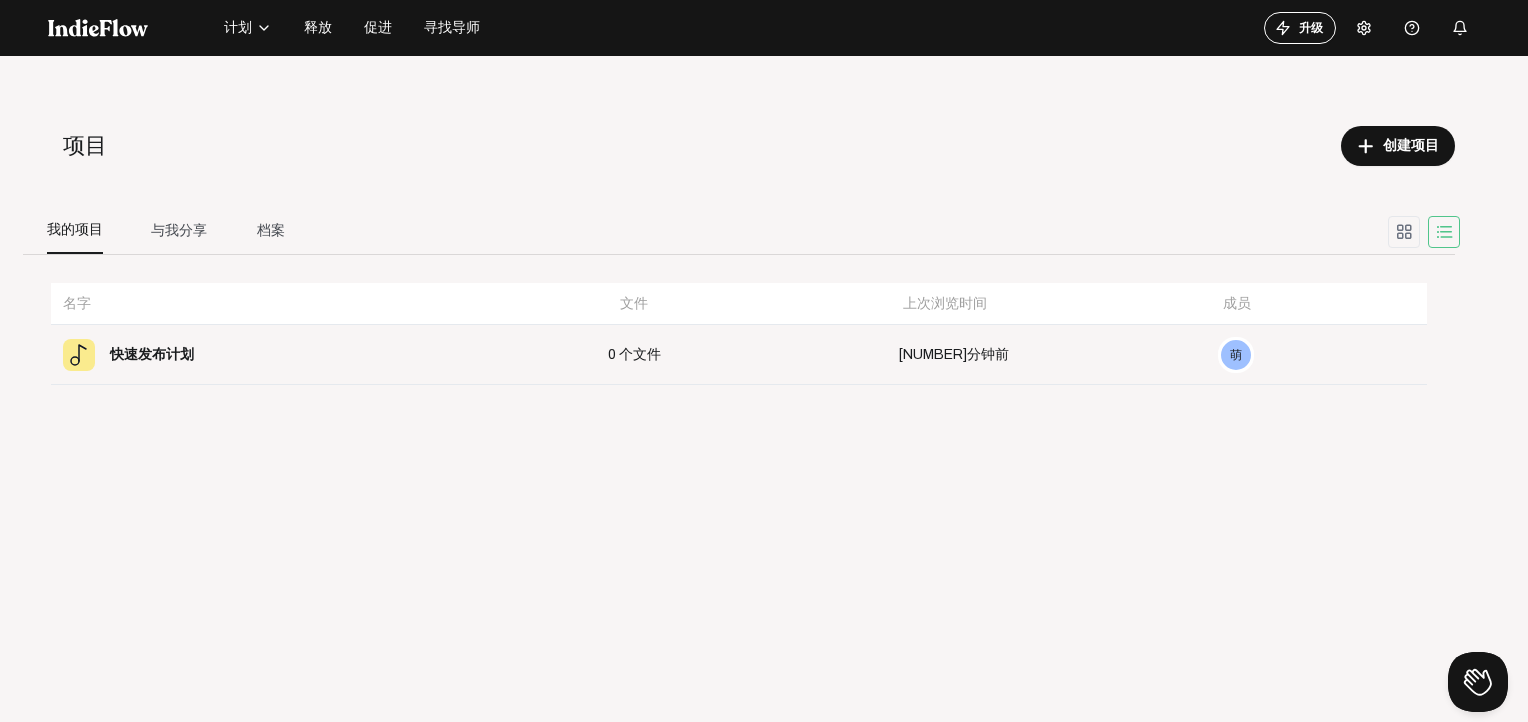 click on "释放" 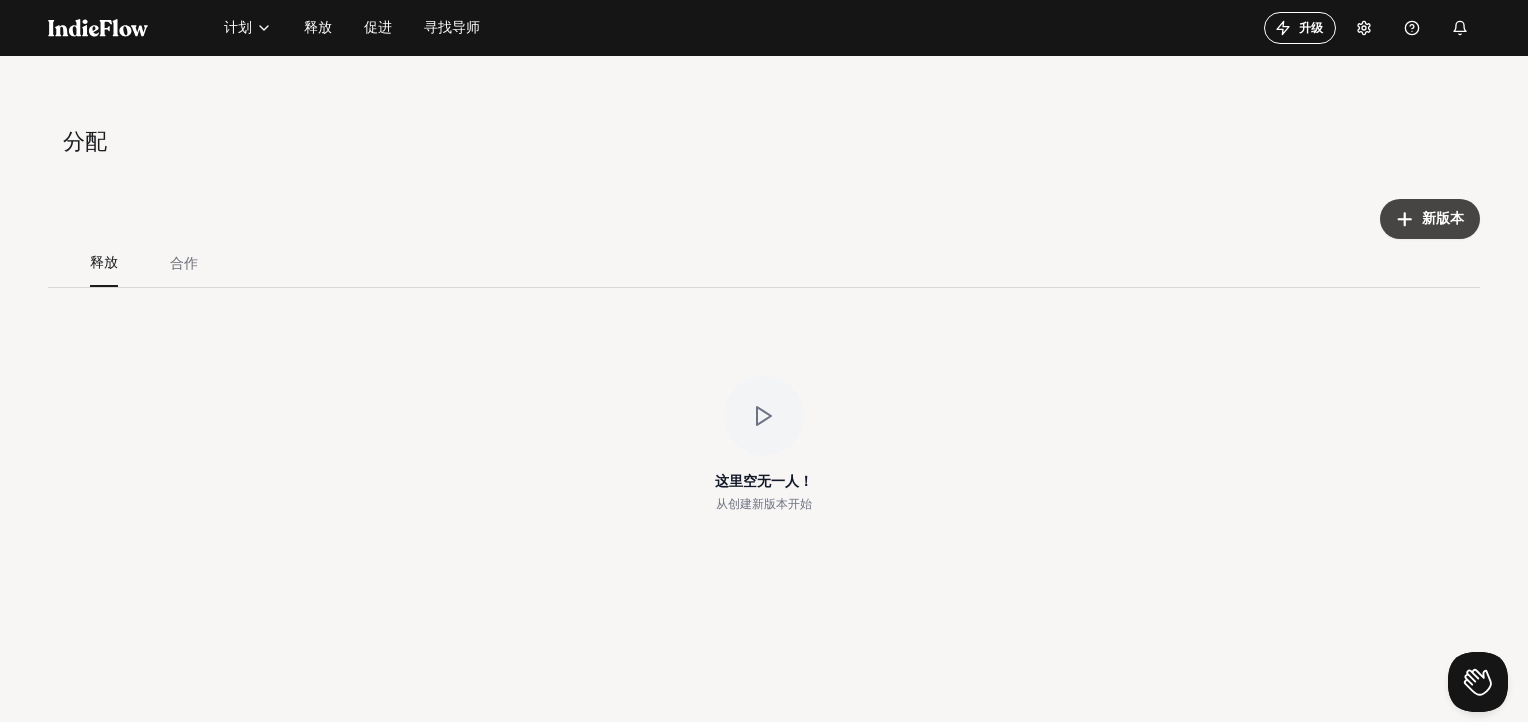 click on "新版本" 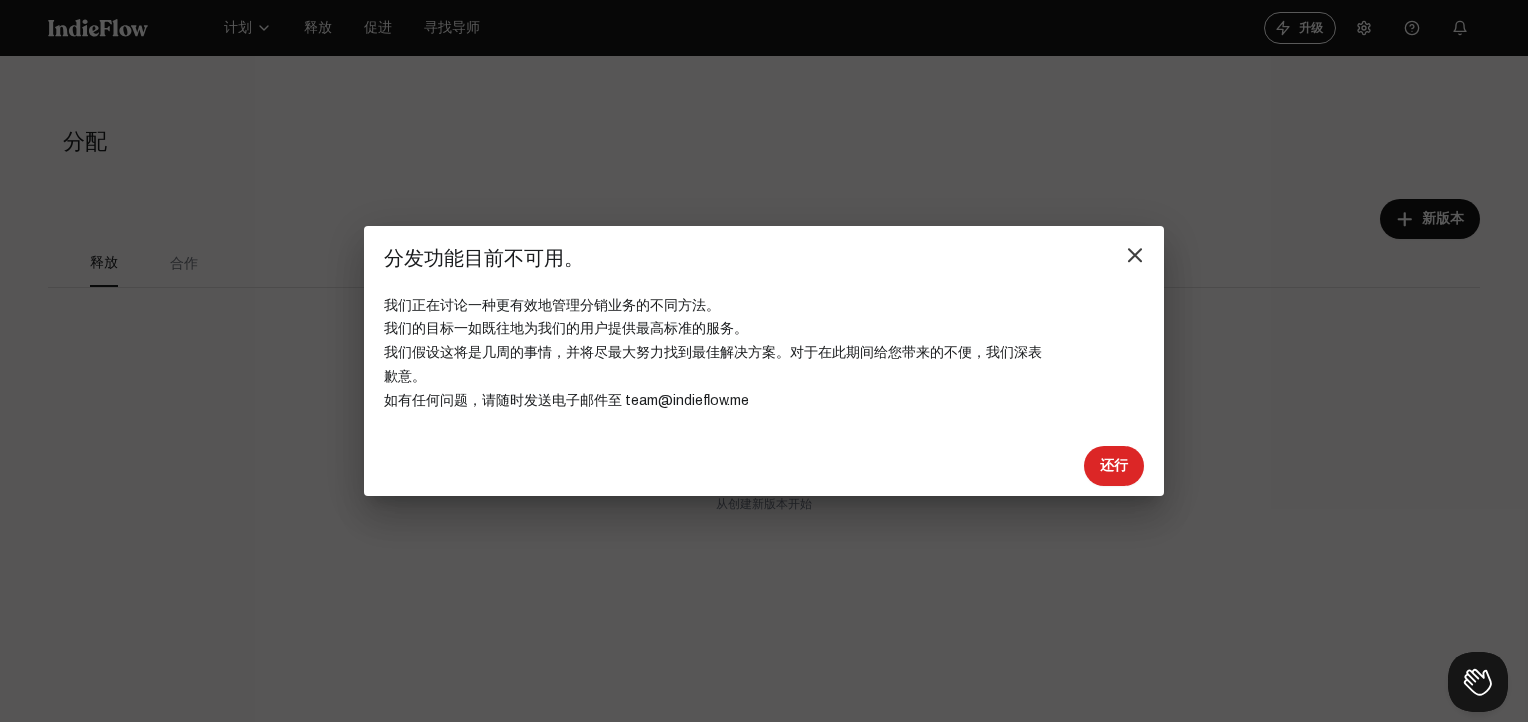 click on "close" at bounding box center [1135, 255] 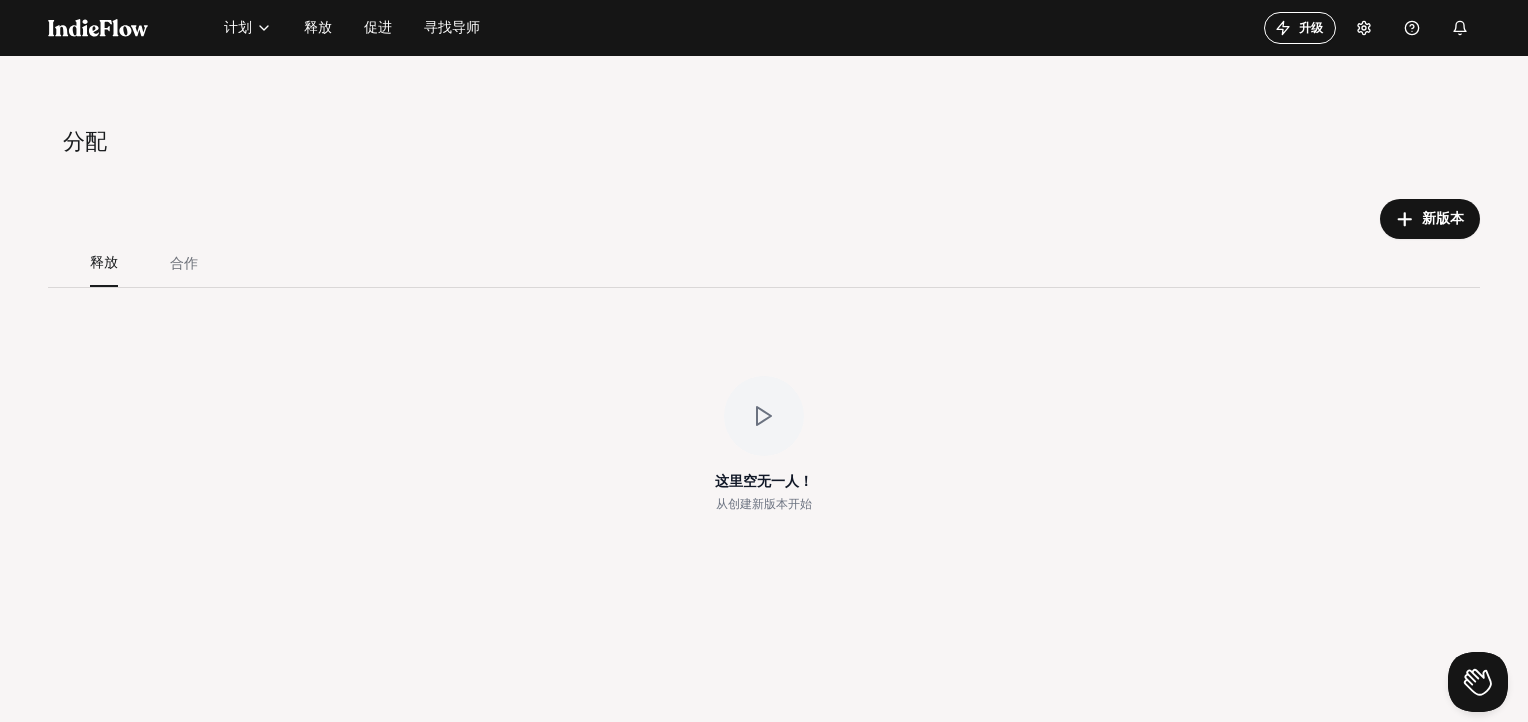 click on "促进" 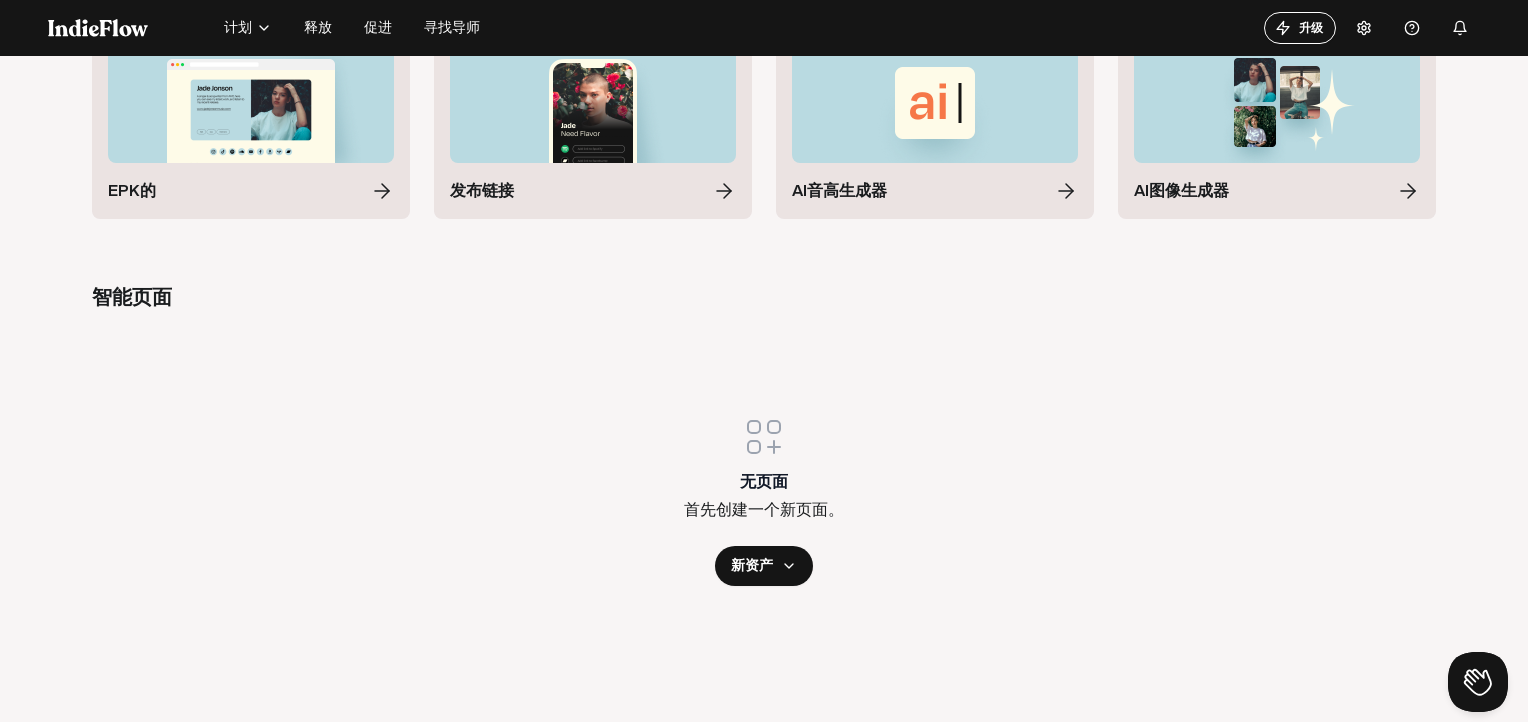 scroll, scrollTop: 161, scrollLeft: 0, axis: vertical 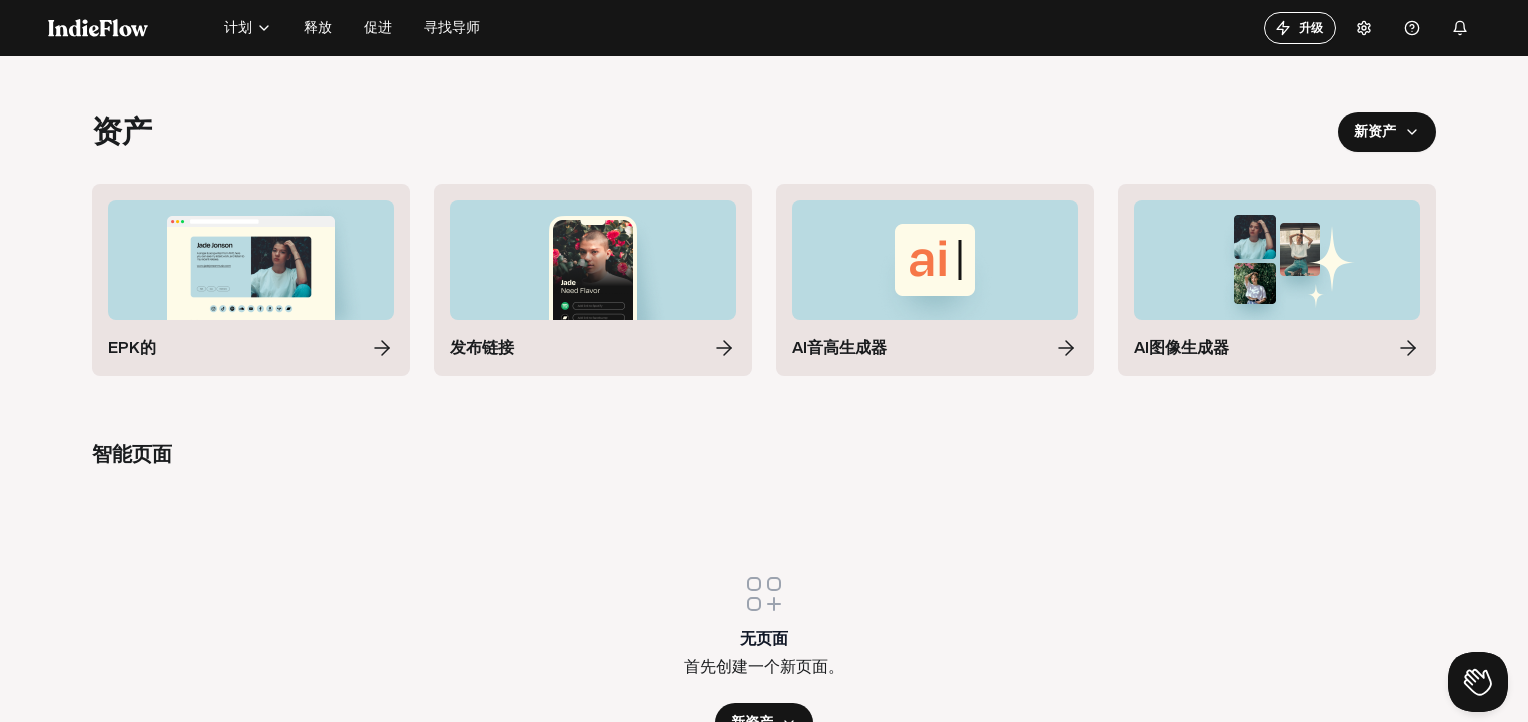 click on "寻找导师" 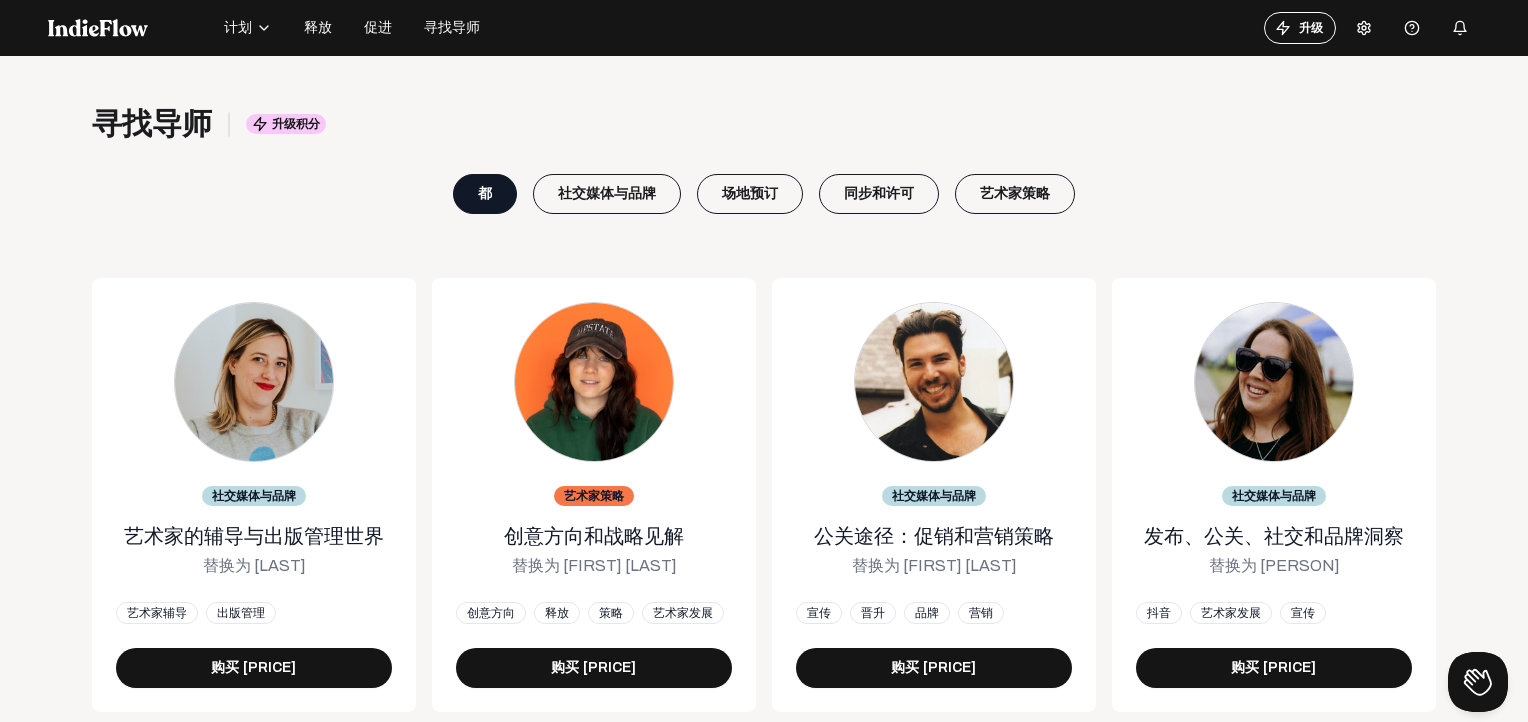 scroll, scrollTop: 0, scrollLeft: 0, axis: both 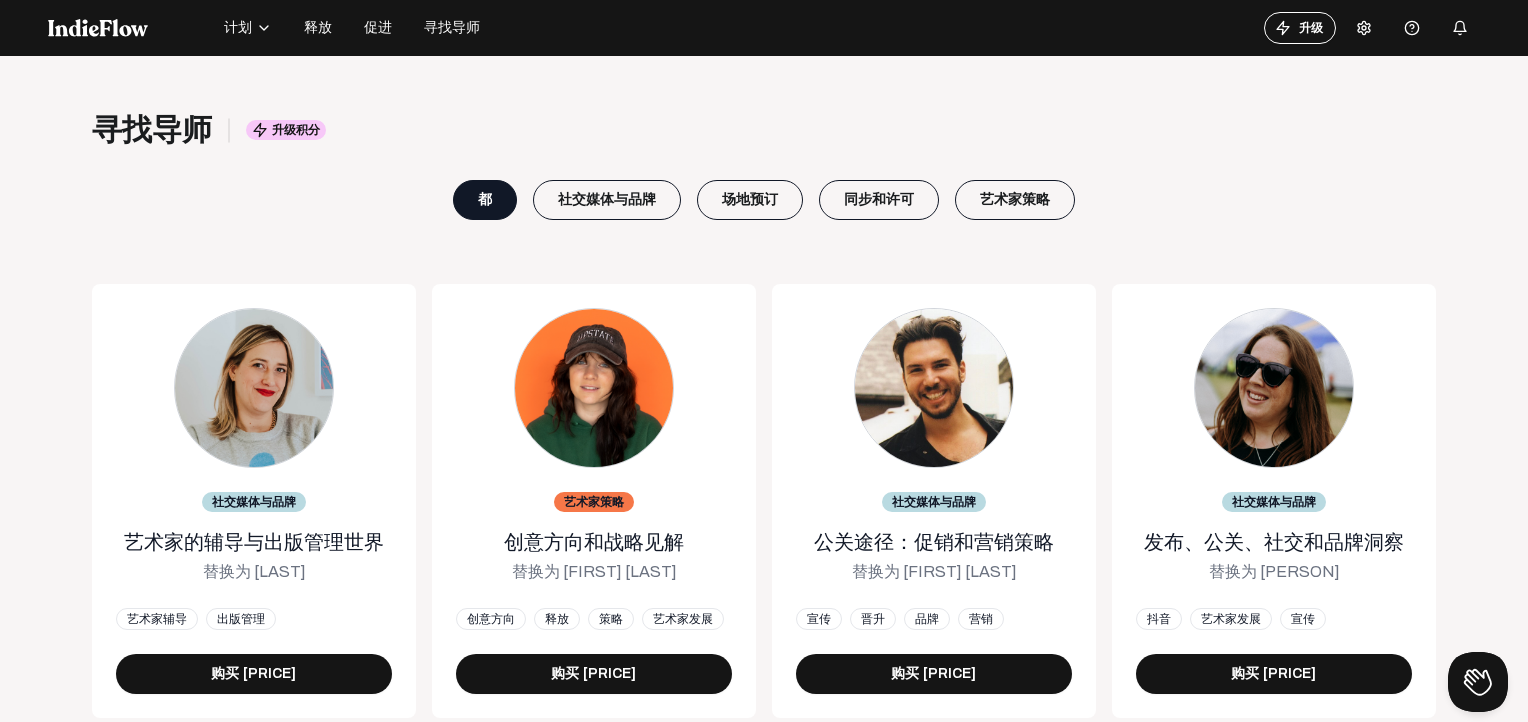 click on "计划" 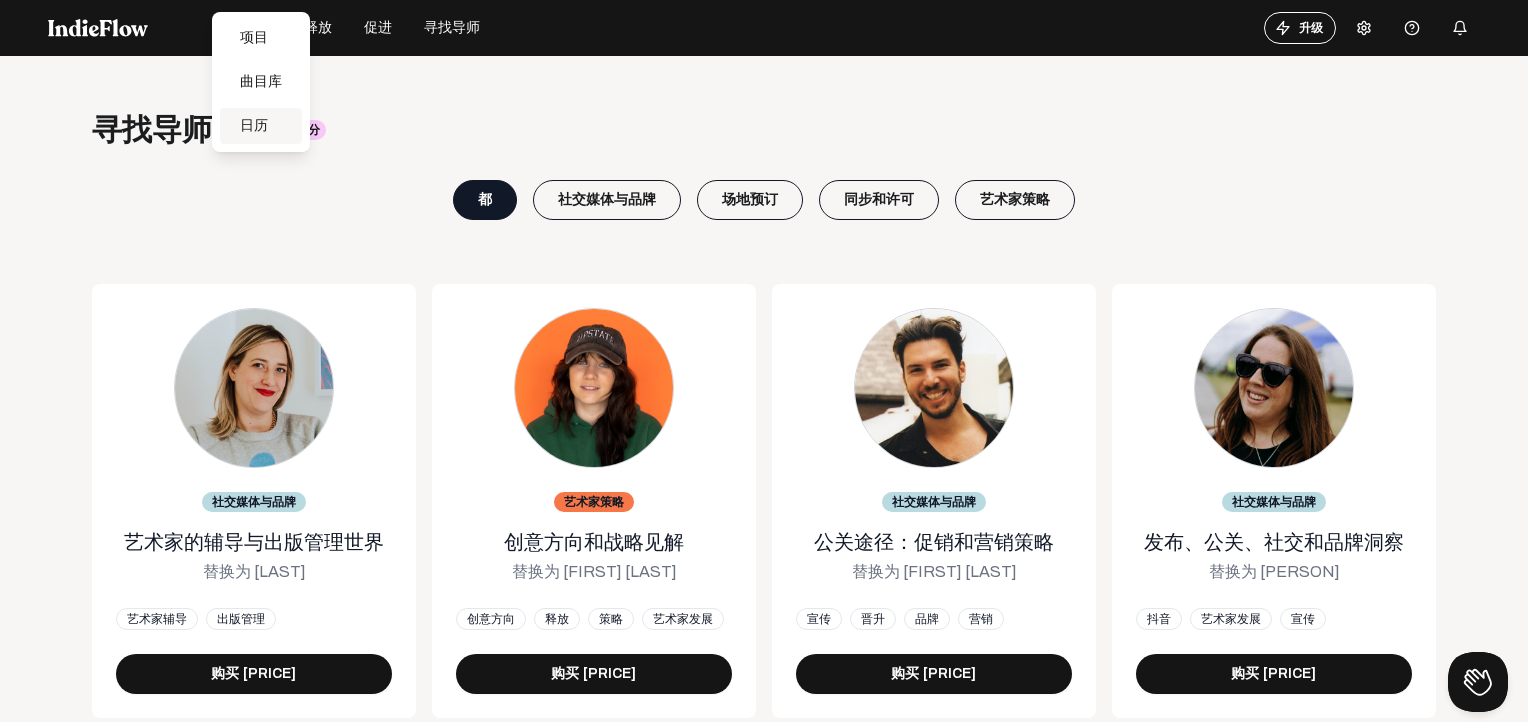 click on "日历" 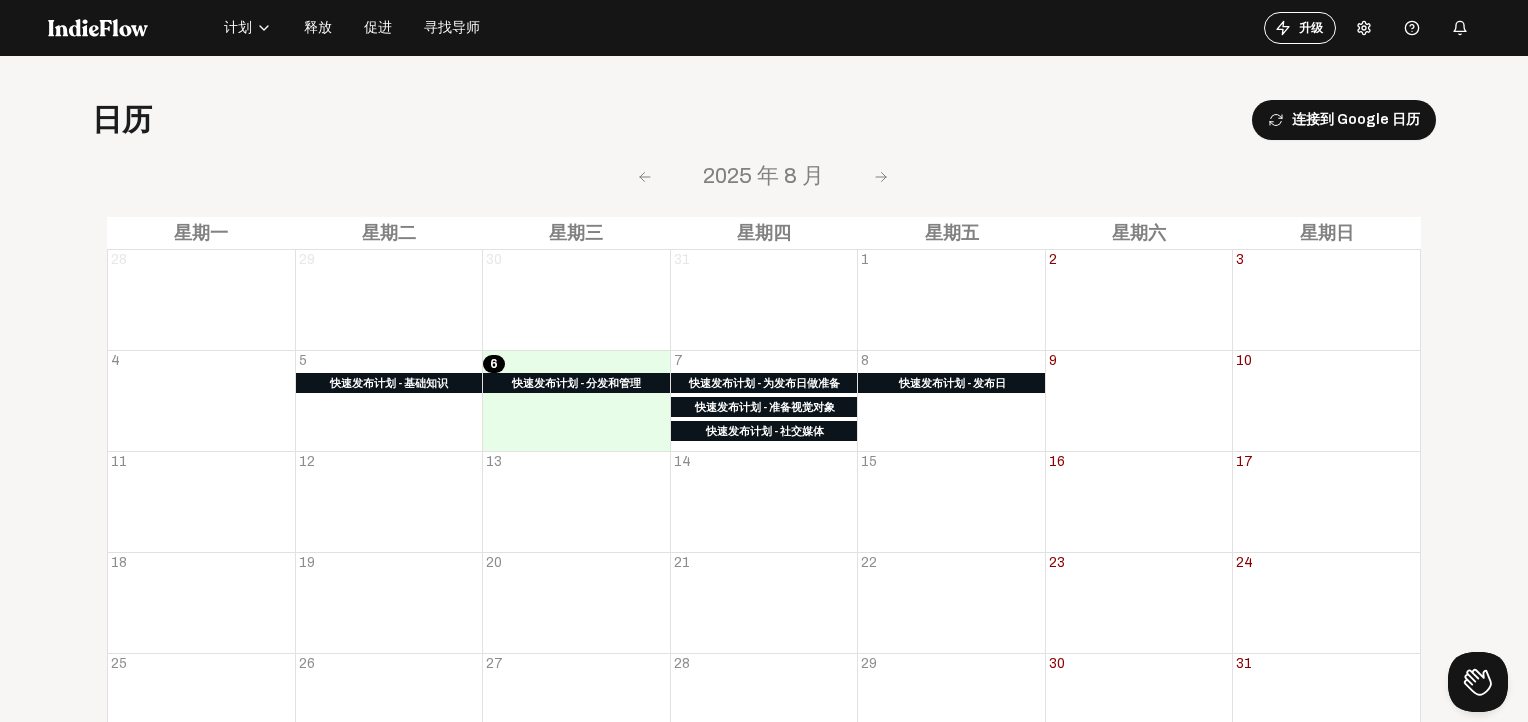scroll, scrollTop: 0, scrollLeft: 0, axis: both 